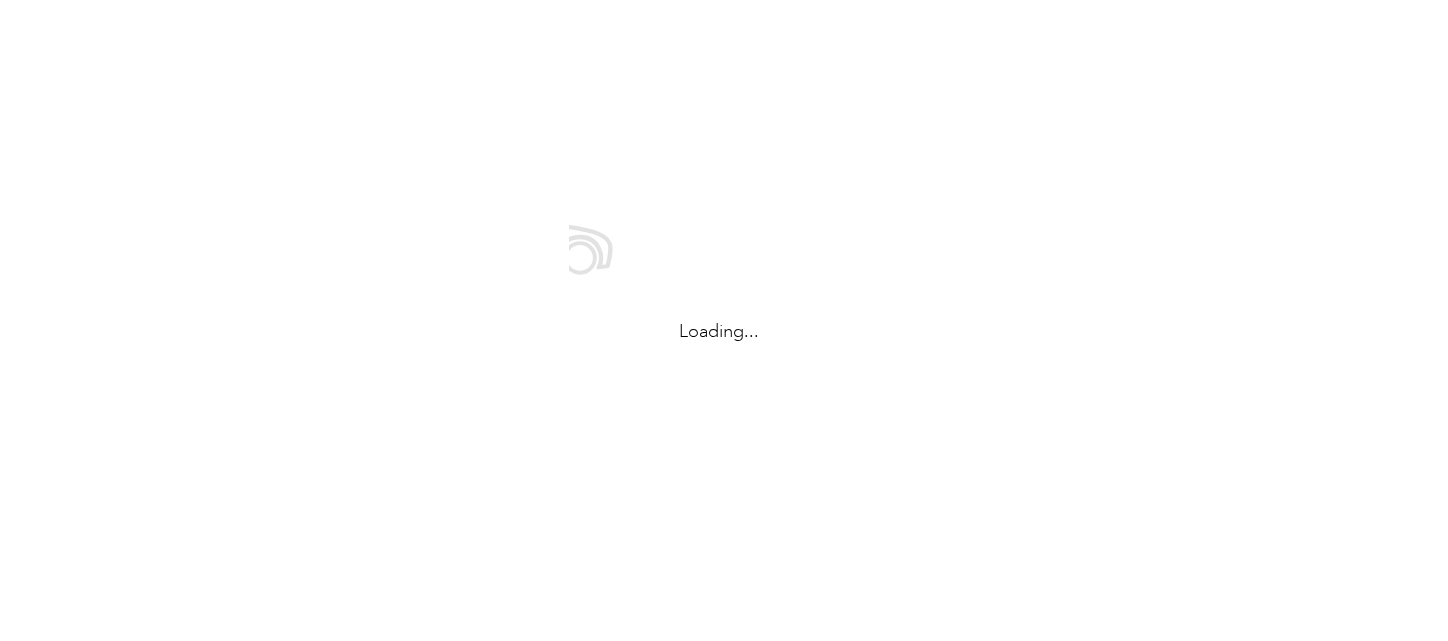 scroll, scrollTop: 0, scrollLeft: 0, axis: both 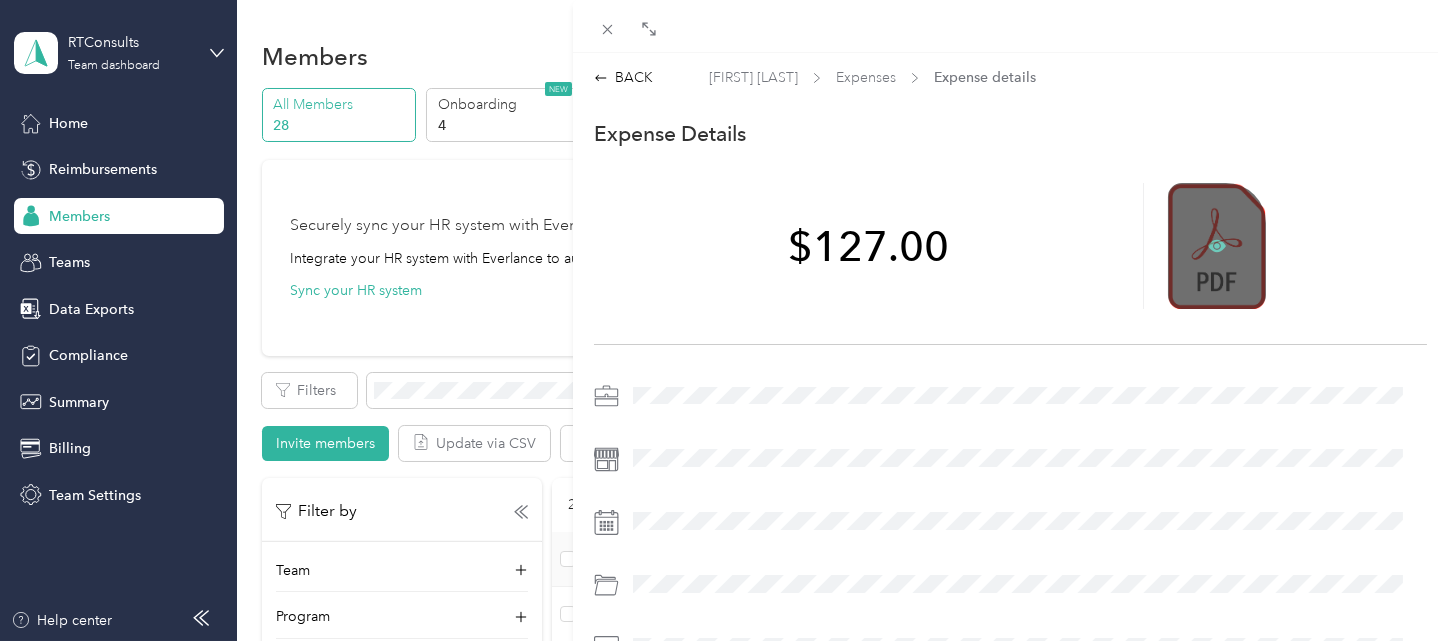 click 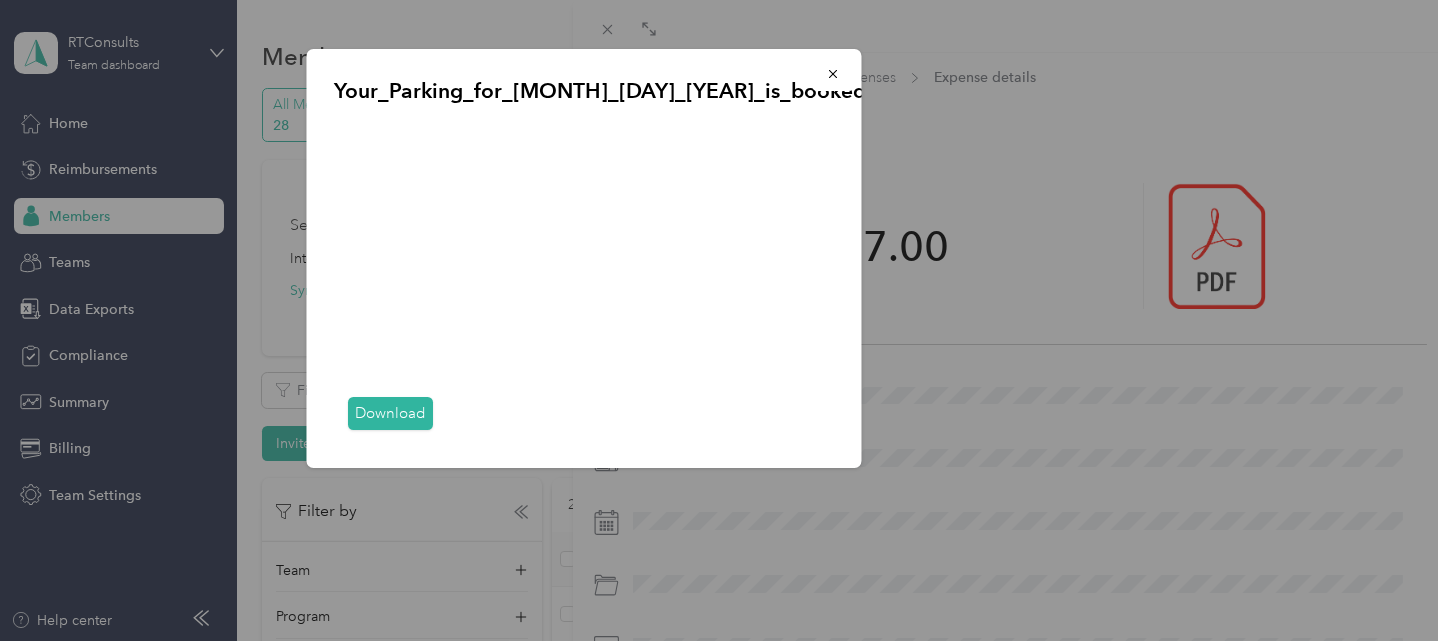drag, startPoint x: 834, startPoint y: 73, endPoint x: 904, endPoint y: 82, distance: 70.5762 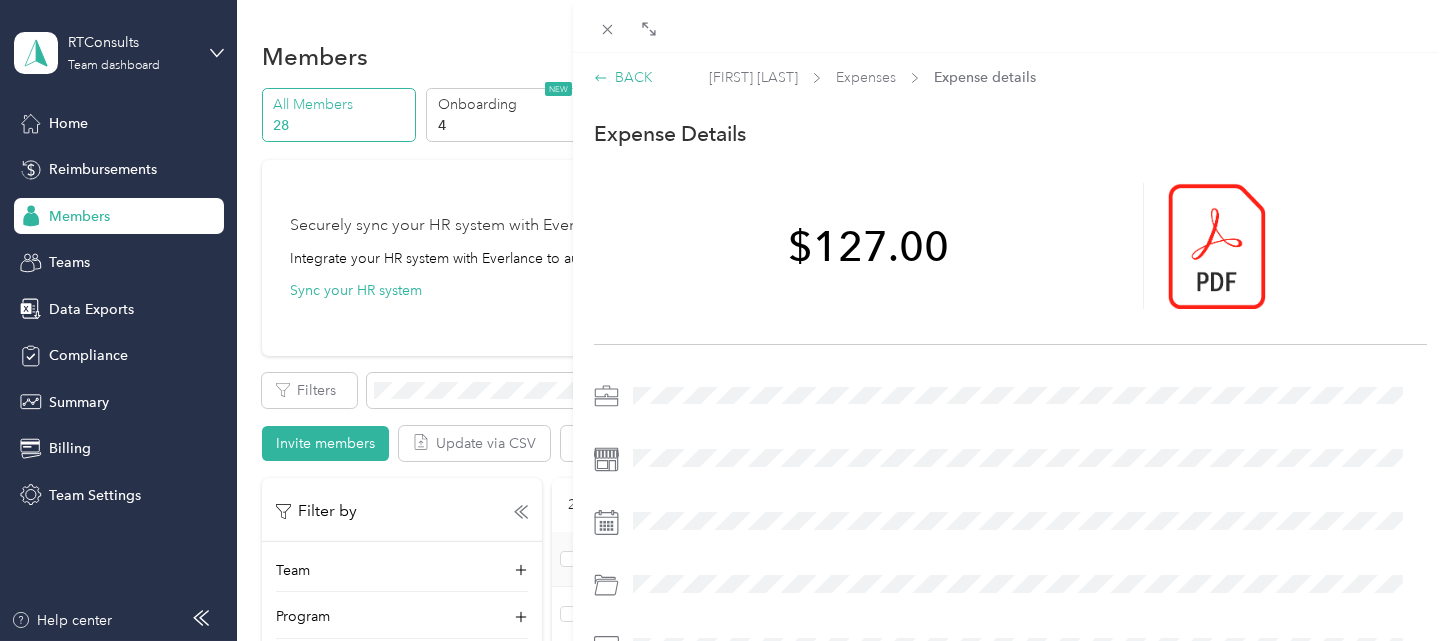 click on "BACK" at bounding box center (623, 77) 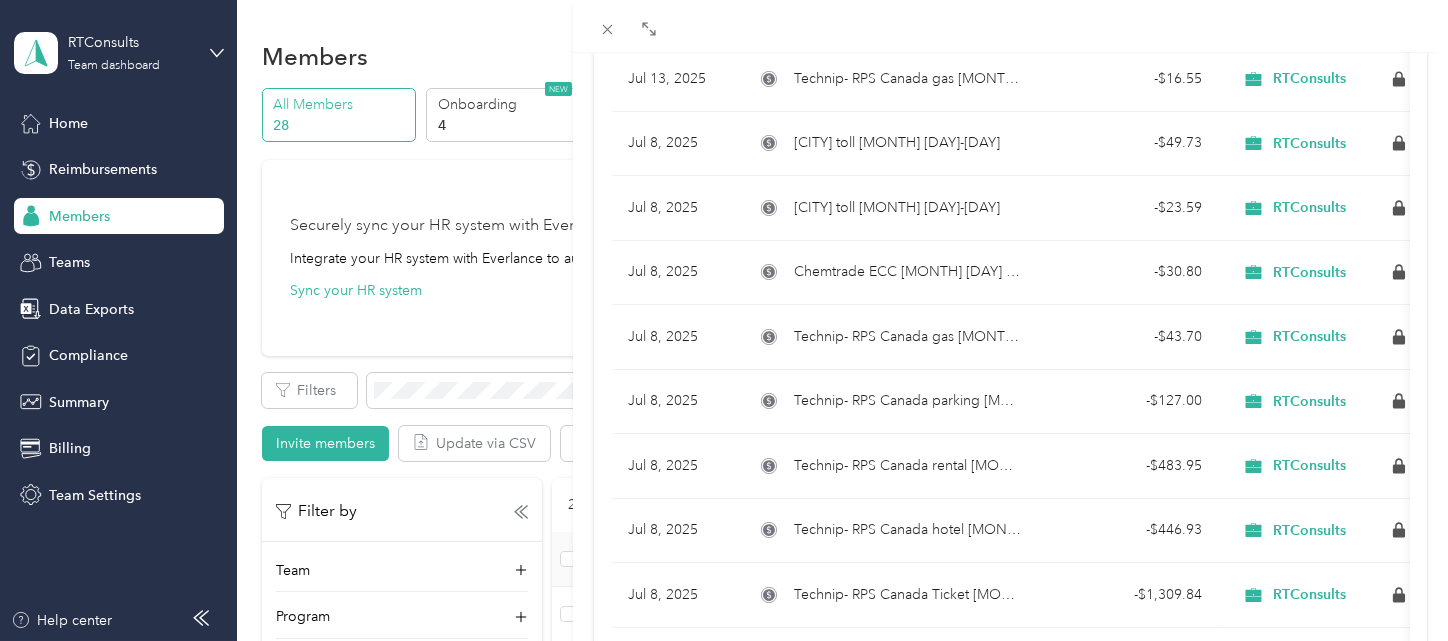 scroll, scrollTop: 1258, scrollLeft: 0, axis: vertical 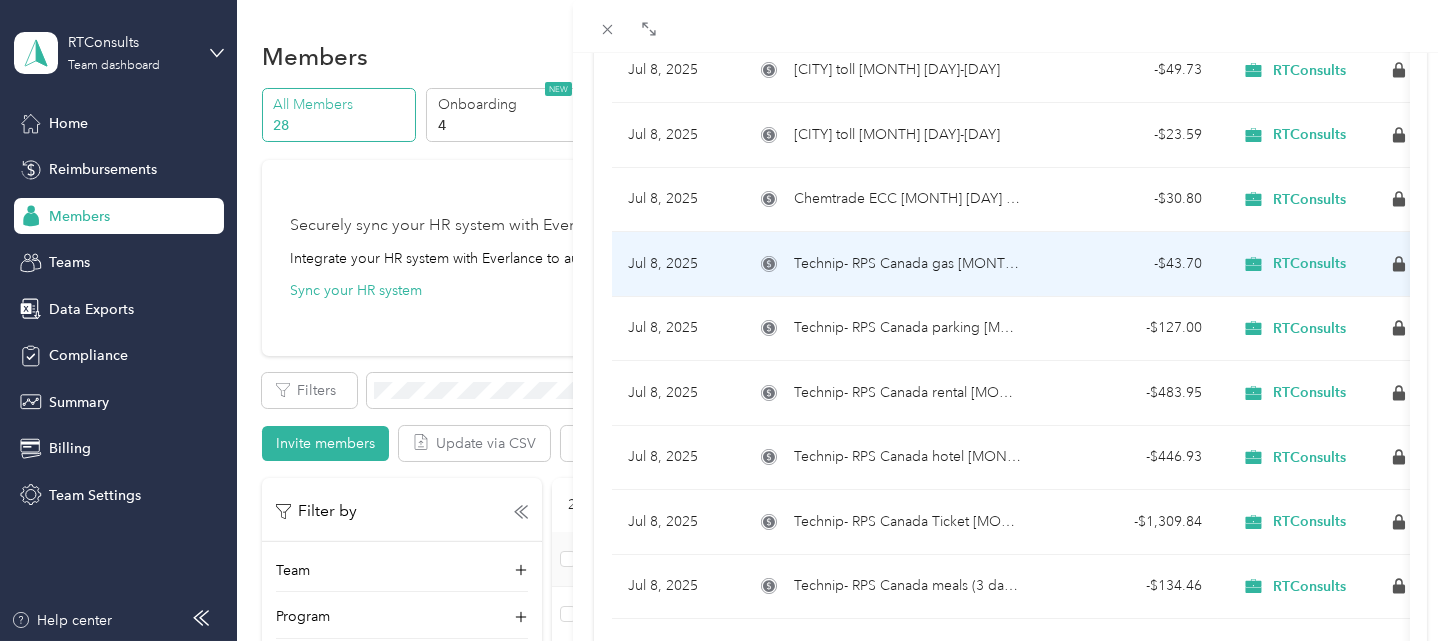click on "Technip- RPS Canada gas [MONTH] [DAY]" at bounding box center (908, 264) 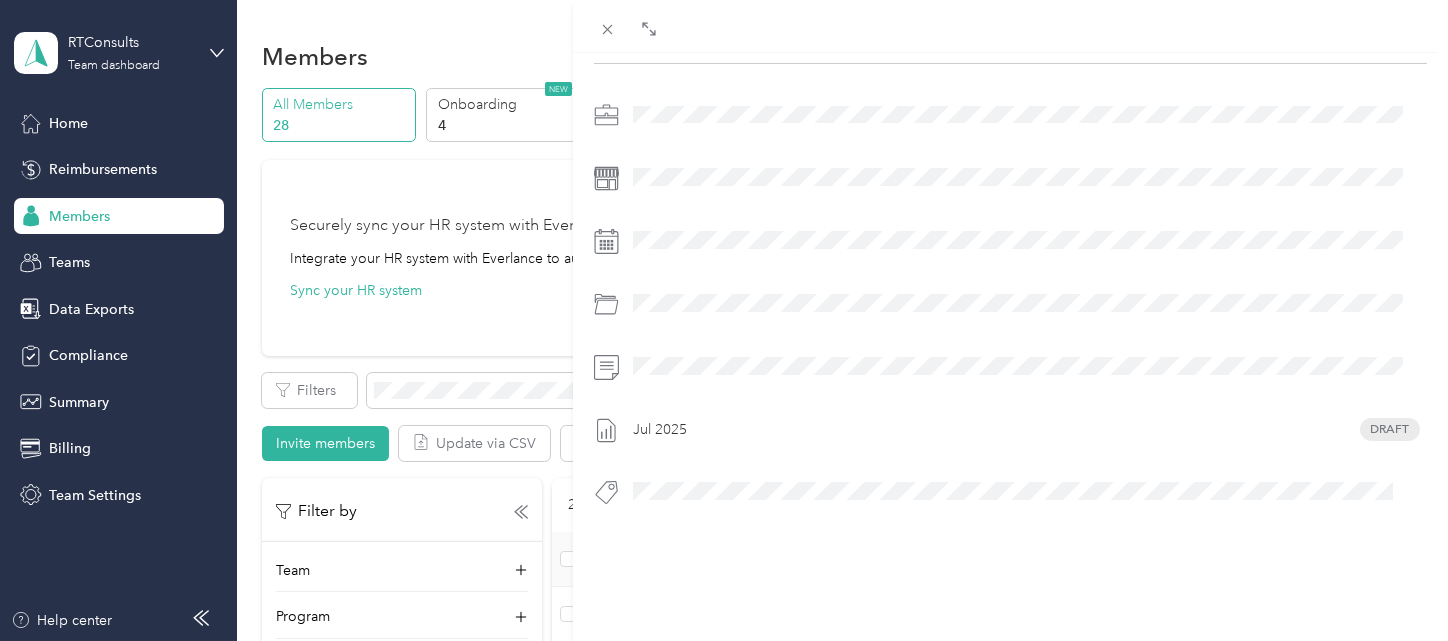 scroll, scrollTop: 148, scrollLeft: 0, axis: vertical 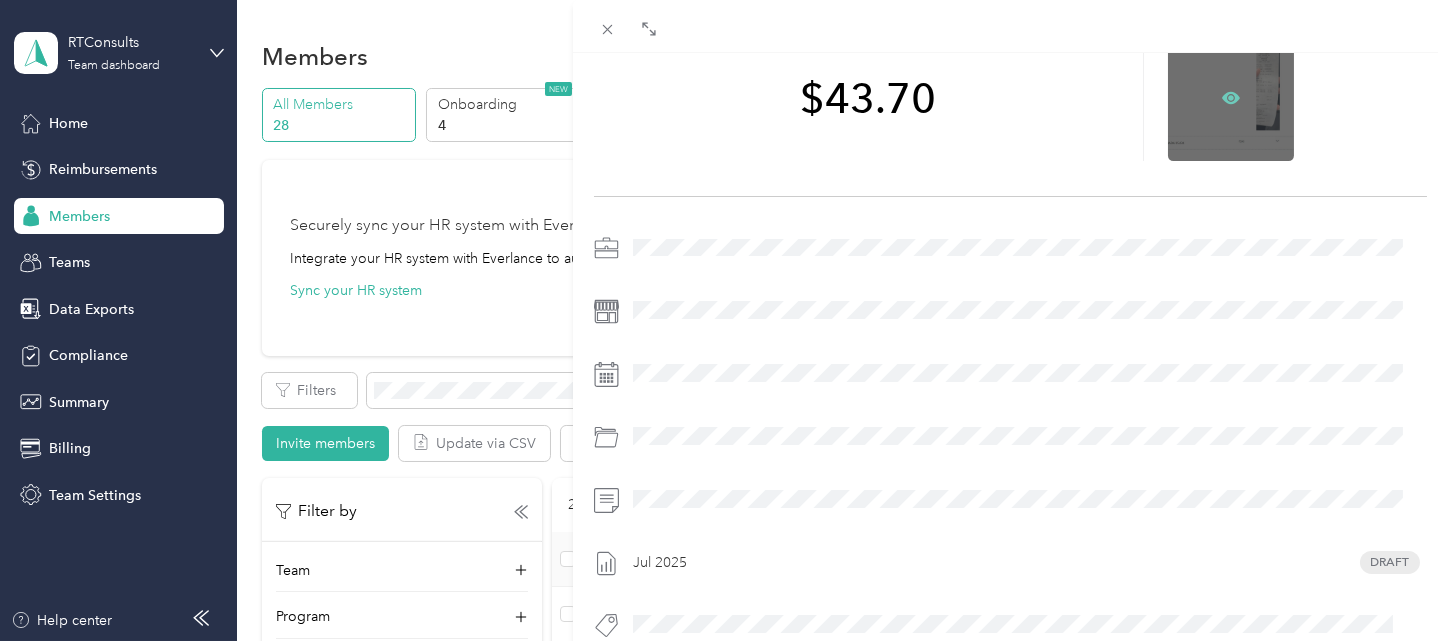 click 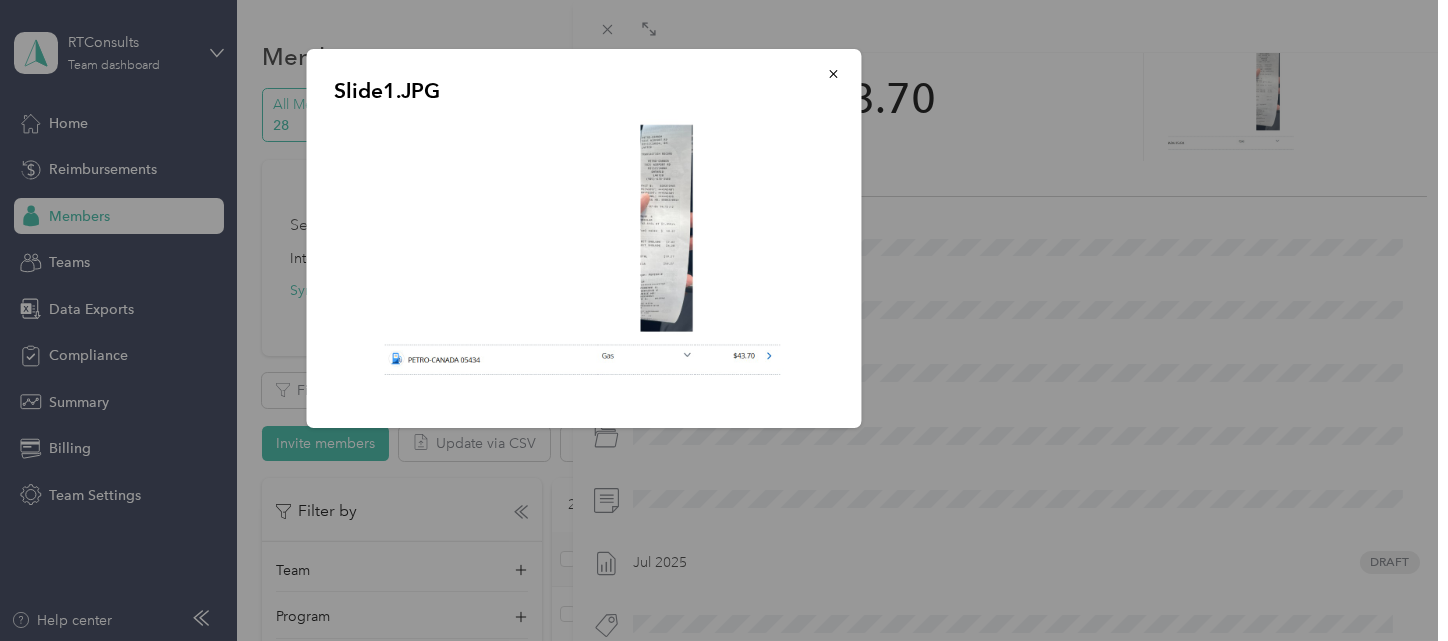 click at bounding box center [584, 259] 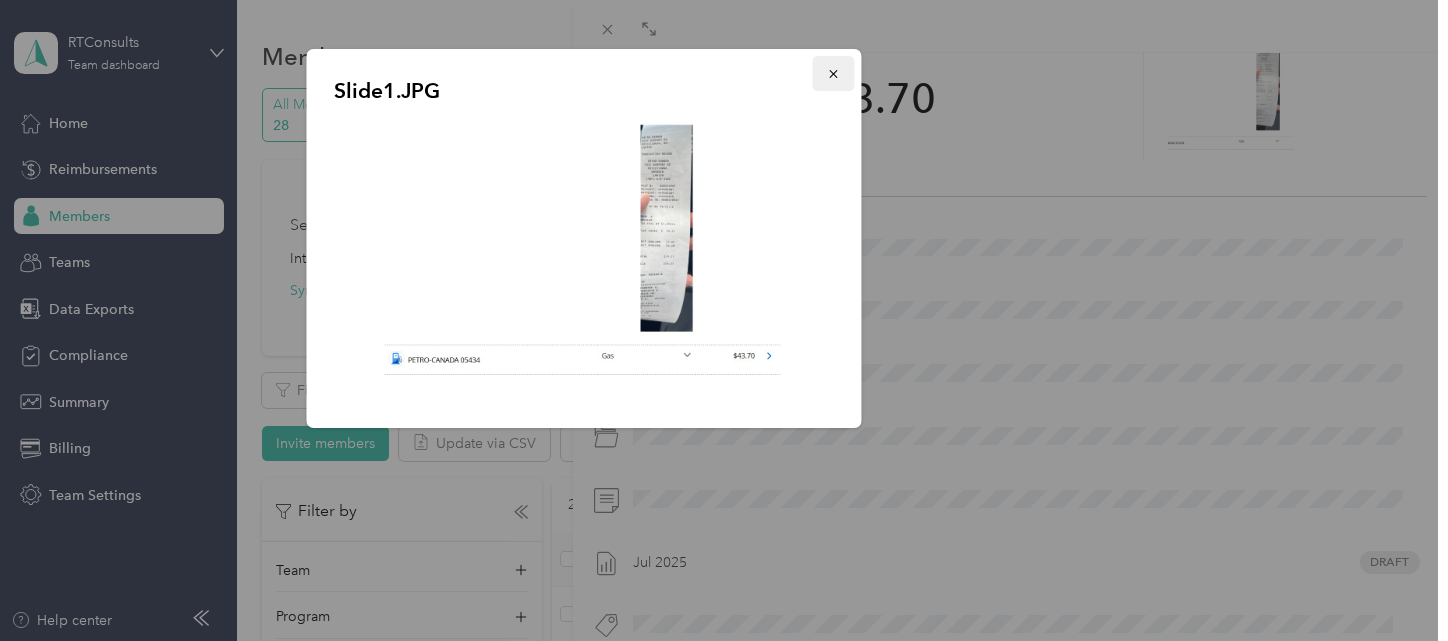 click 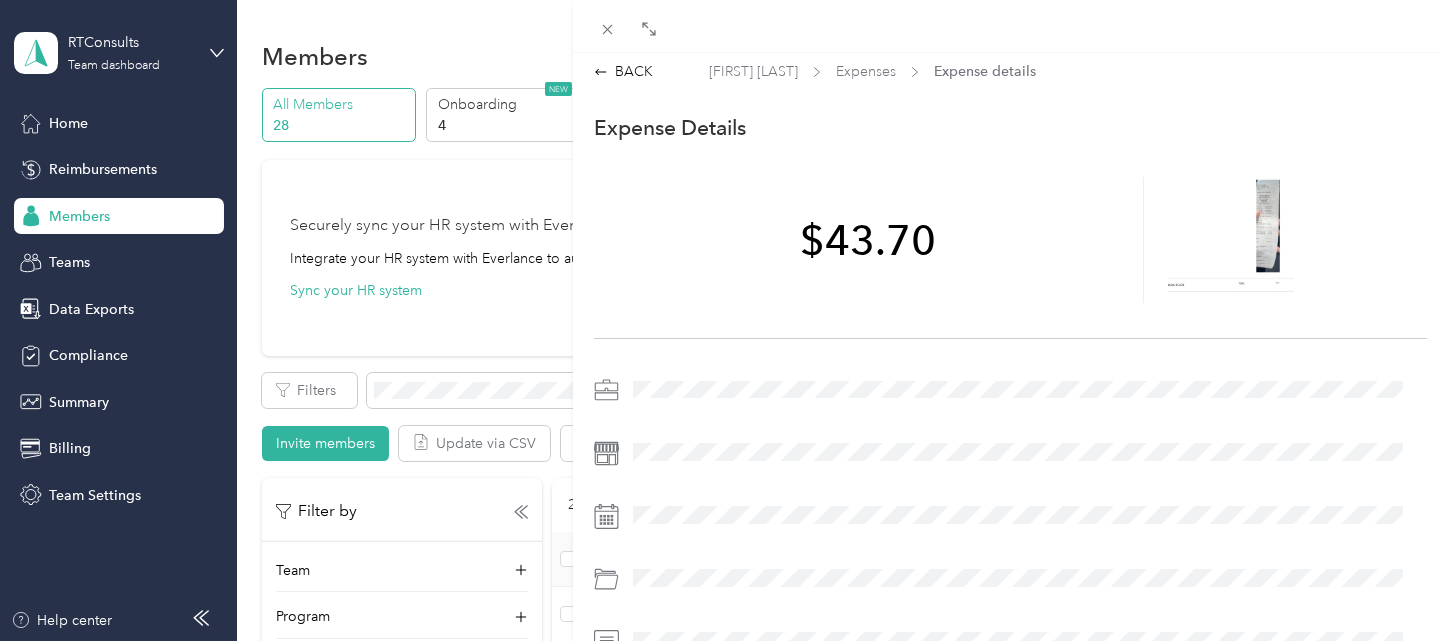 scroll, scrollTop: 0, scrollLeft: 0, axis: both 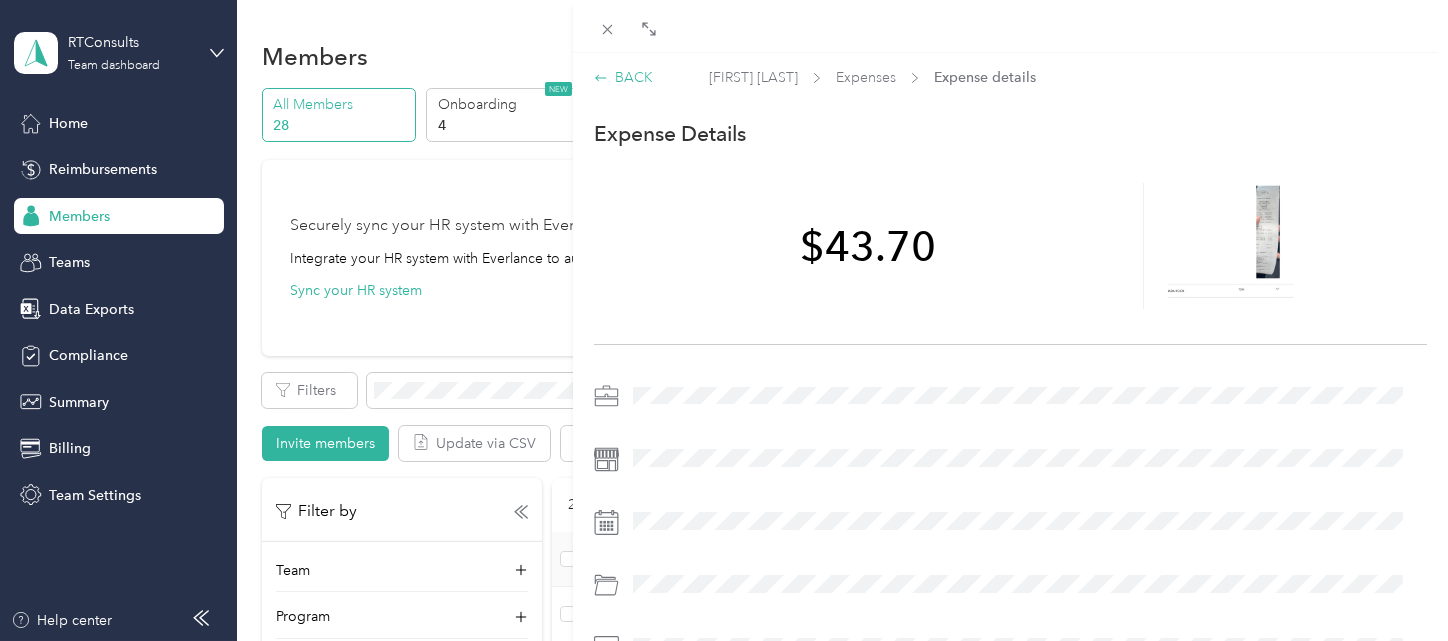 click on "BACK" at bounding box center (623, 77) 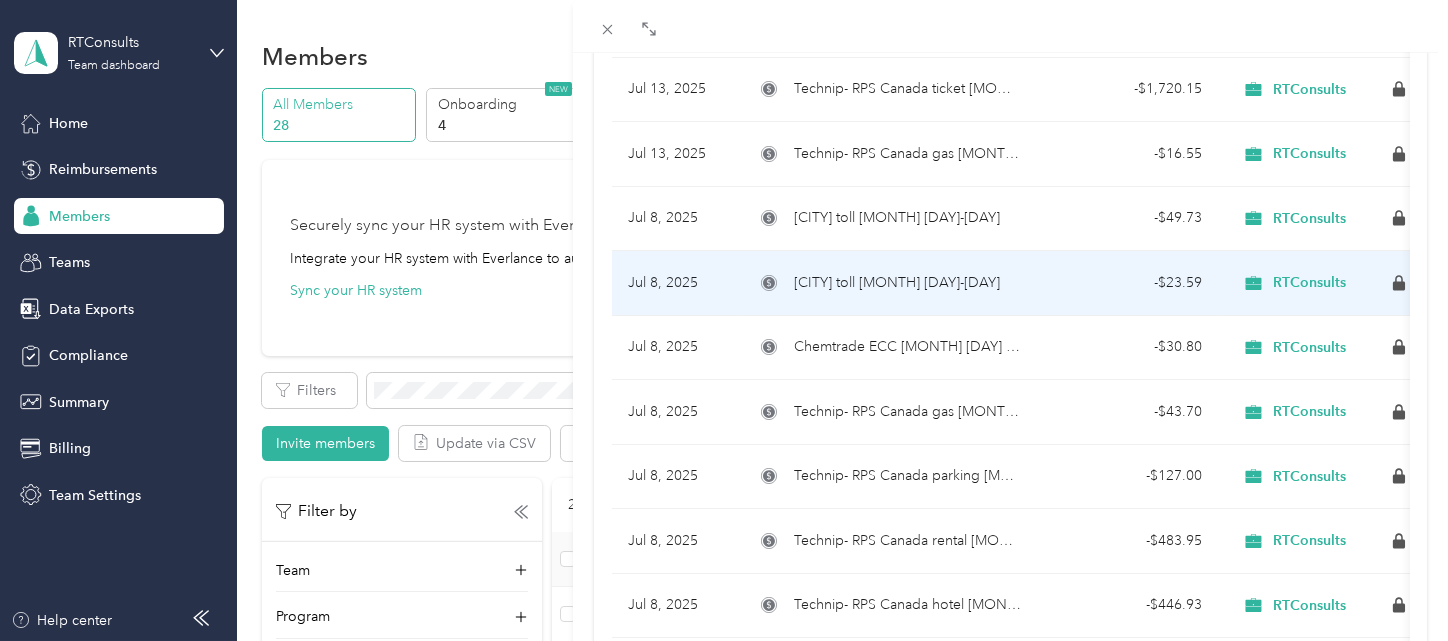 scroll, scrollTop: 1037, scrollLeft: 0, axis: vertical 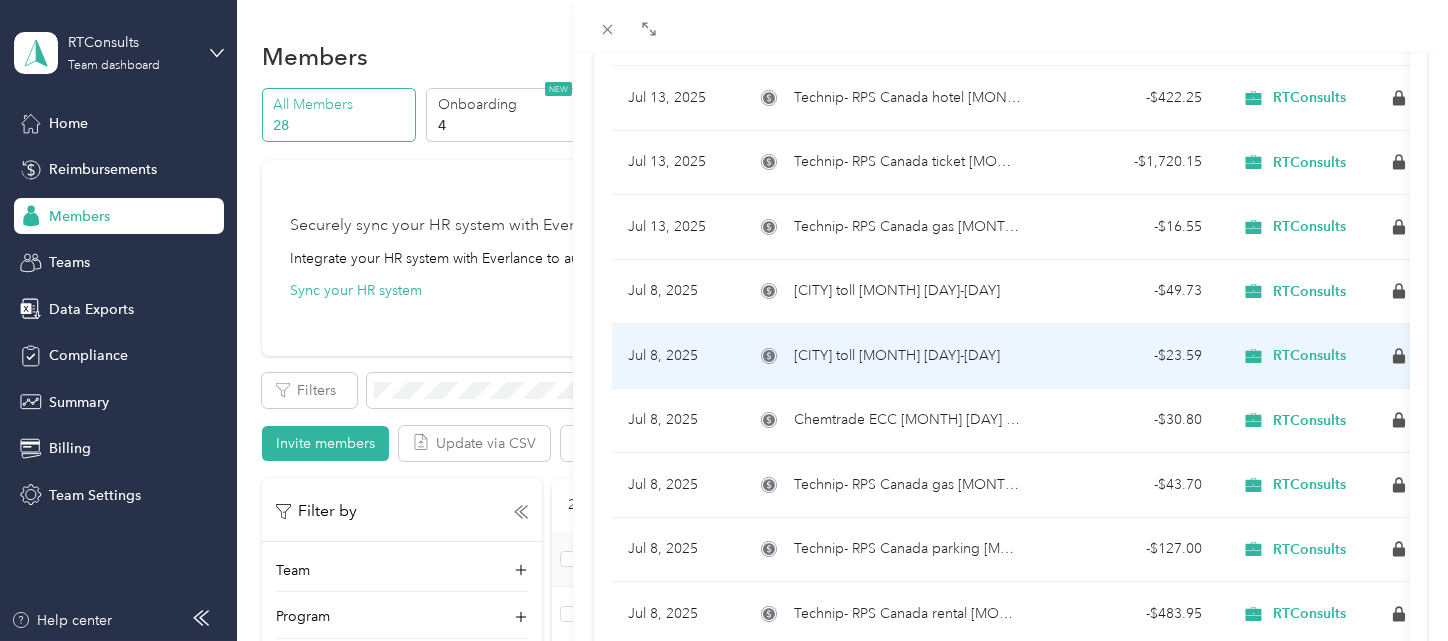 click on "[CITY] toll [MONTH] [DAY]-[DAY]" at bounding box center [888, 356] 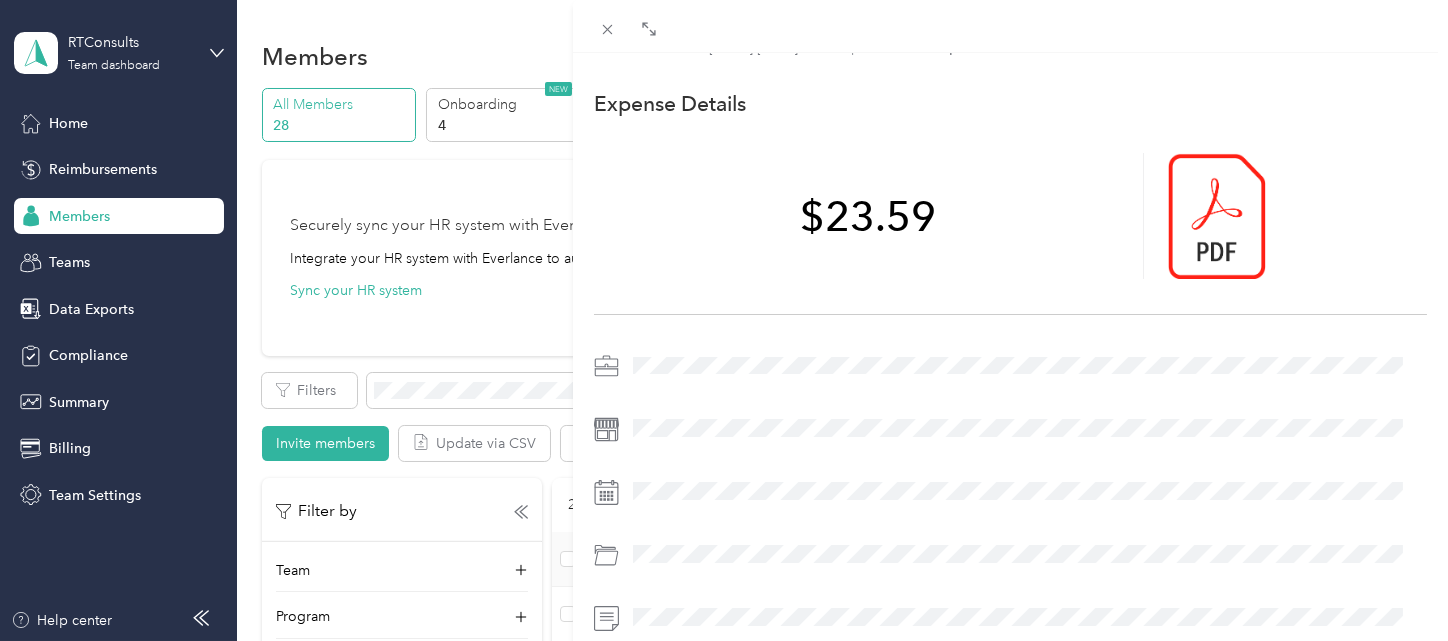scroll, scrollTop: 0, scrollLeft: 0, axis: both 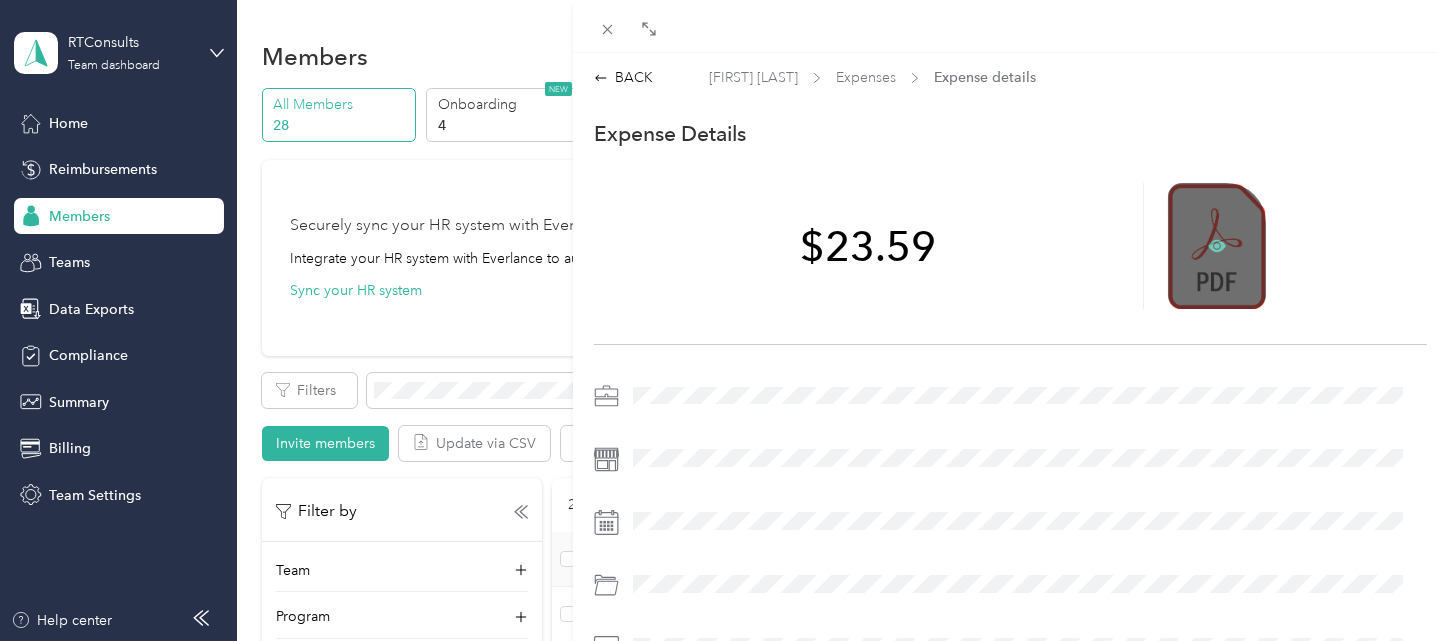 click 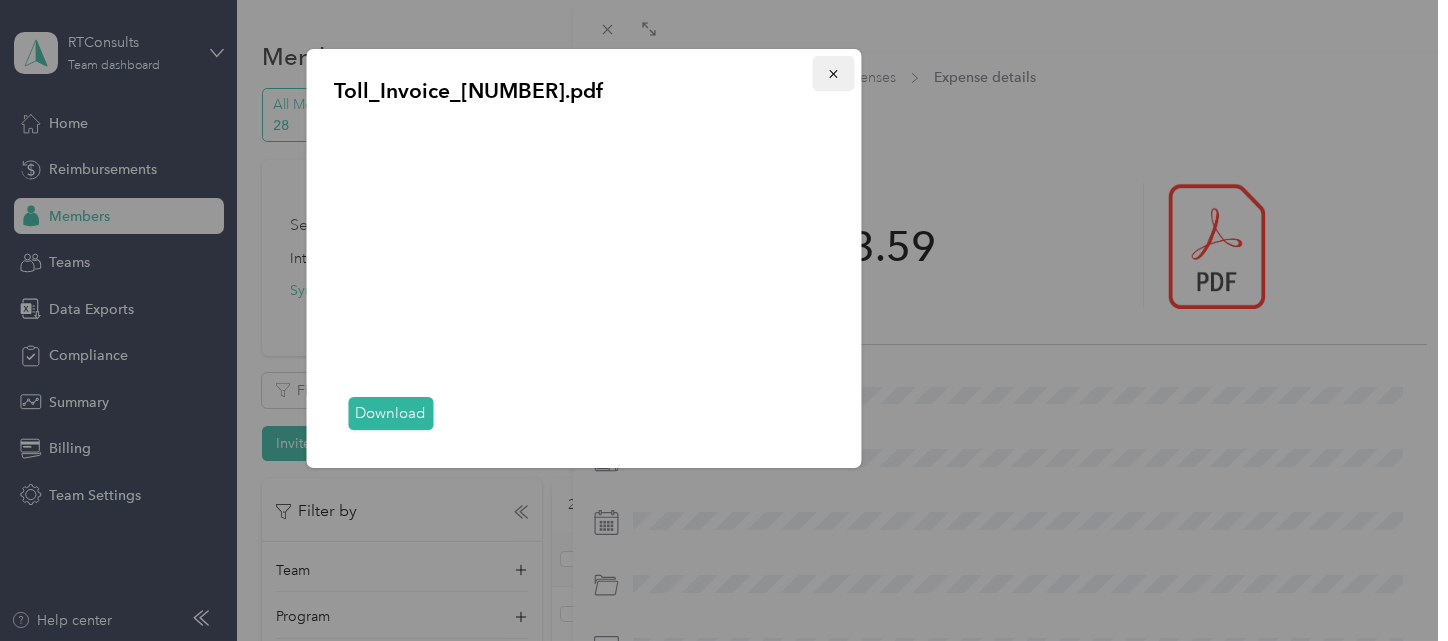 click 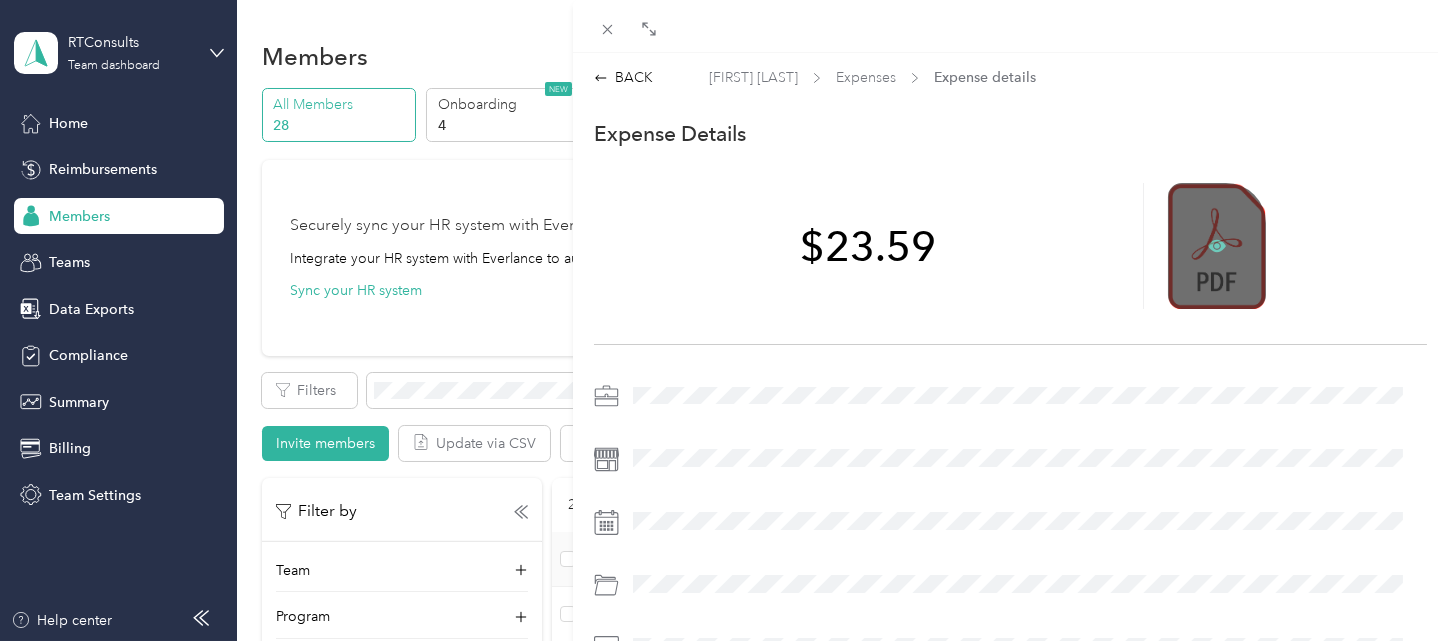 click 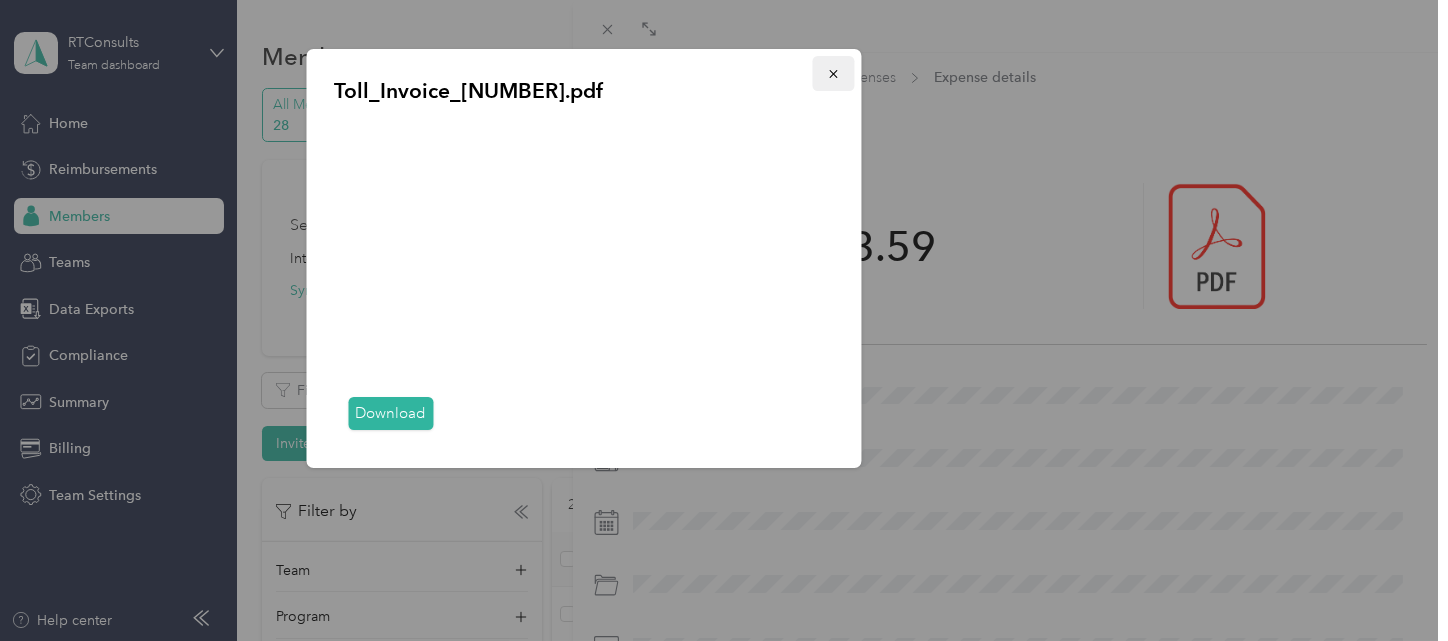 click 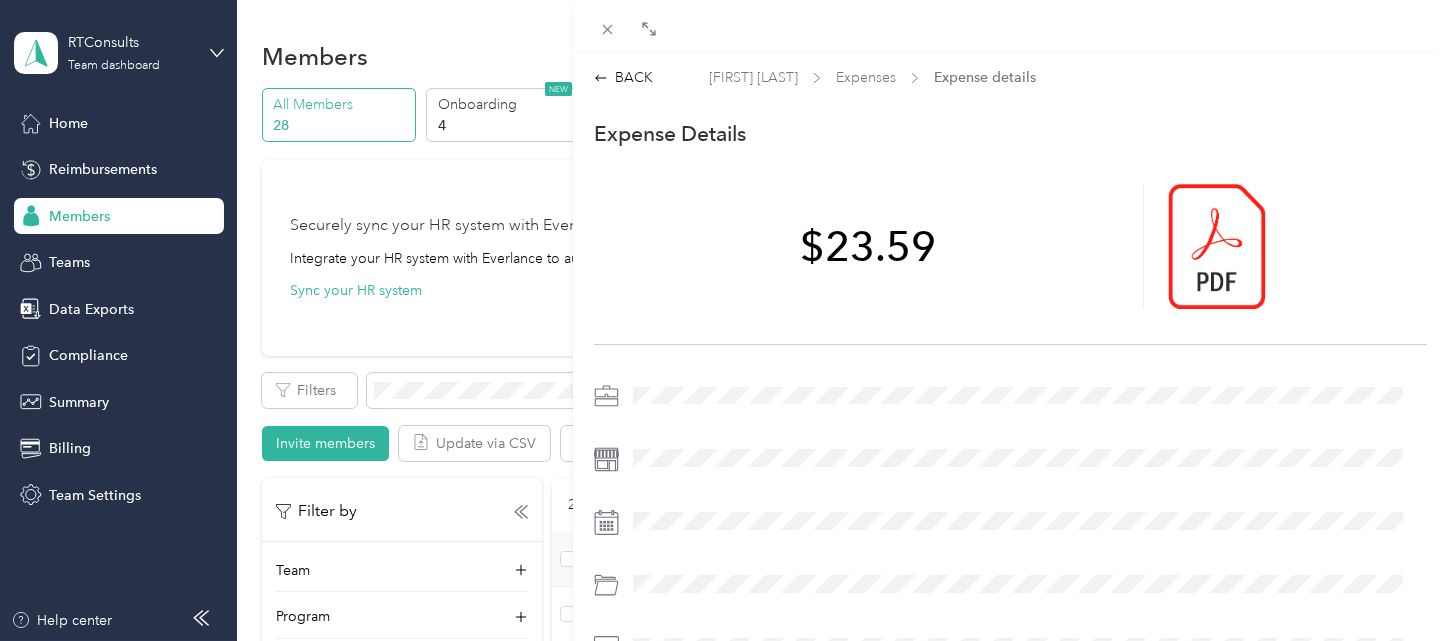 scroll, scrollTop: 0, scrollLeft: 0, axis: both 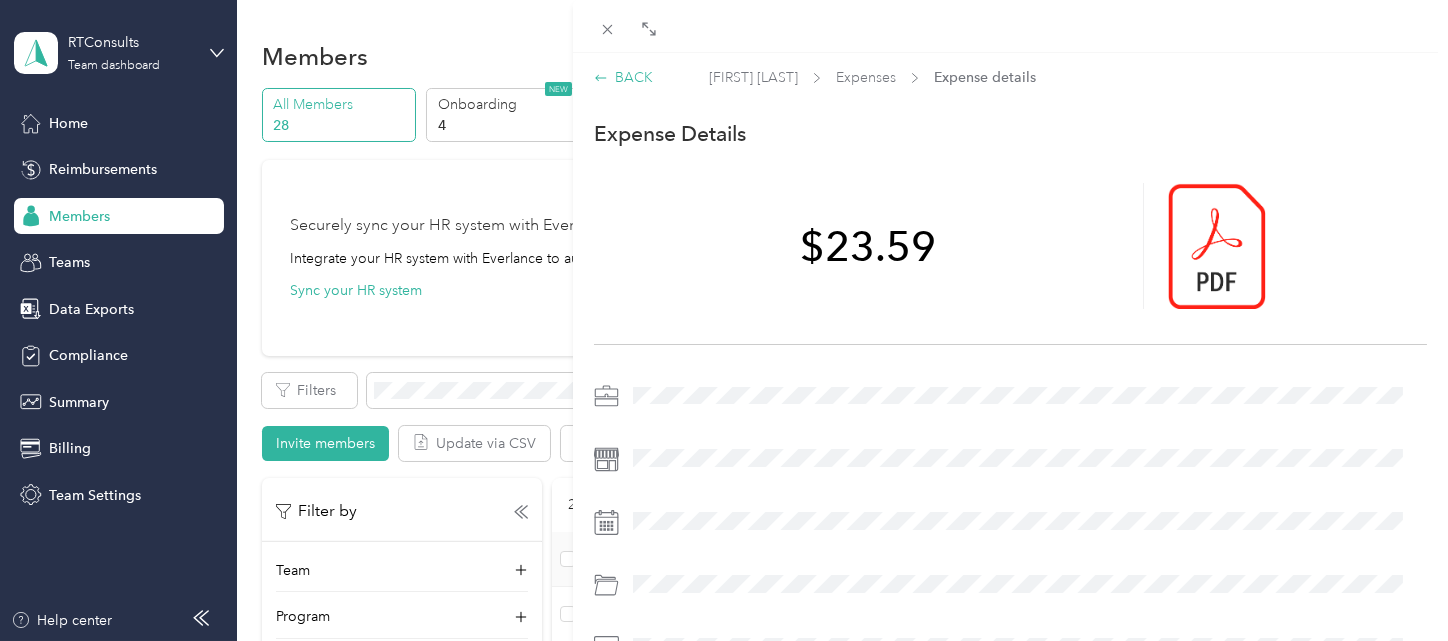 click on "BACK" at bounding box center (623, 77) 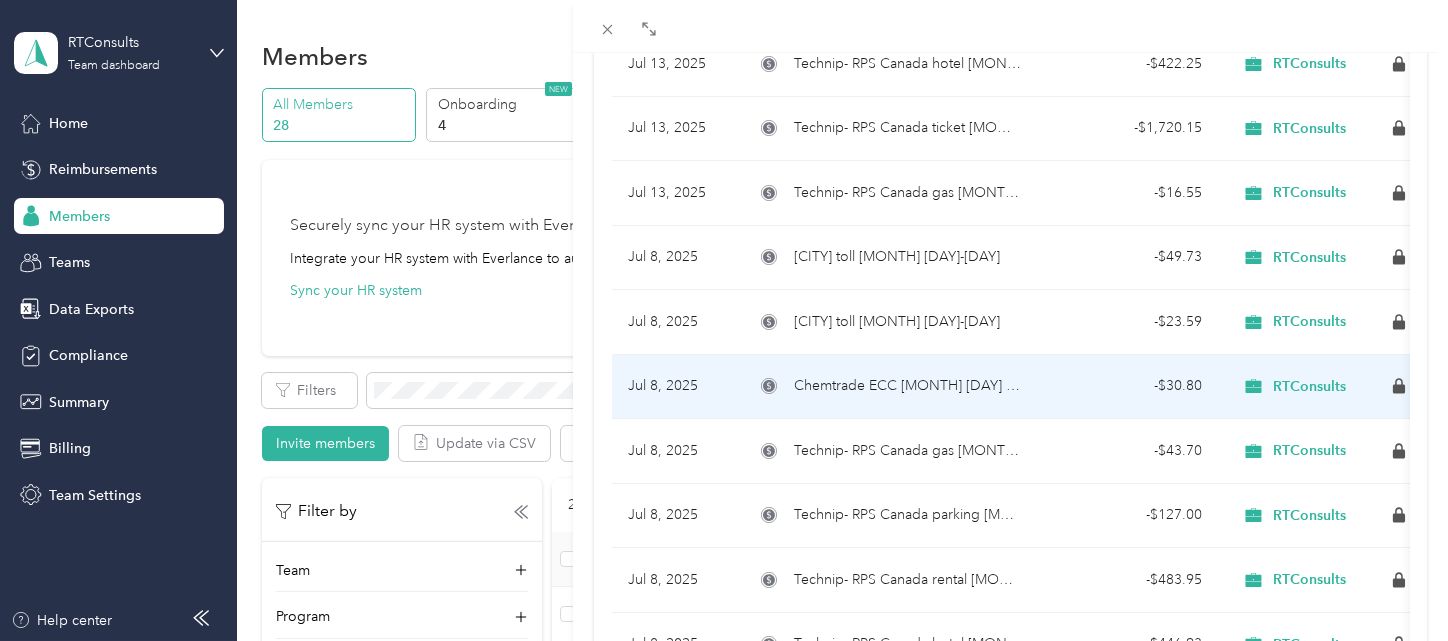 scroll, scrollTop: 1110, scrollLeft: 0, axis: vertical 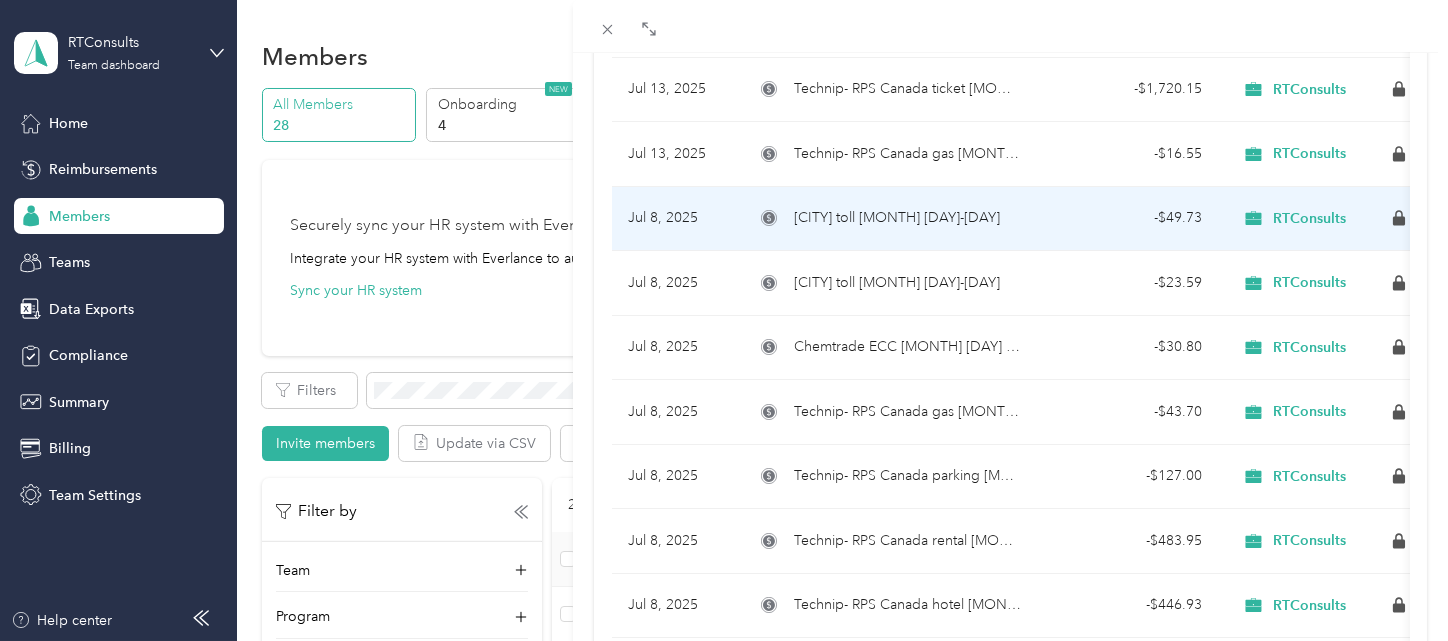 click on "[CITY] toll [MONTH] [DAY]-[DAY]" at bounding box center (888, 219) 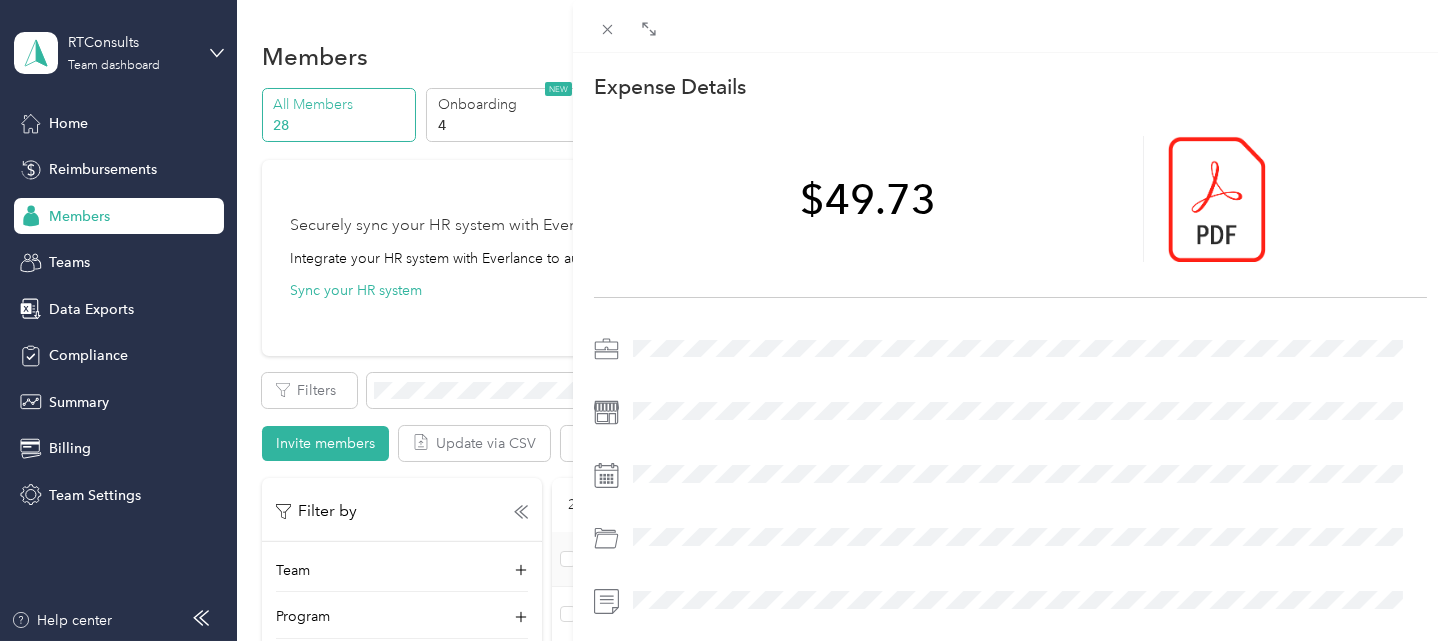 scroll, scrollTop: 0, scrollLeft: 0, axis: both 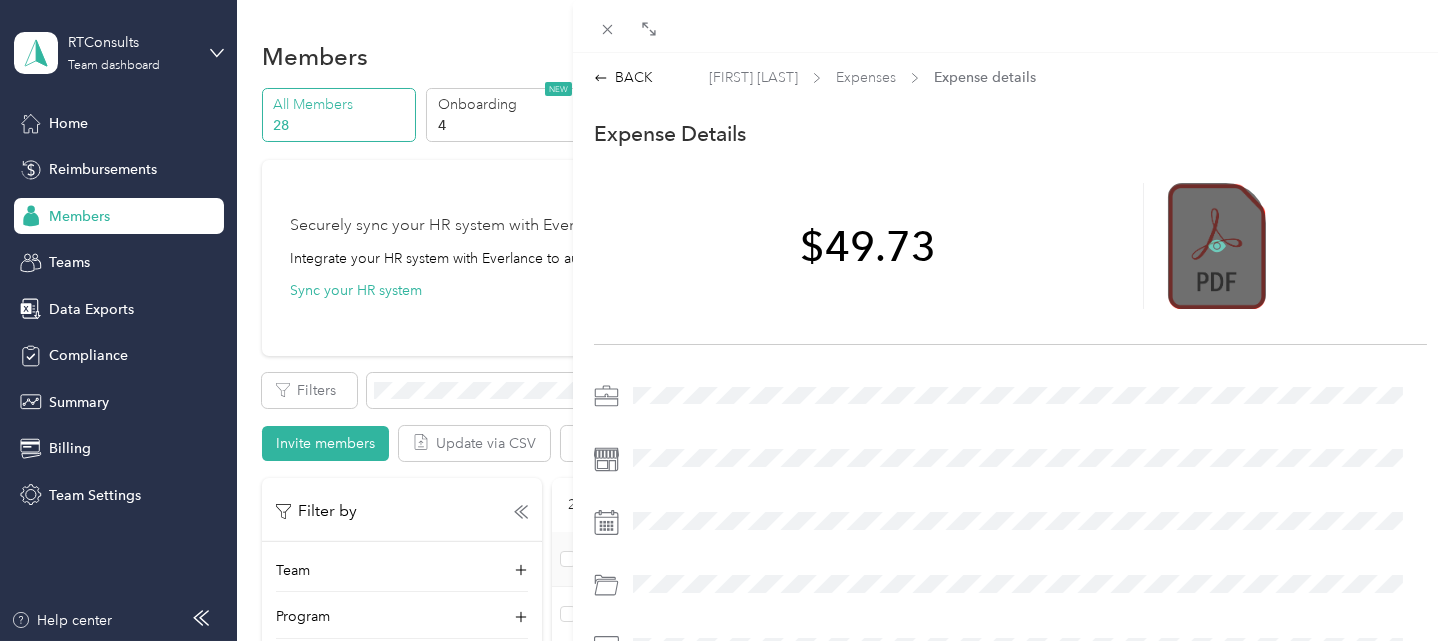 click 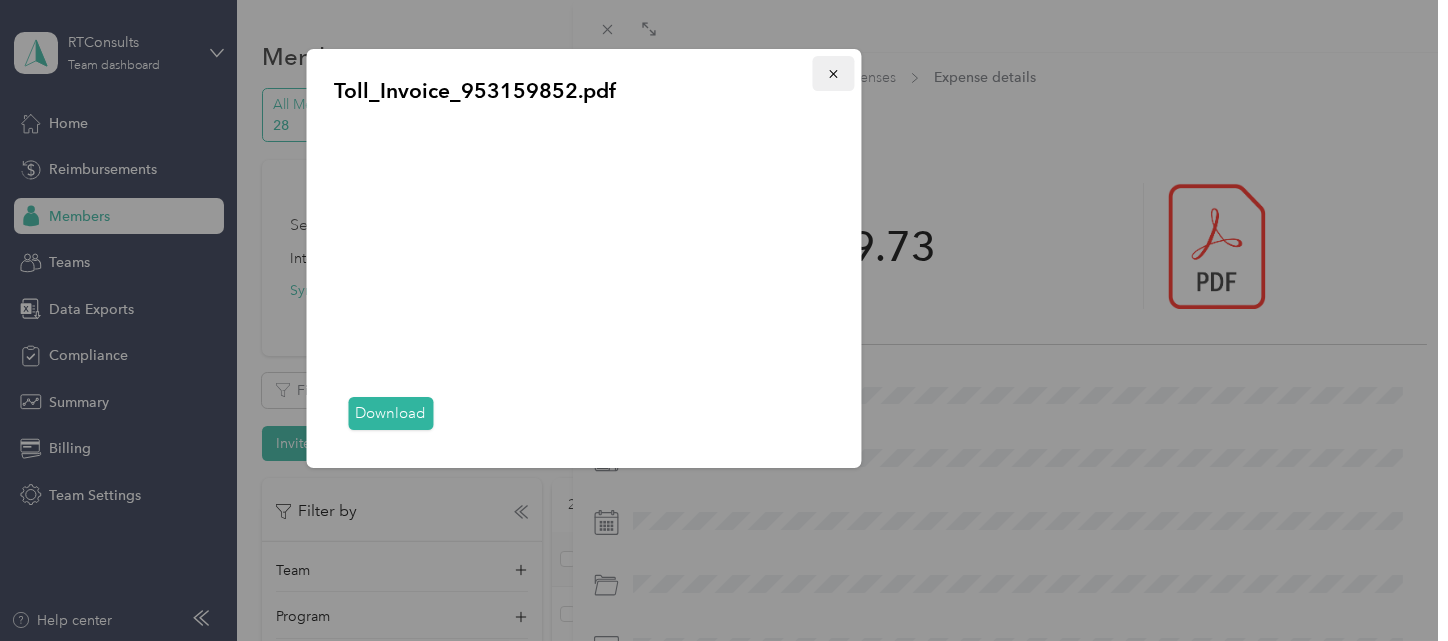 click 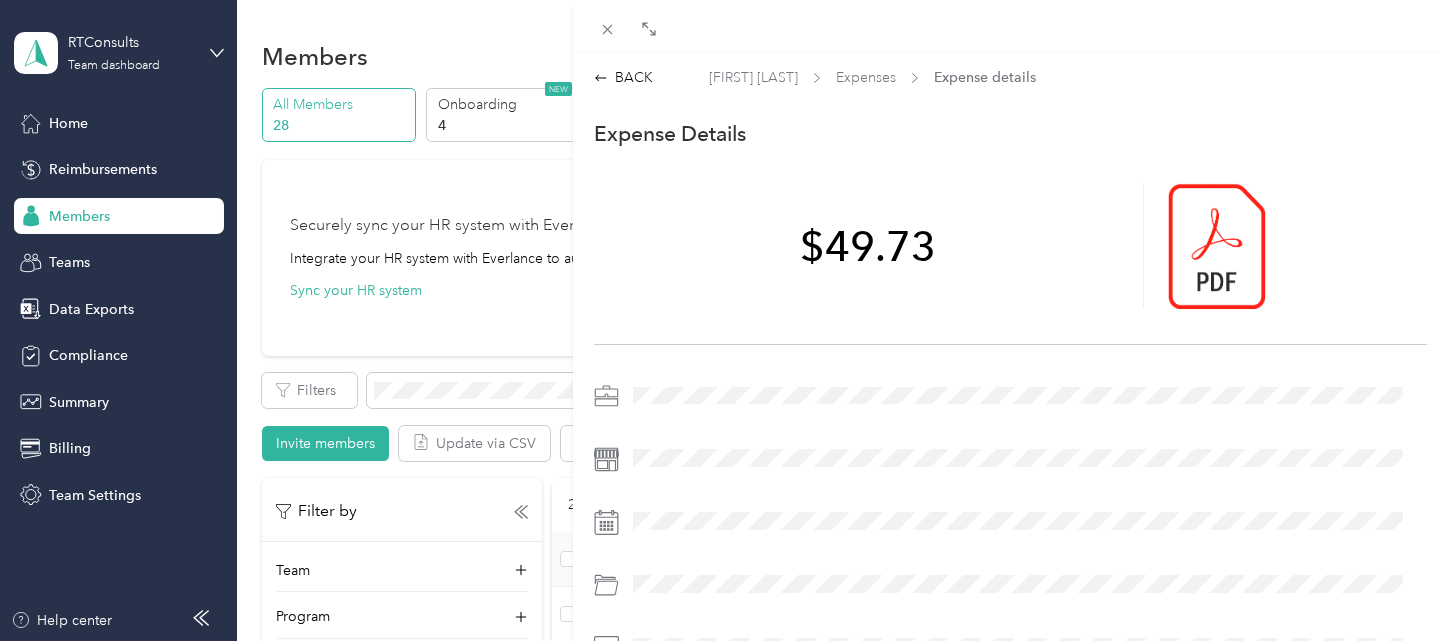 scroll, scrollTop: 0, scrollLeft: 0, axis: both 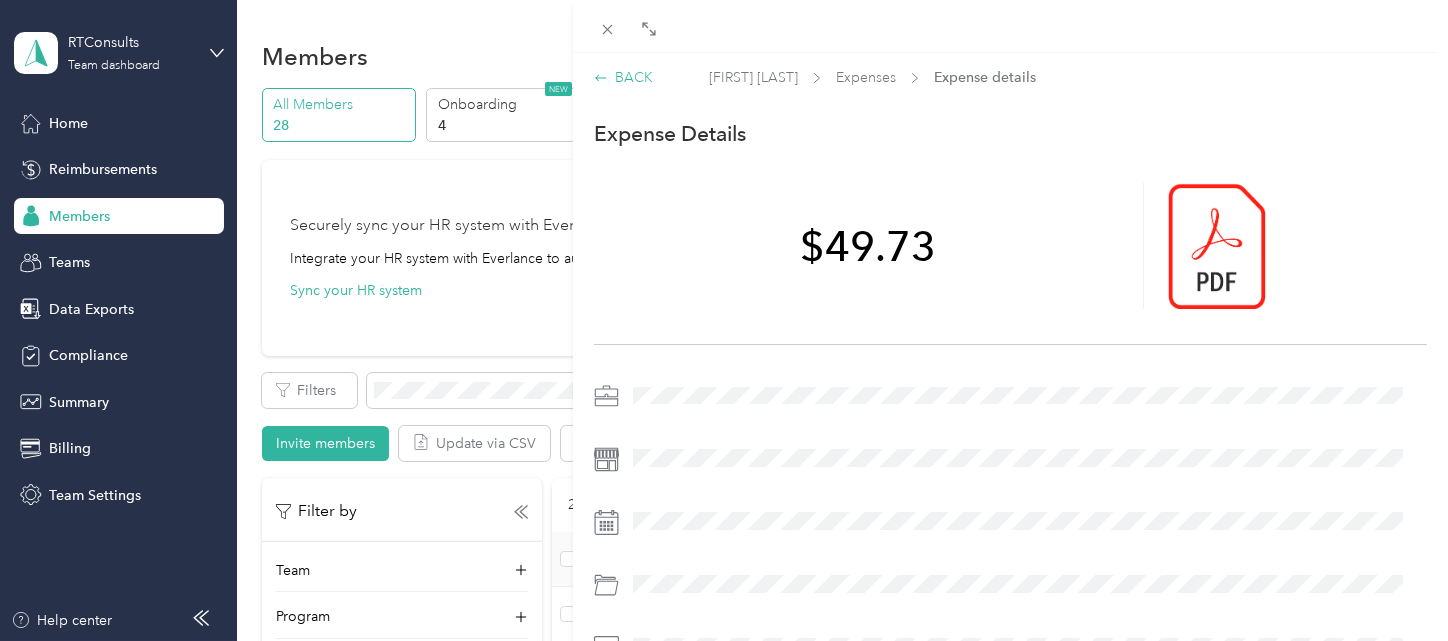 click on "BACK" at bounding box center (623, 77) 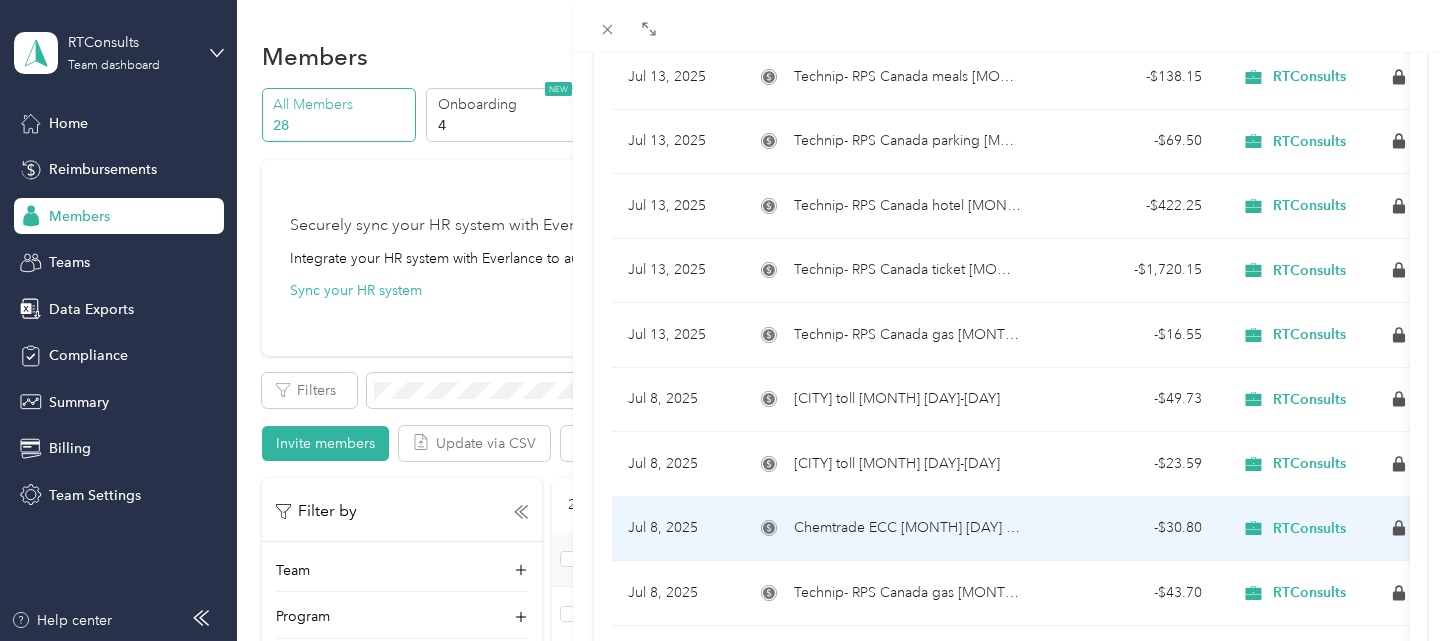 scroll, scrollTop: 855, scrollLeft: 0, axis: vertical 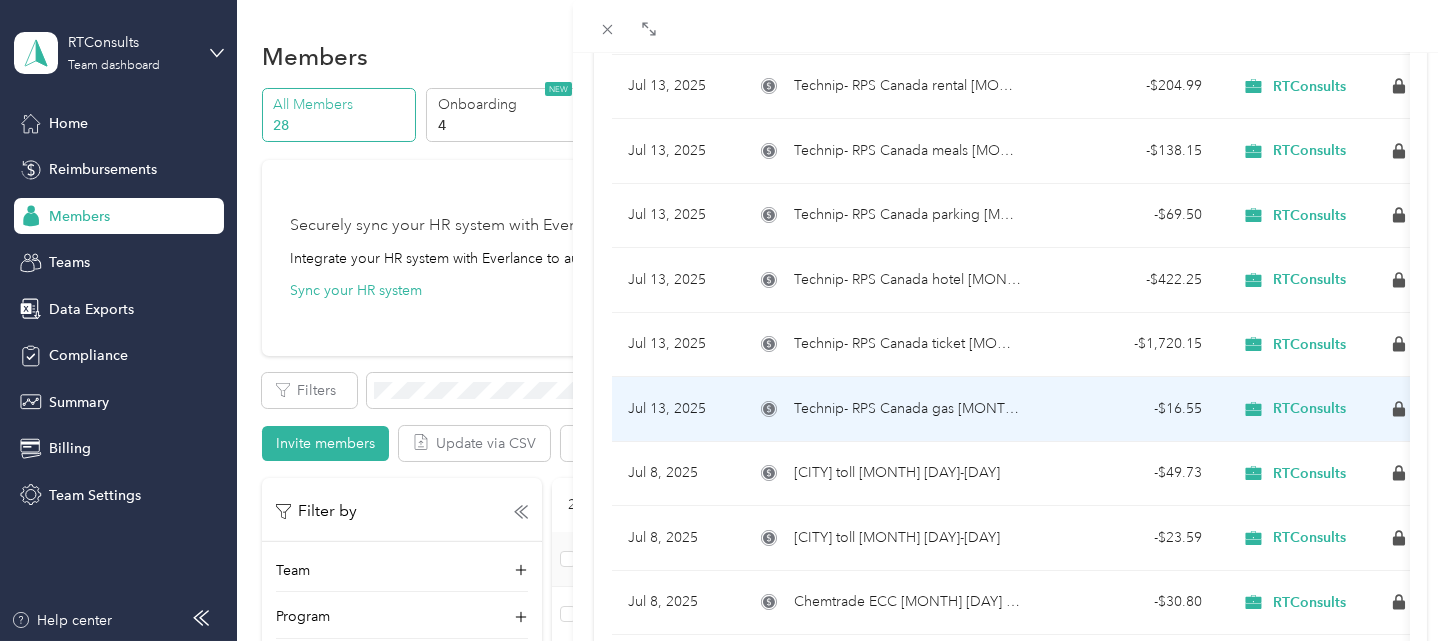 click on "Technip- RPS Canada gas [MONTH] [DAY]" at bounding box center [888, 409] 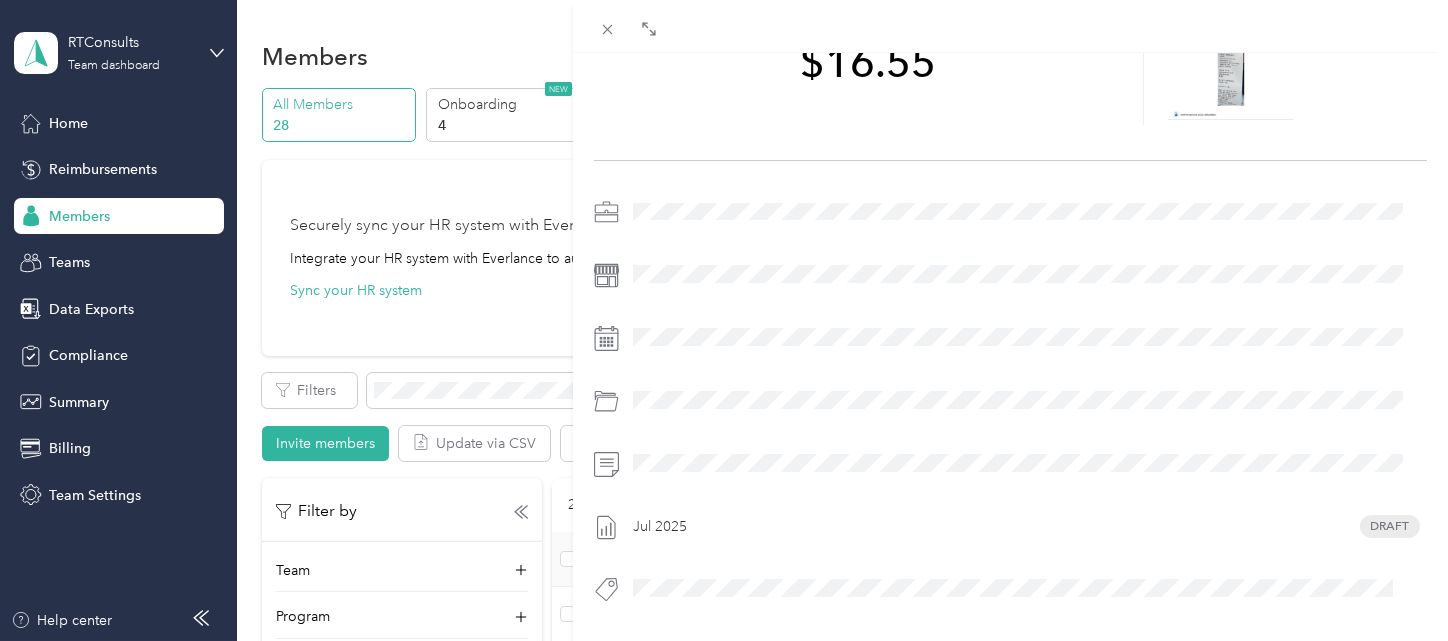 scroll, scrollTop: 0, scrollLeft: 0, axis: both 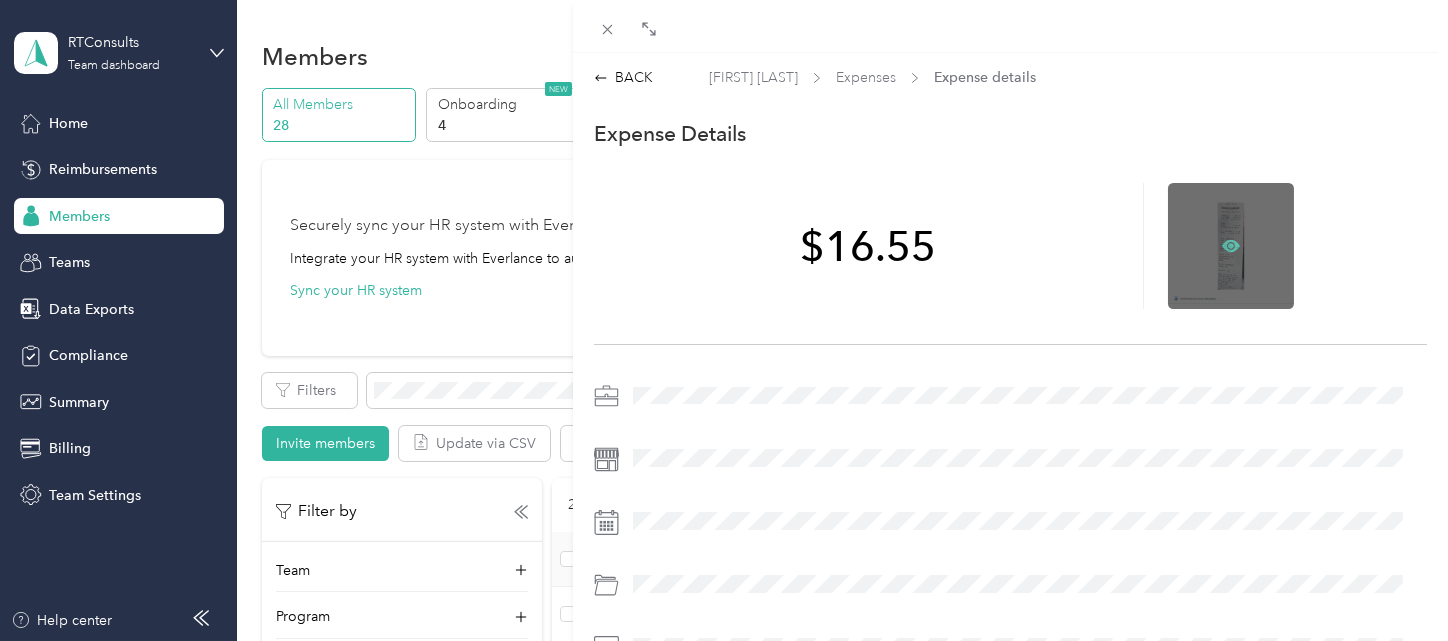 click 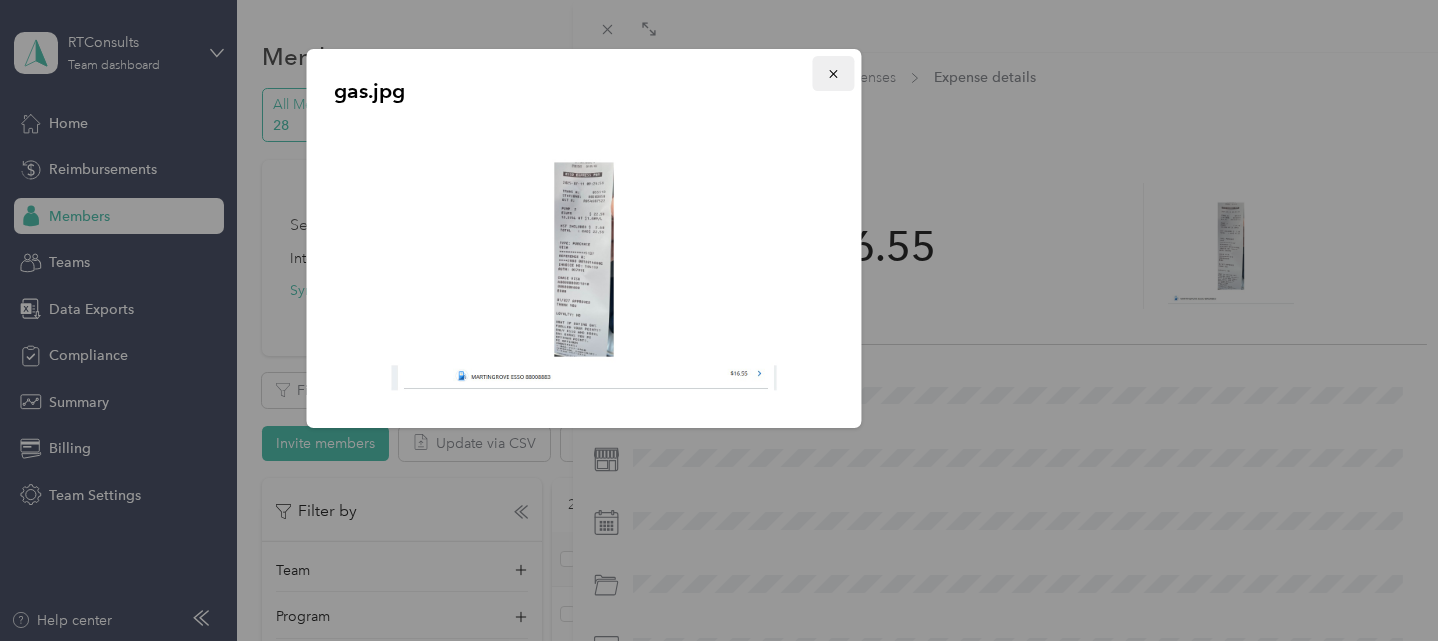 click 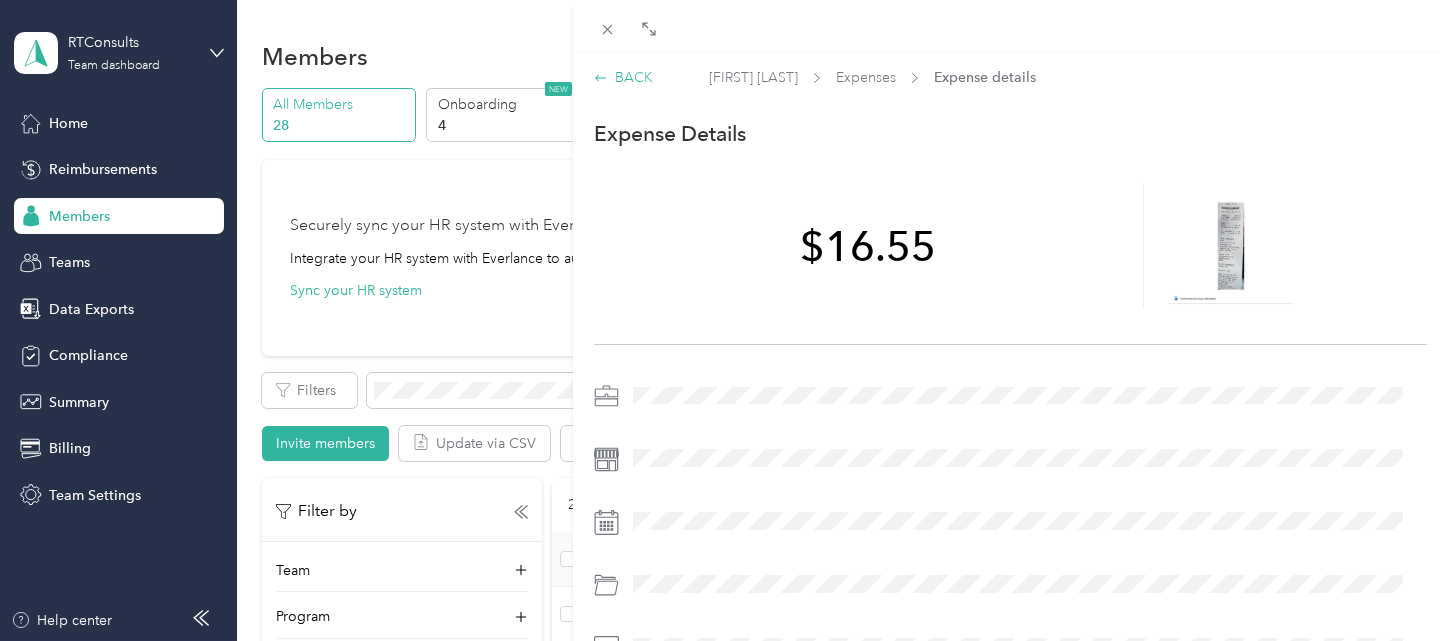 click on "BACK" at bounding box center (623, 77) 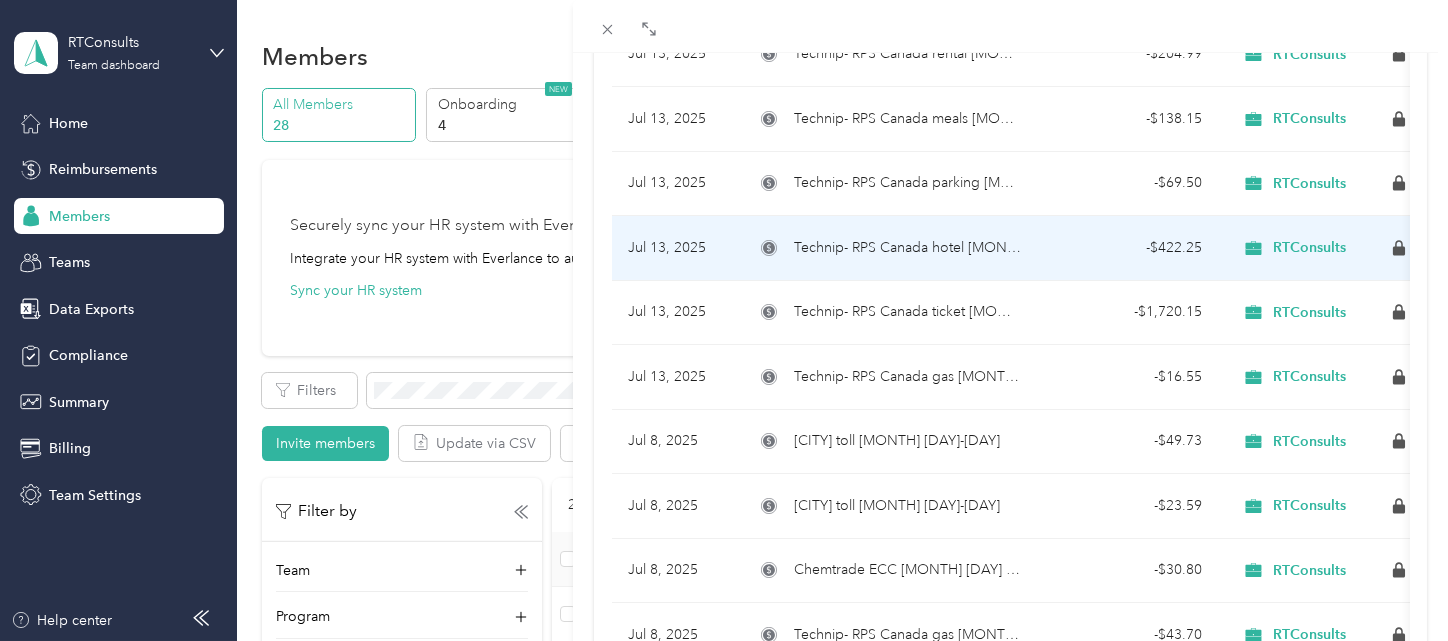 scroll, scrollTop: 888, scrollLeft: 0, axis: vertical 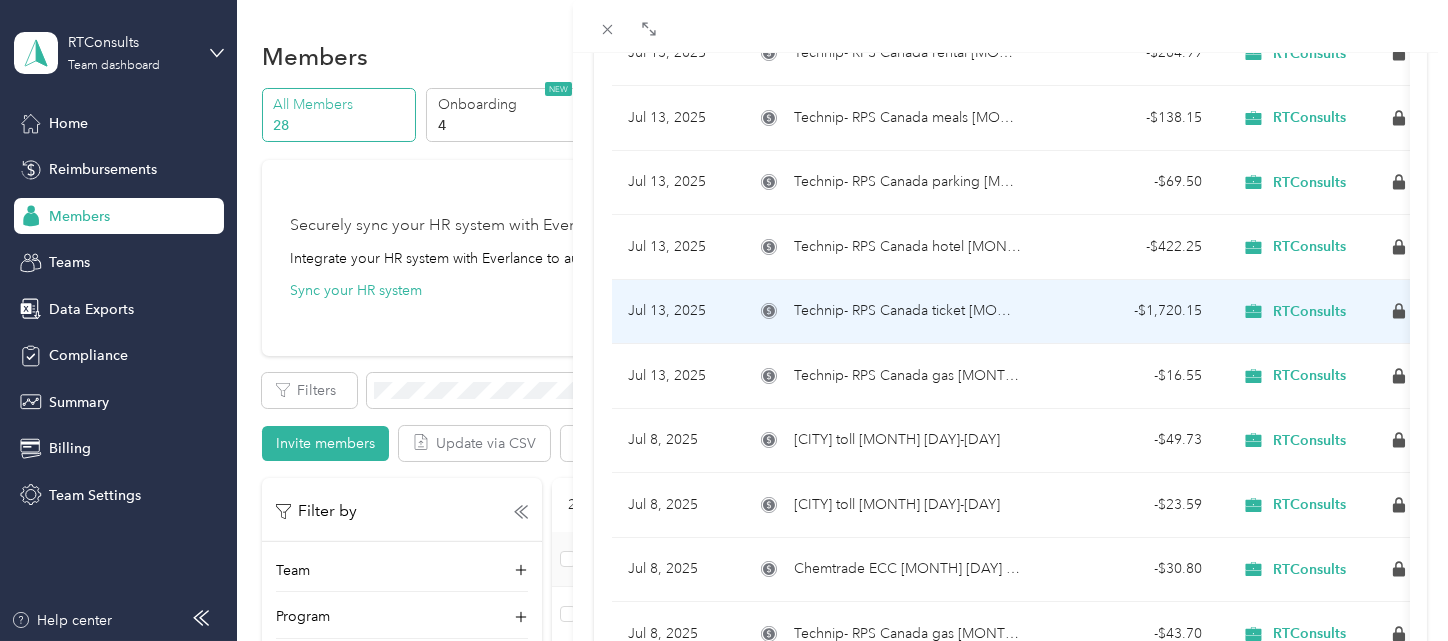 click on "Technip- RPS Canada ticket [MONTH] [DAY]" at bounding box center [908, 311] 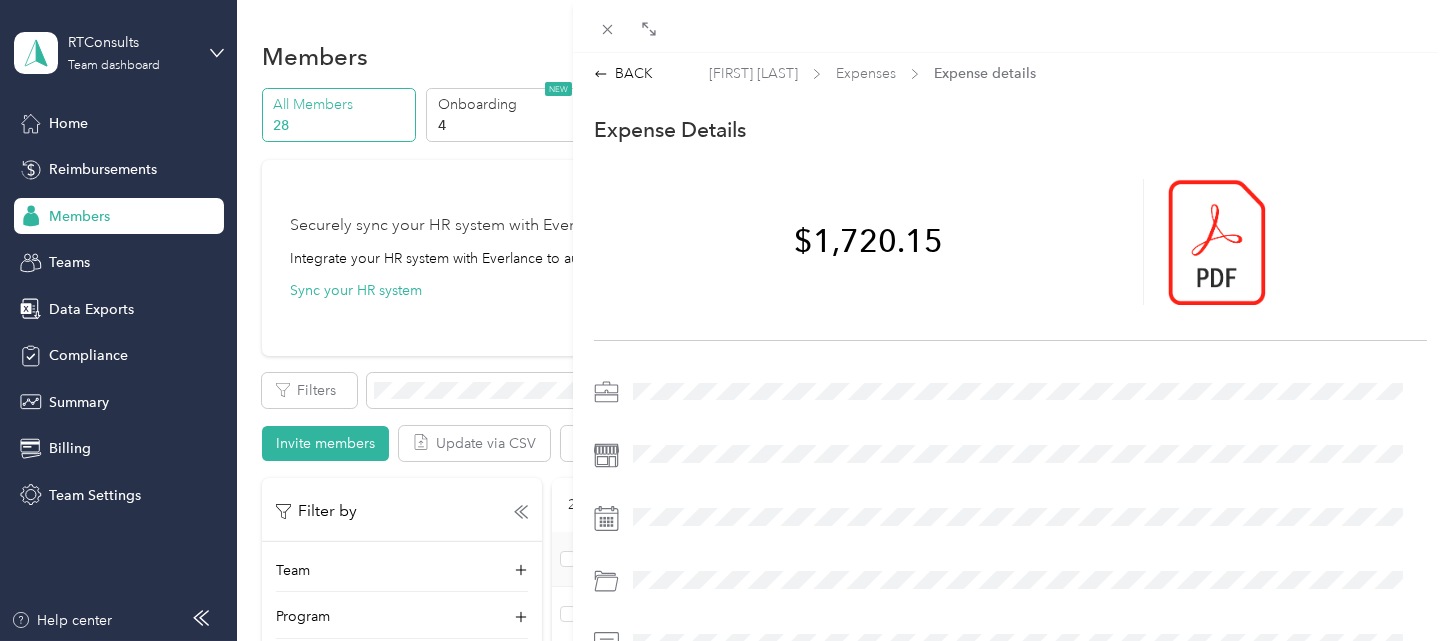 scroll, scrollTop: 0, scrollLeft: 0, axis: both 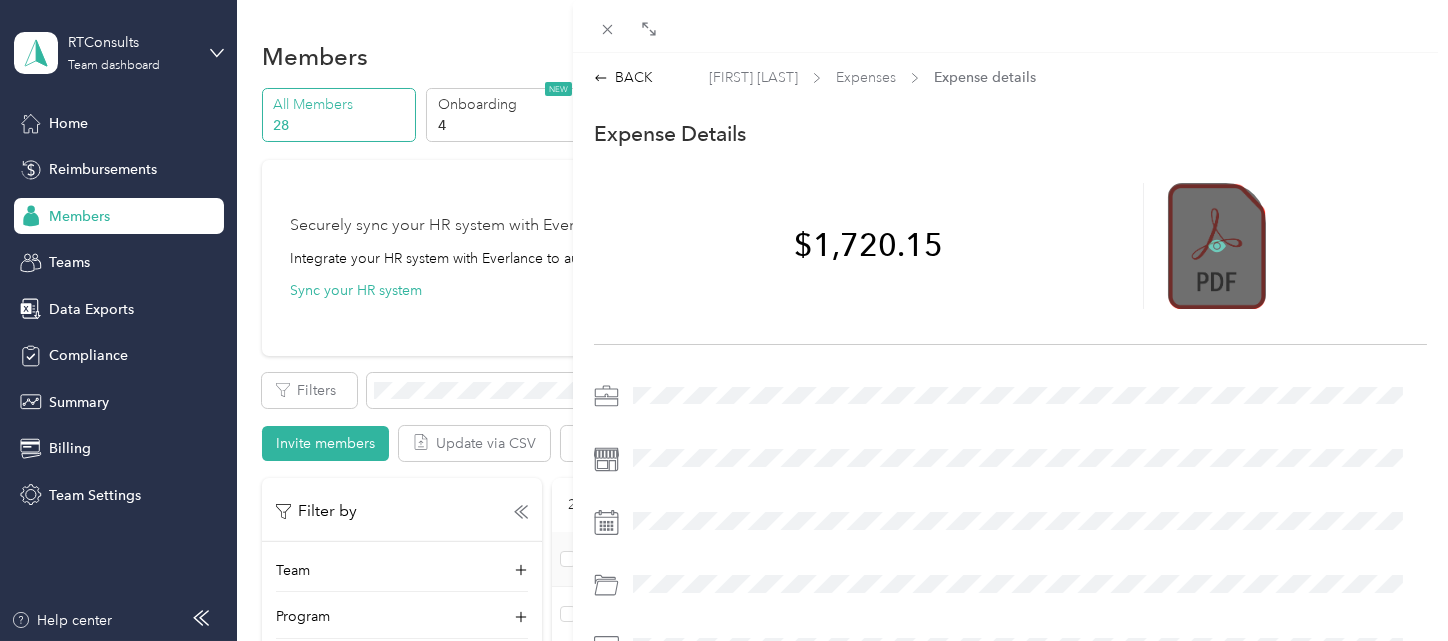 click 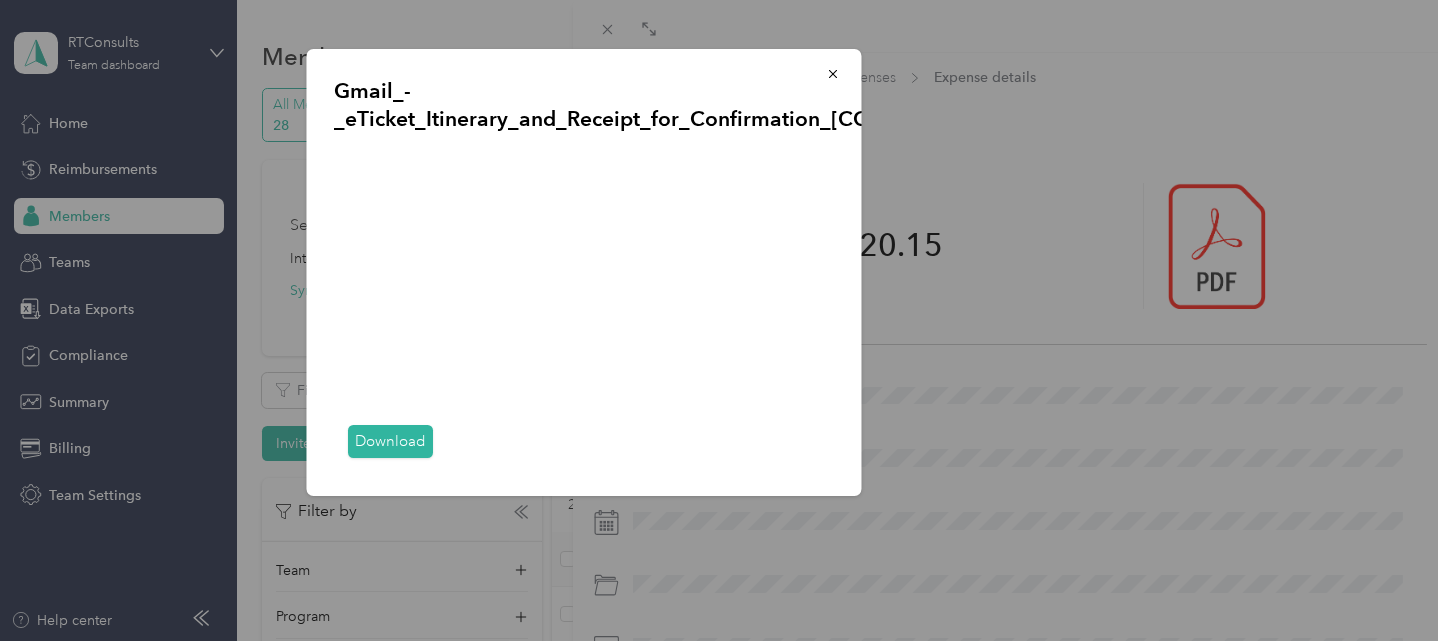click 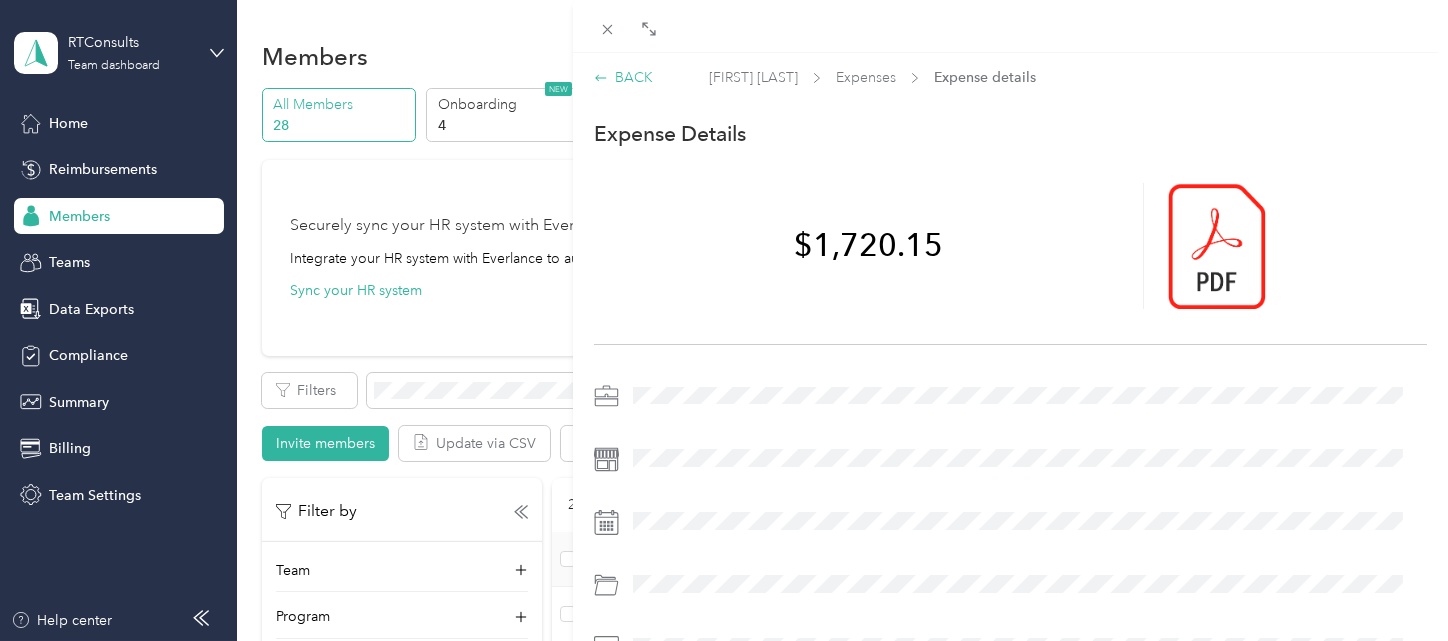 click on "BACK" at bounding box center [623, 77] 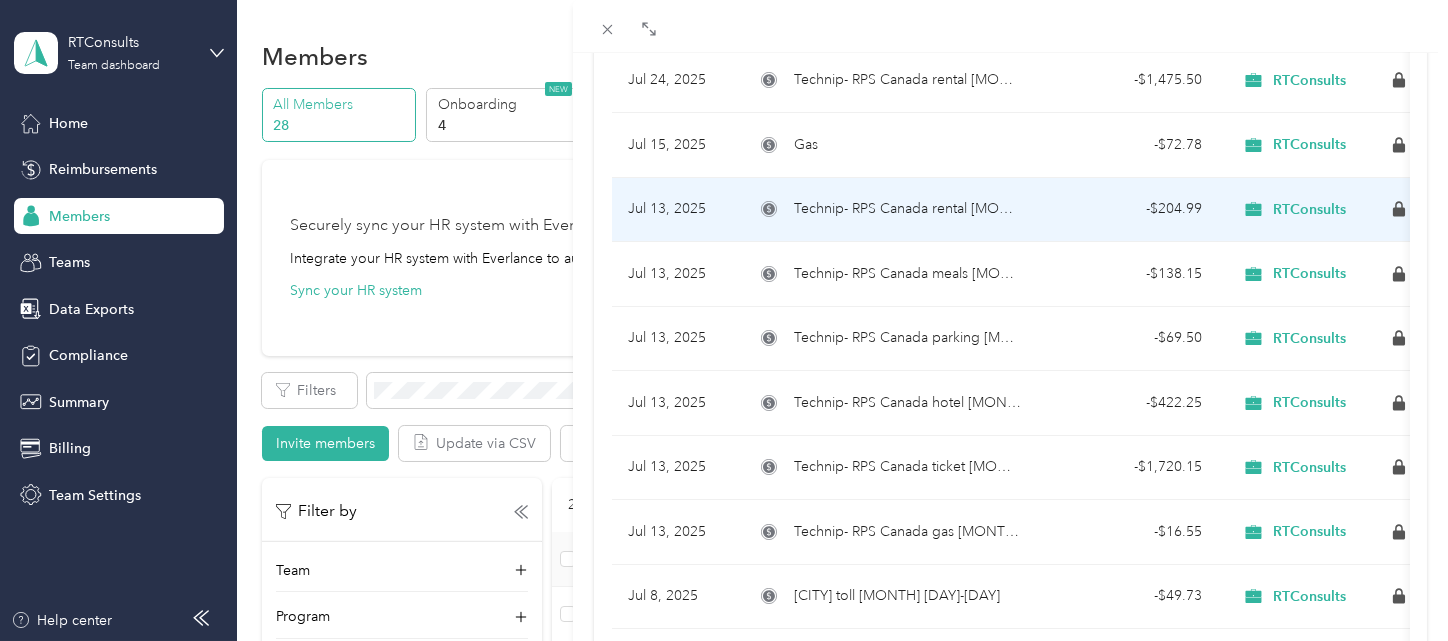 scroll, scrollTop: 740, scrollLeft: 0, axis: vertical 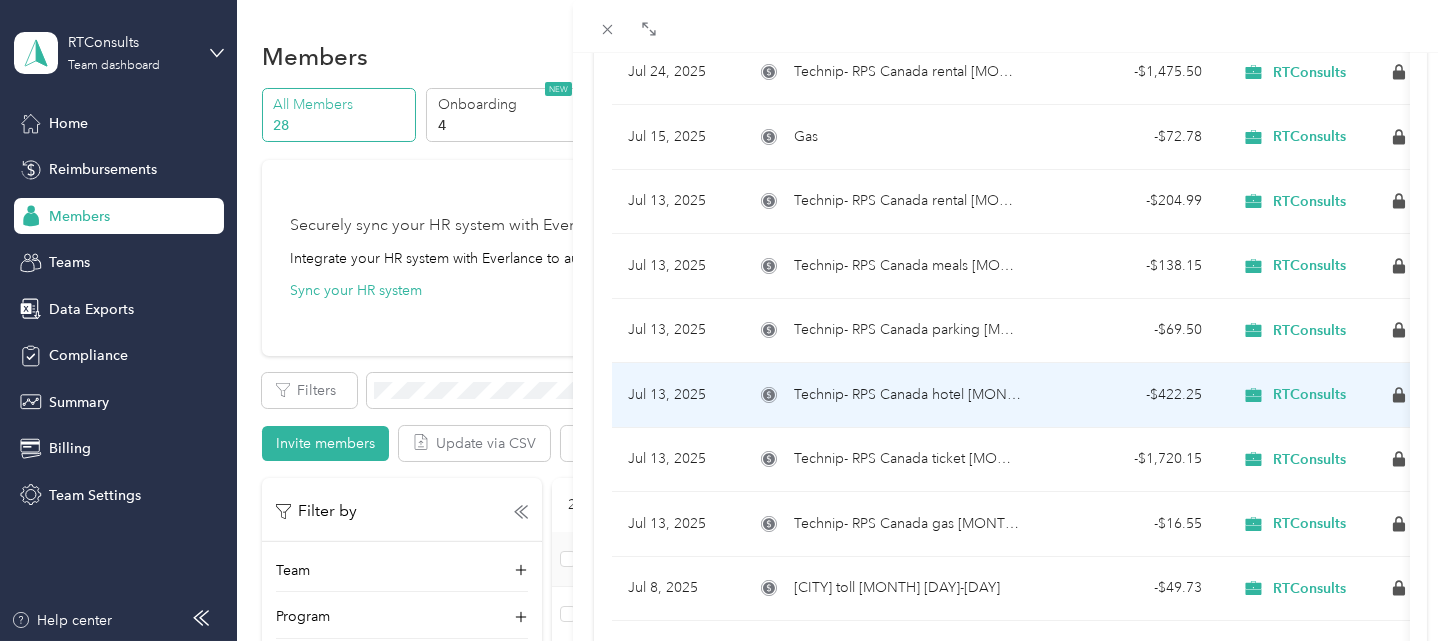 click on "Technip- RPS Canada hotel [MONTH] [DAY]" at bounding box center [888, 395] 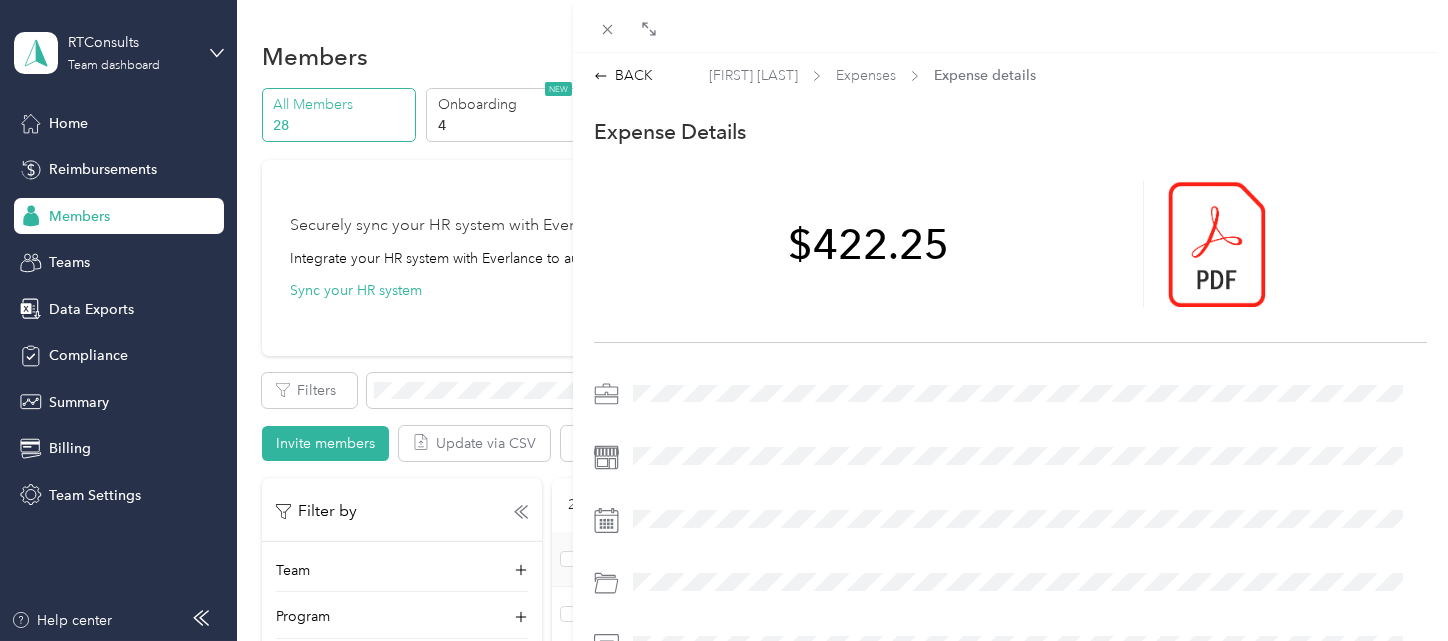 scroll, scrollTop: 0, scrollLeft: 0, axis: both 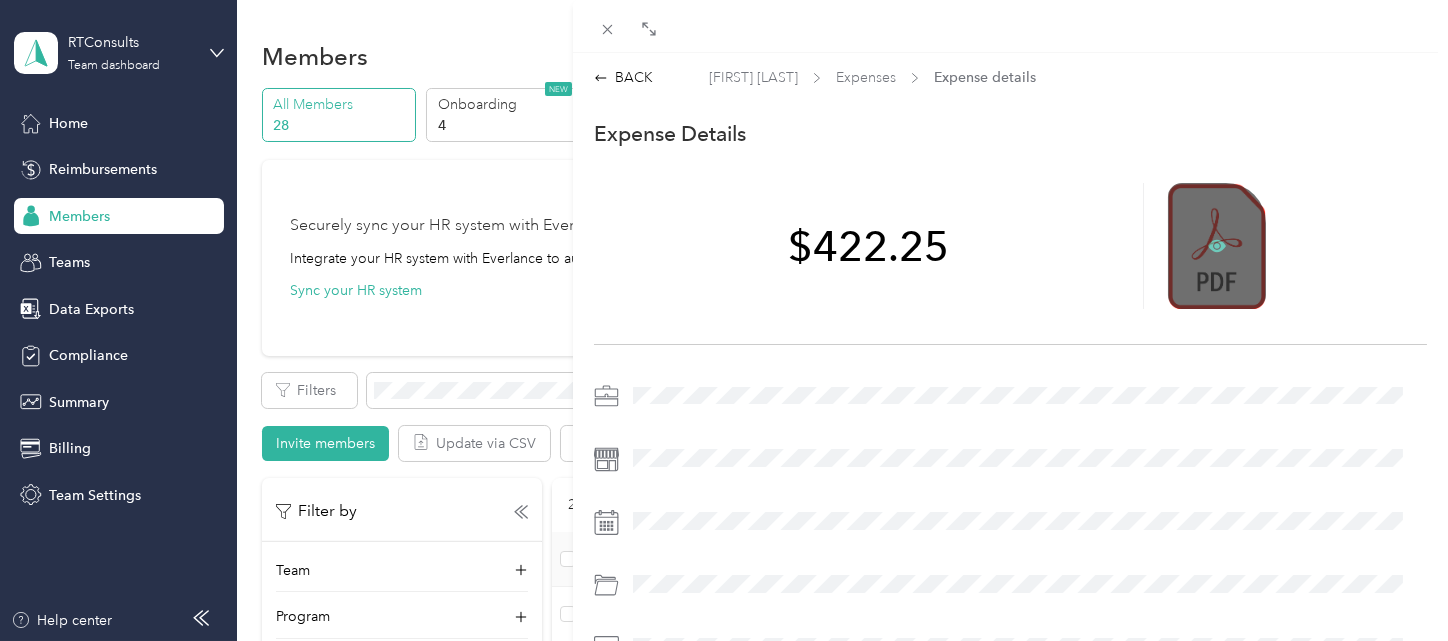 click 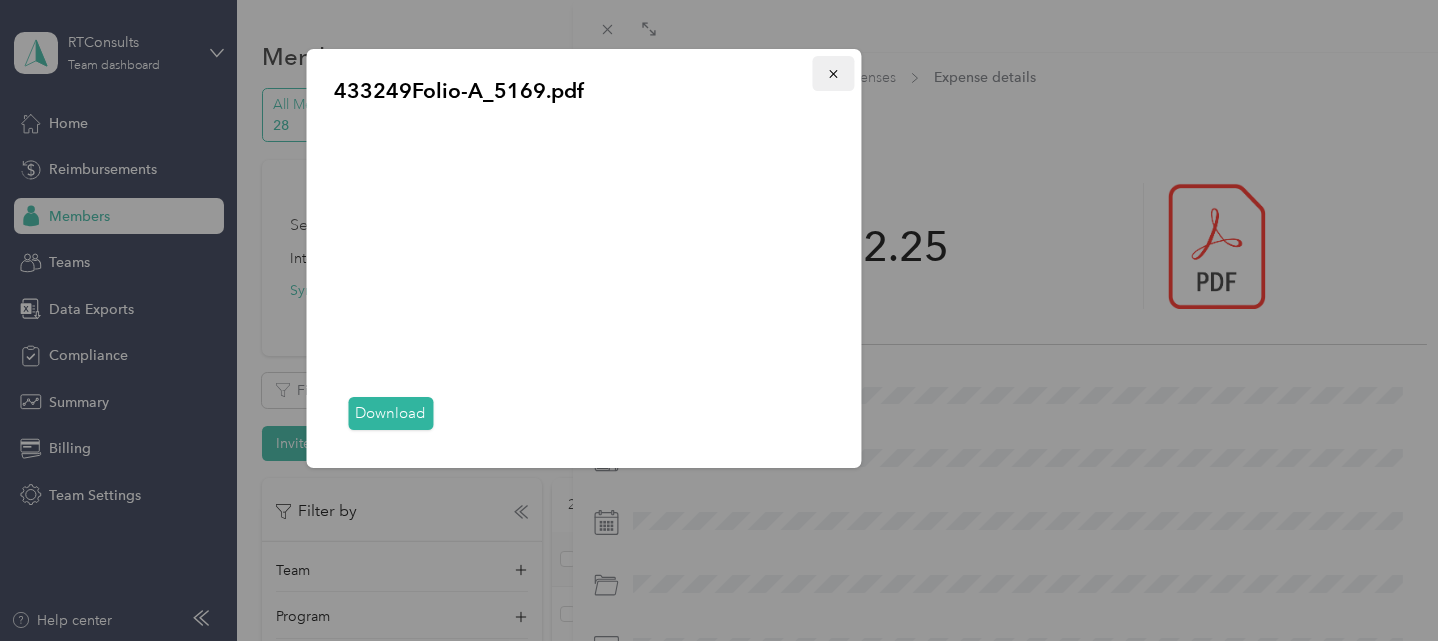 click 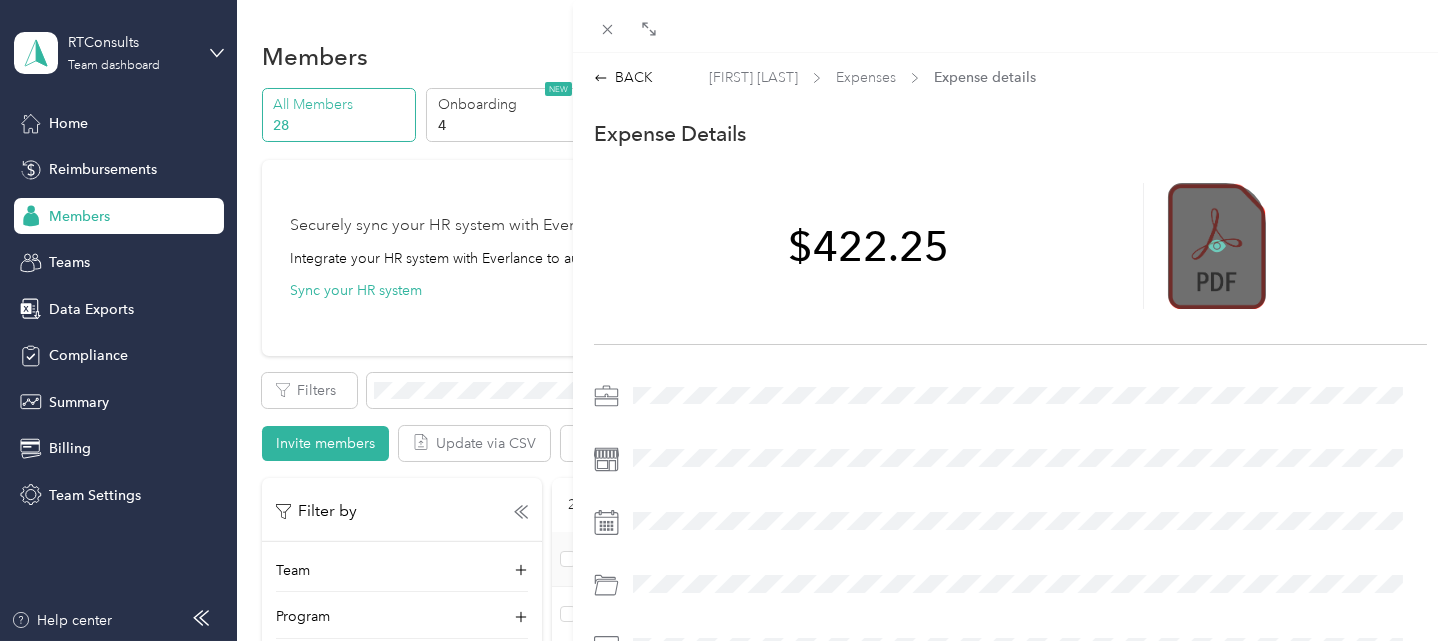 click 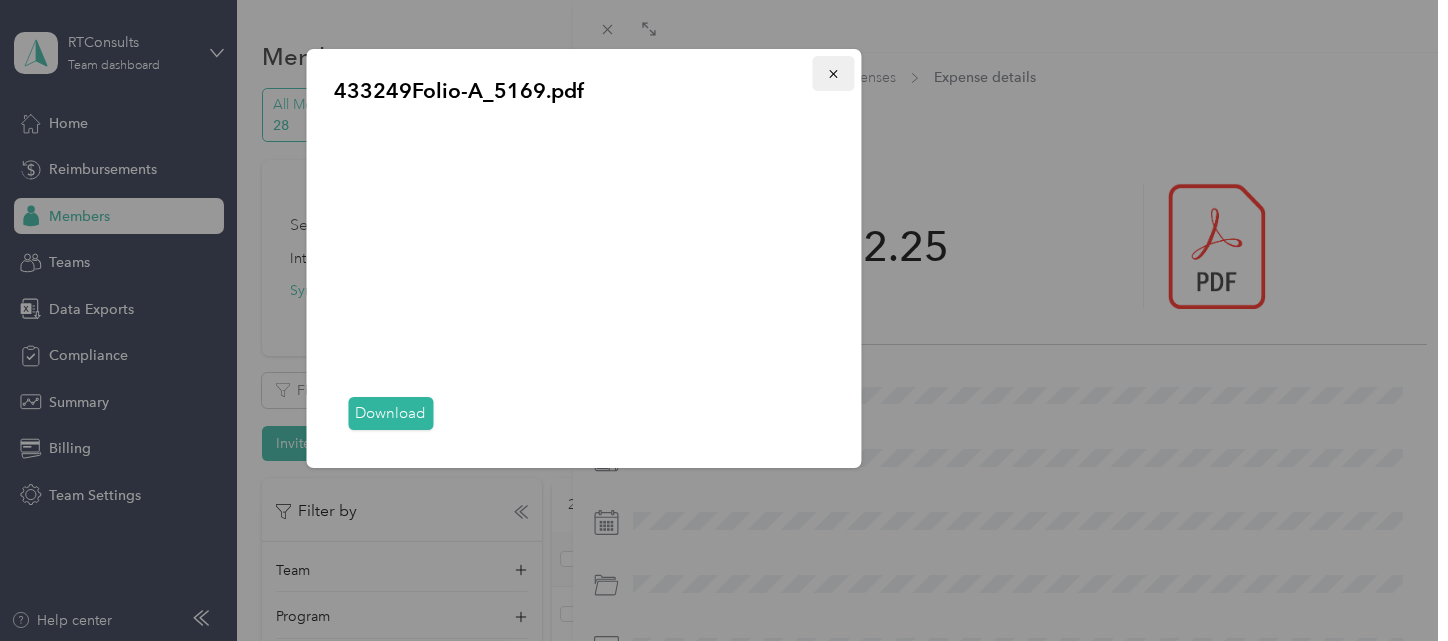 drag, startPoint x: 834, startPoint y: 81, endPoint x: 896, endPoint y: 86, distance: 62.201286 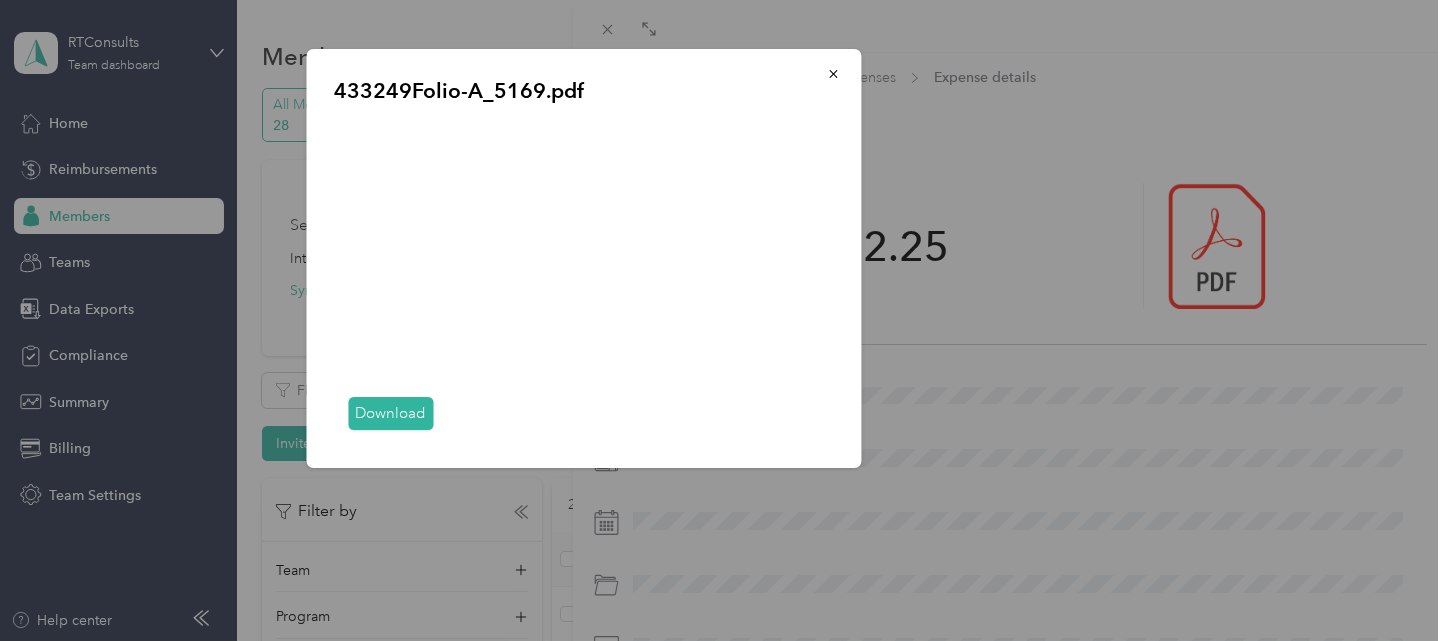 click at bounding box center [834, 73] 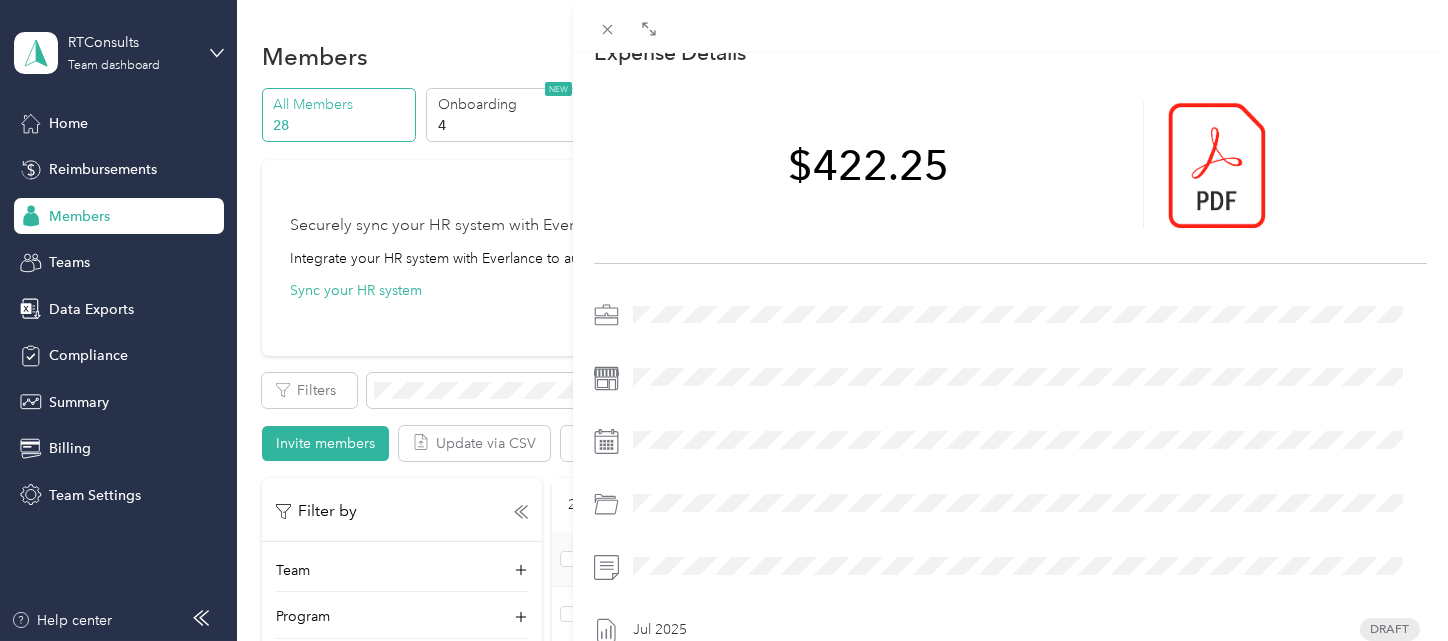 scroll, scrollTop: 0, scrollLeft: 0, axis: both 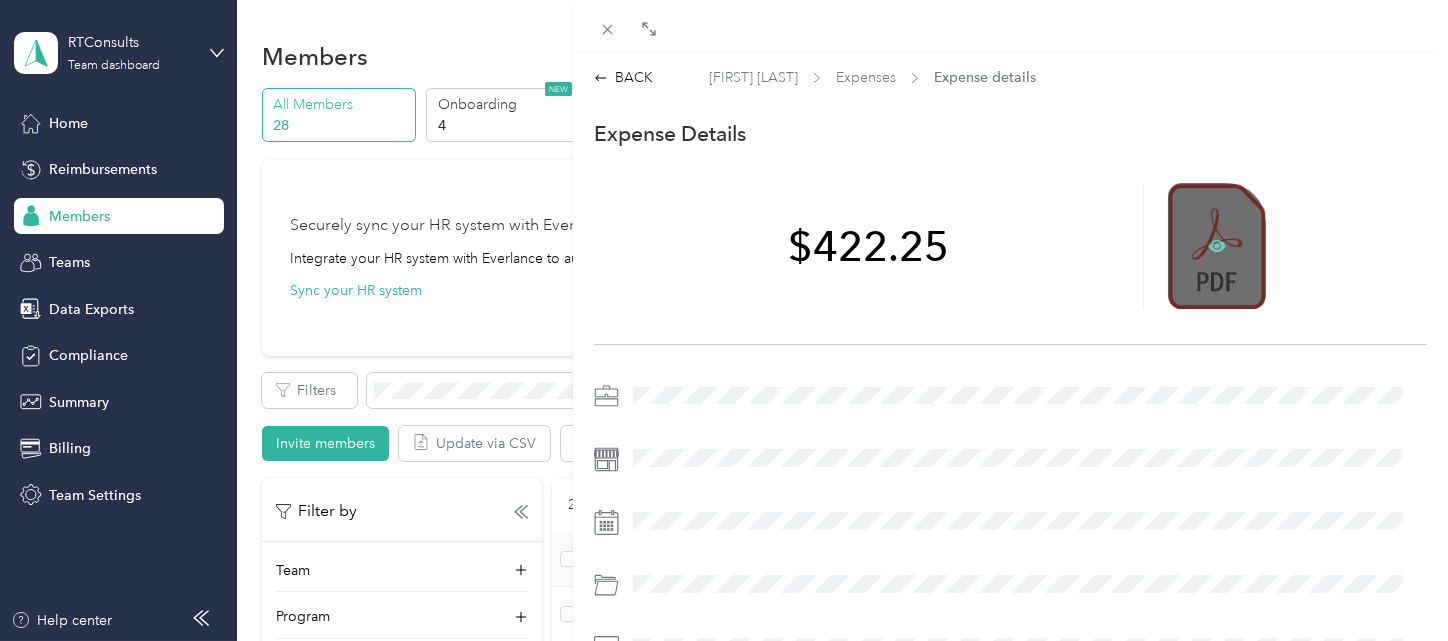 click 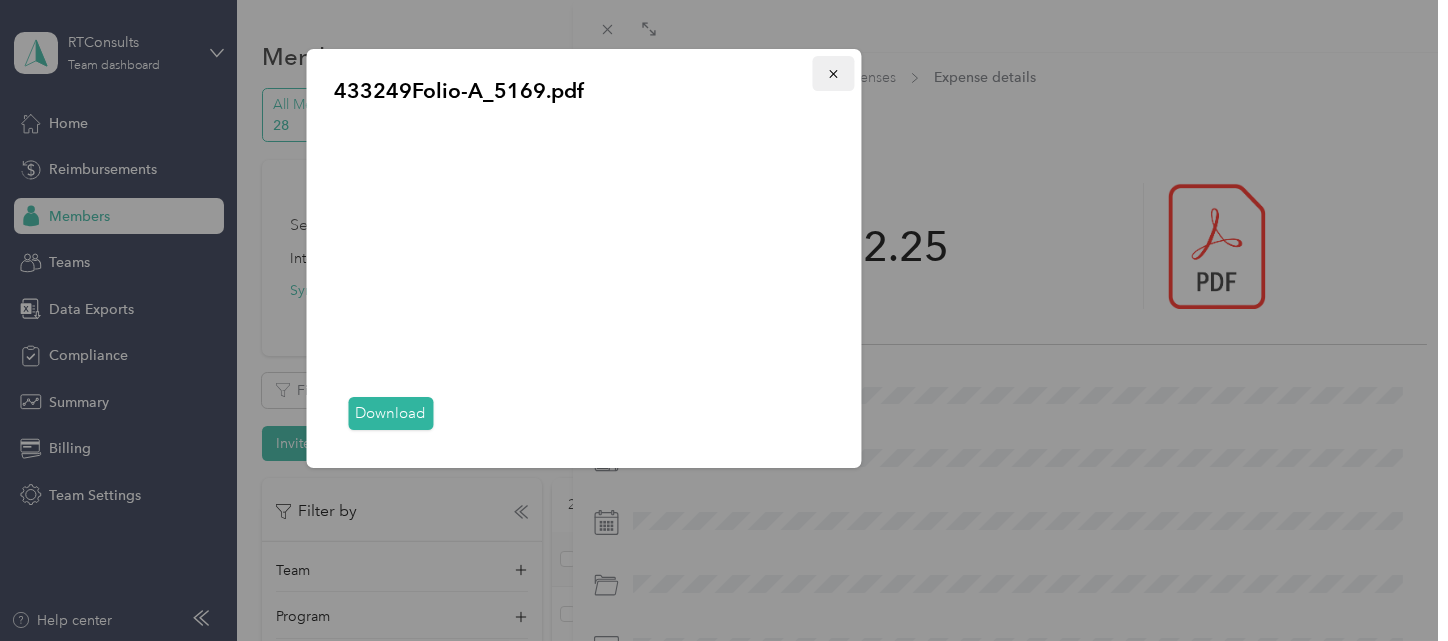 click 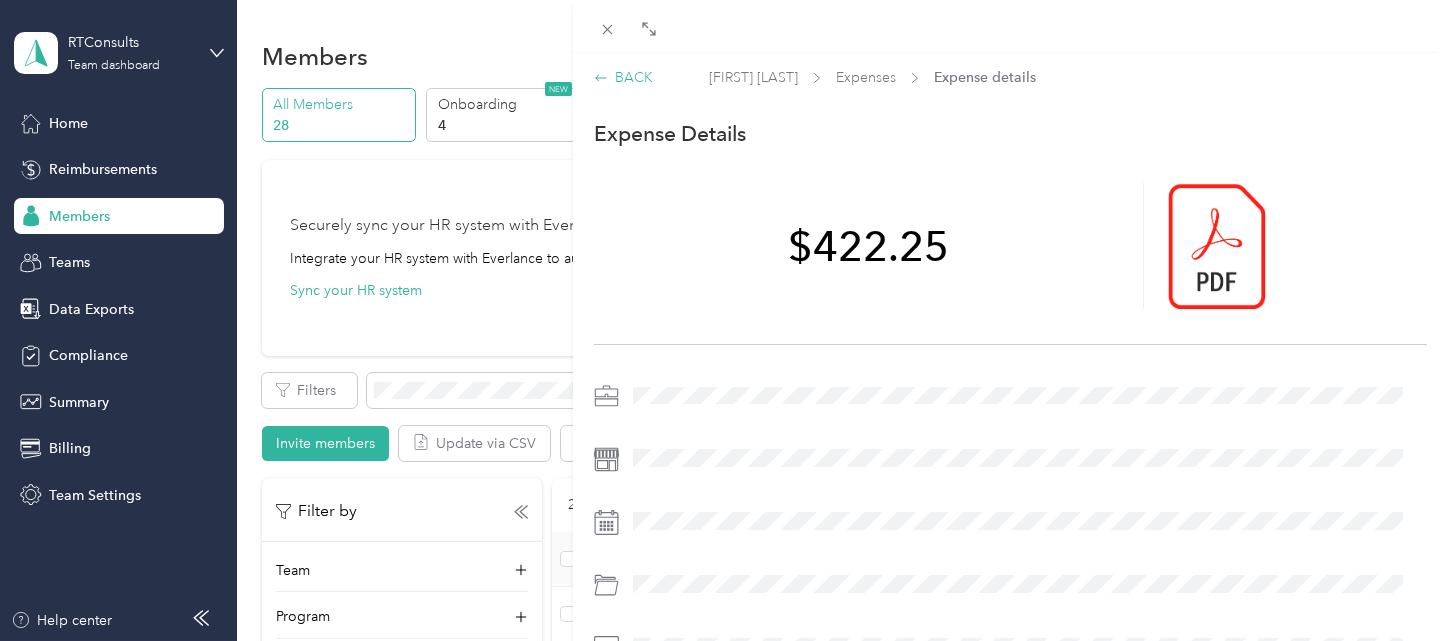 click on "BACK" at bounding box center [623, 77] 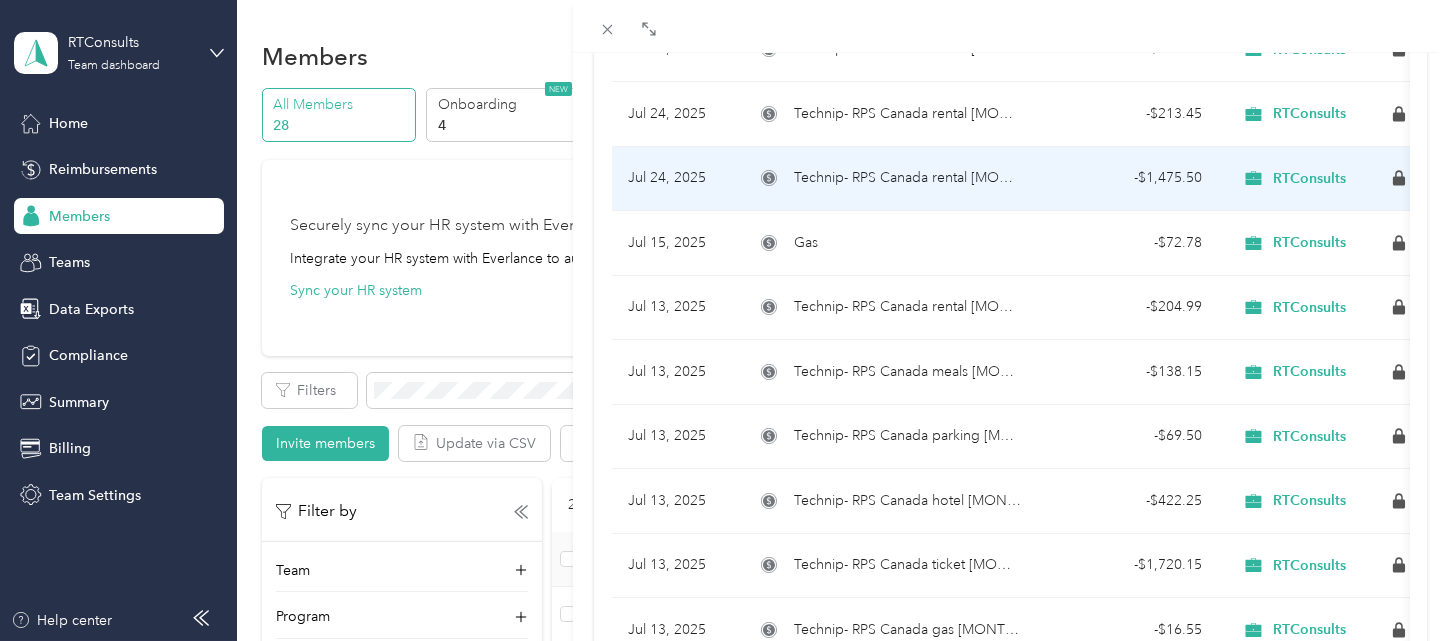 scroll, scrollTop: 667, scrollLeft: 0, axis: vertical 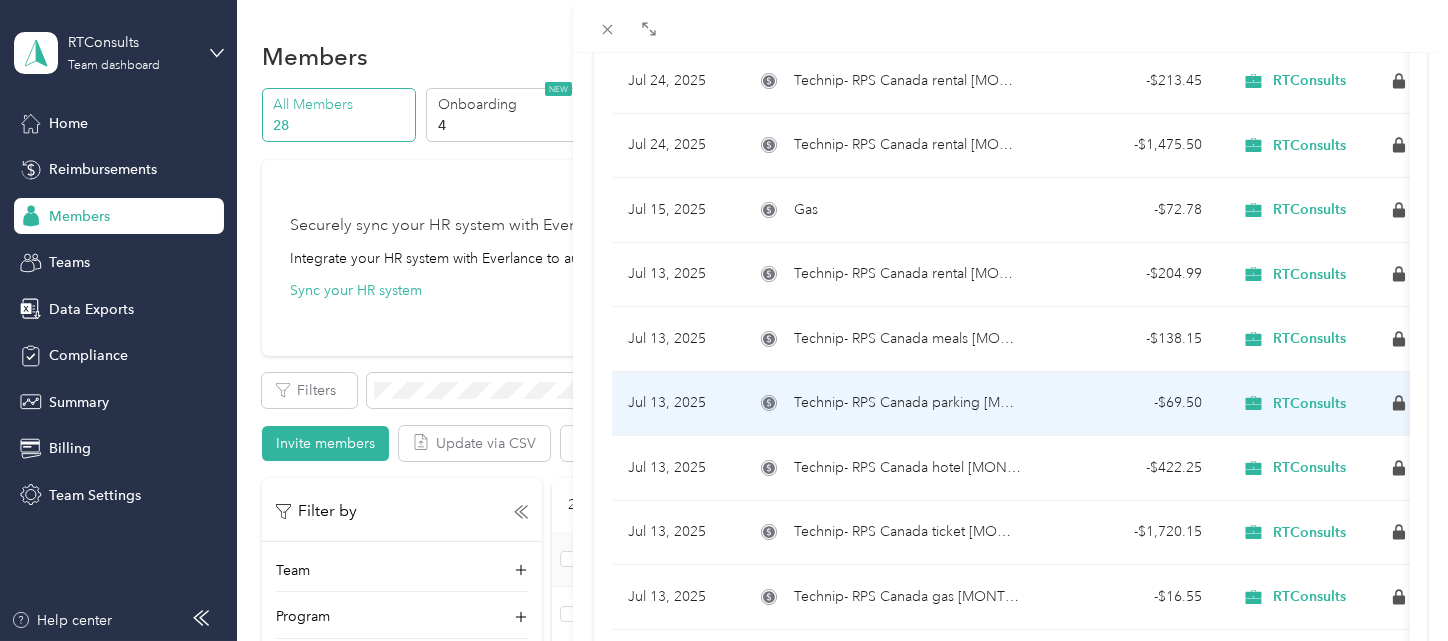click on "Technip- RPS Canada parking [MONTH] [DAY]" at bounding box center (908, 403) 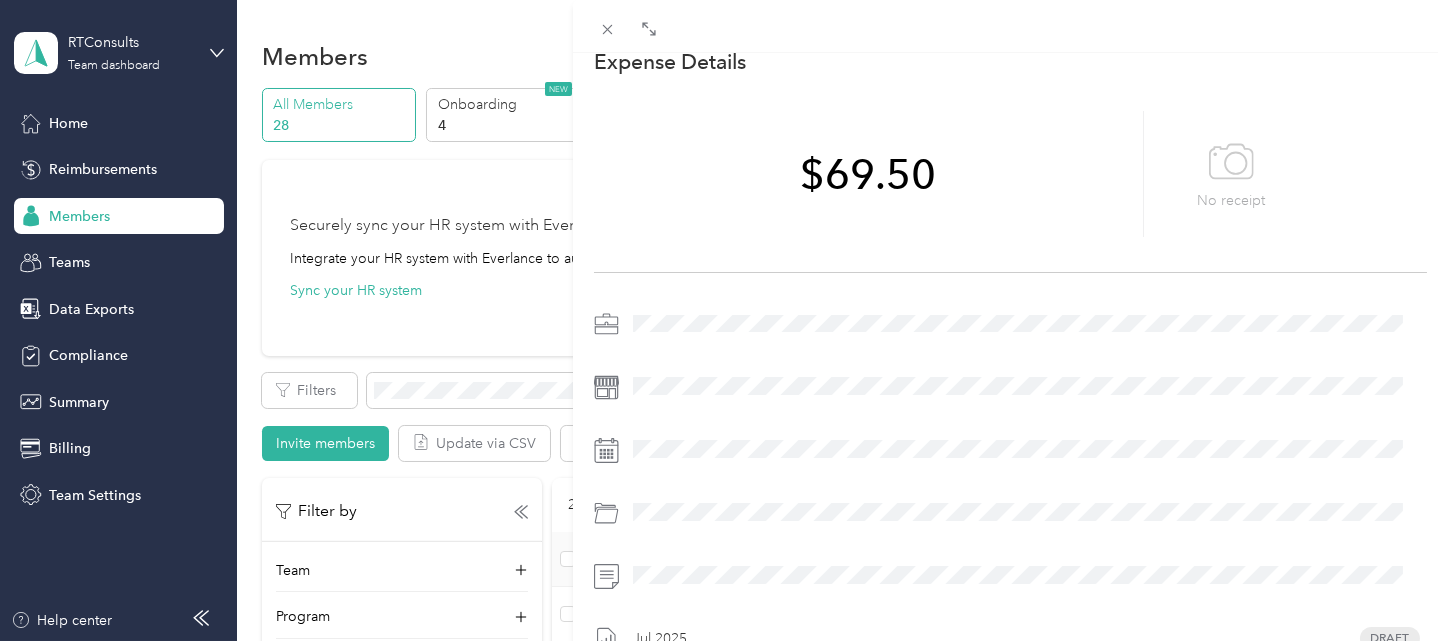 scroll, scrollTop: 0, scrollLeft: 0, axis: both 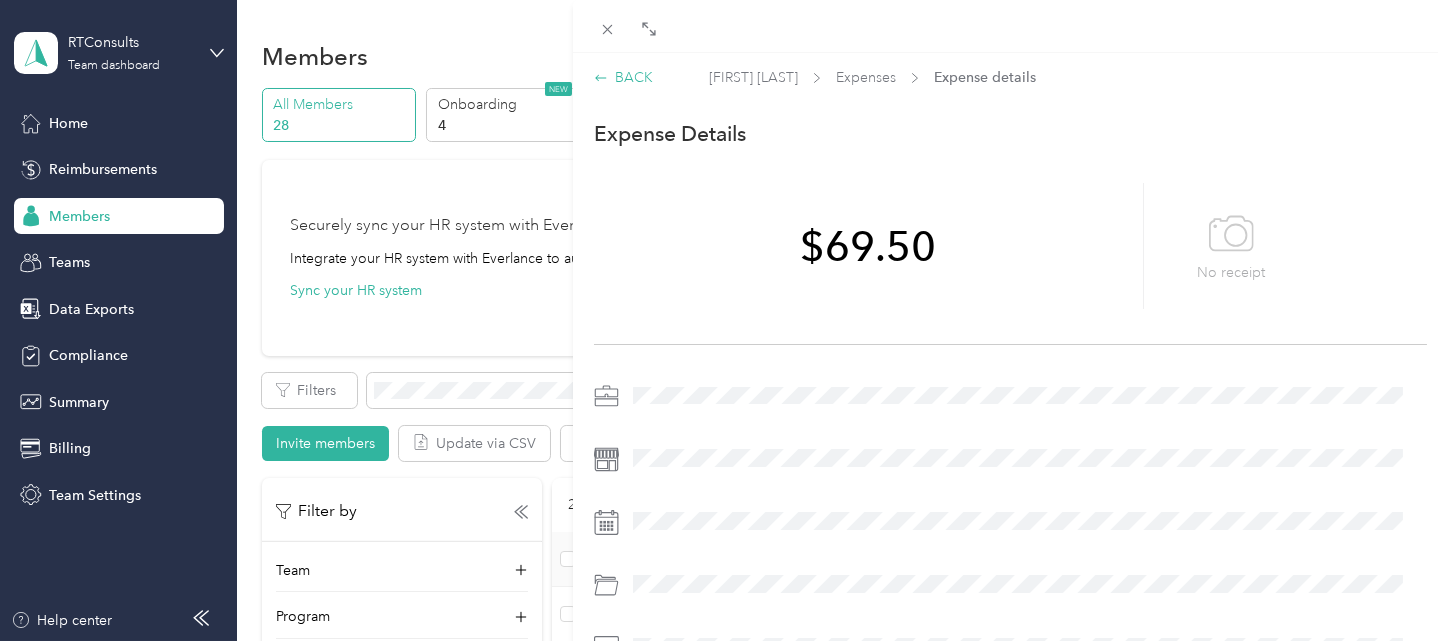 click on "BACK" at bounding box center (623, 77) 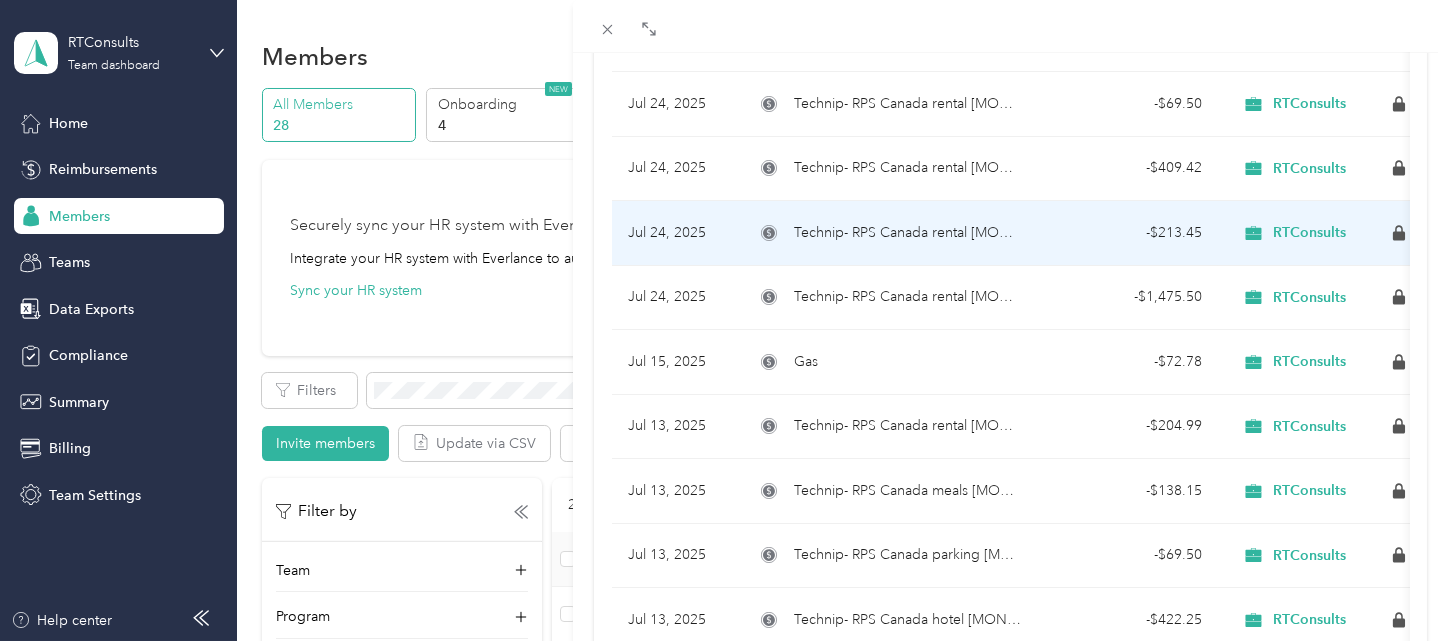 scroll, scrollTop: 592, scrollLeft: 0, axis: vertical 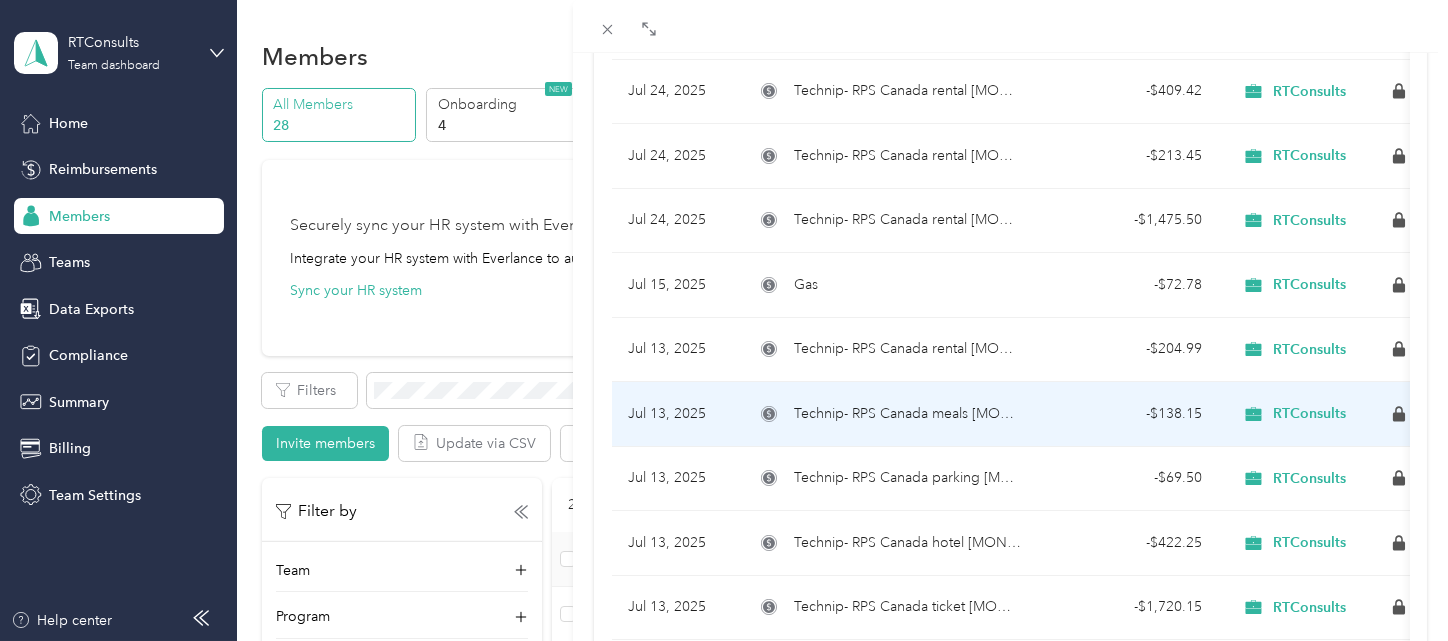 click on "Technip- RPS Canada meals [MONTH] [DAY] (3days)" at bounding box center (908, 414) 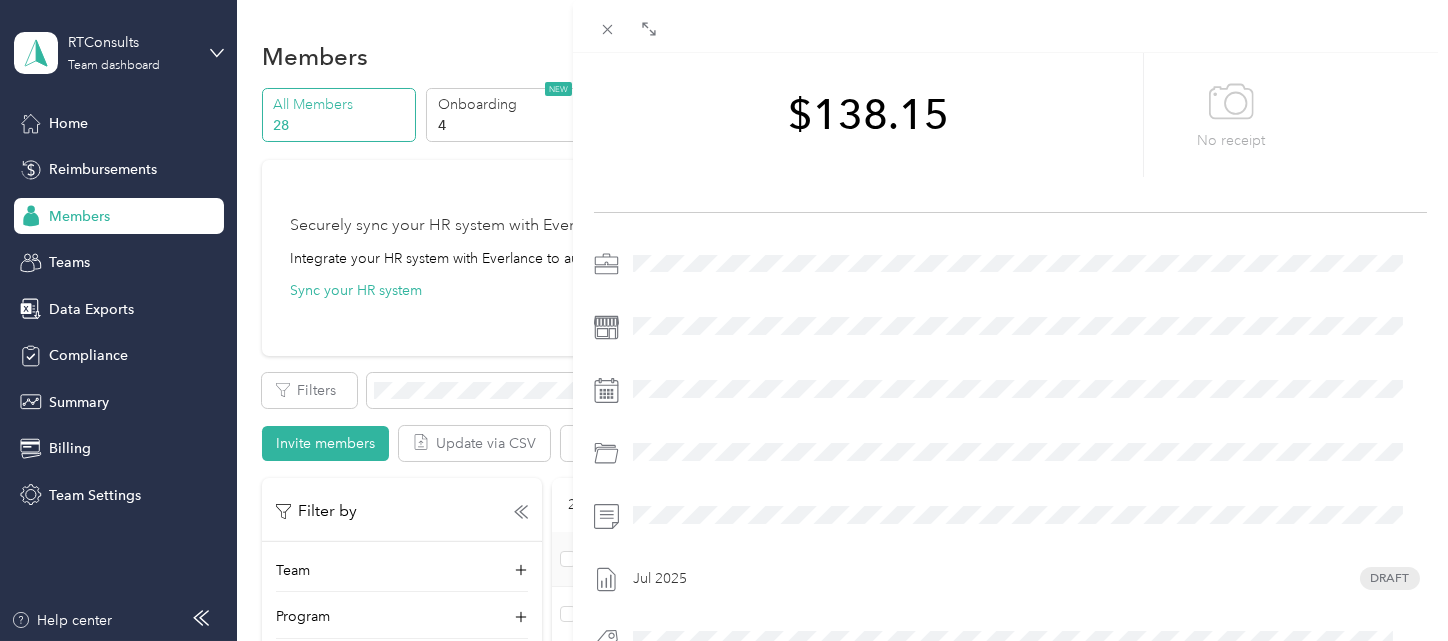 scroll, scrollTop: 0, scrollLeft: 0, axis: both 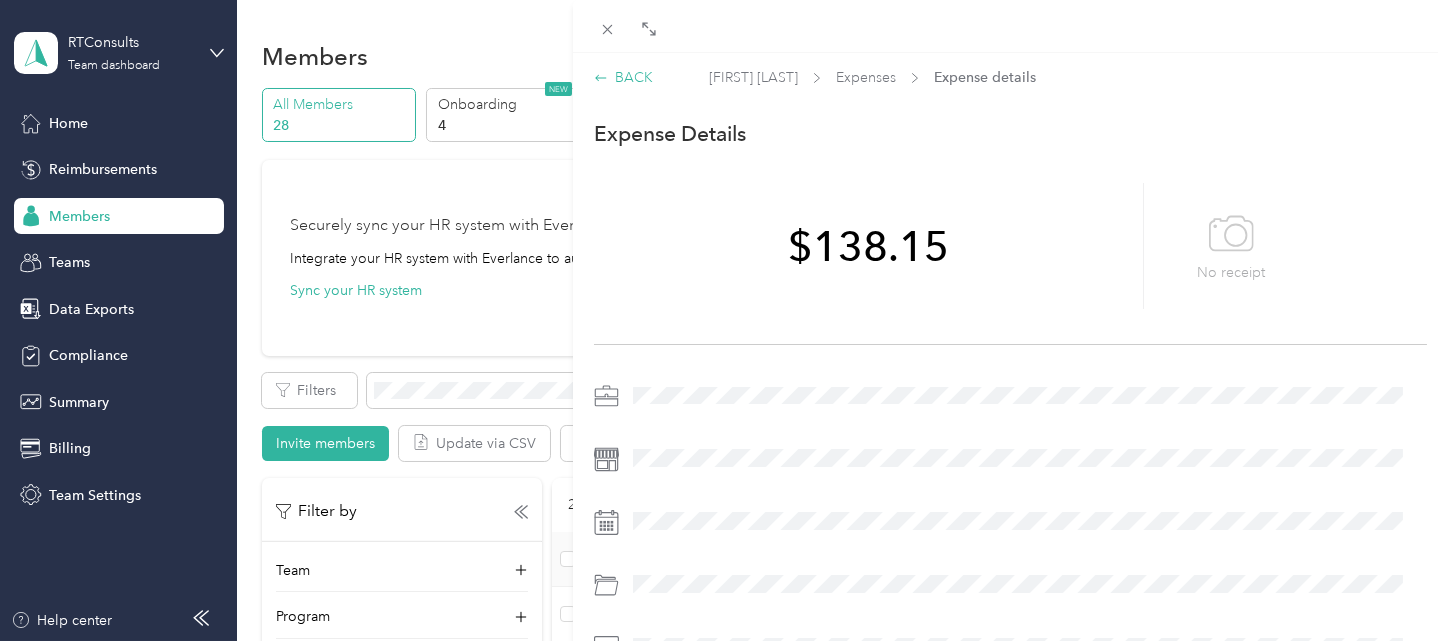 click on "BACK" at bounding box center [623, 77] 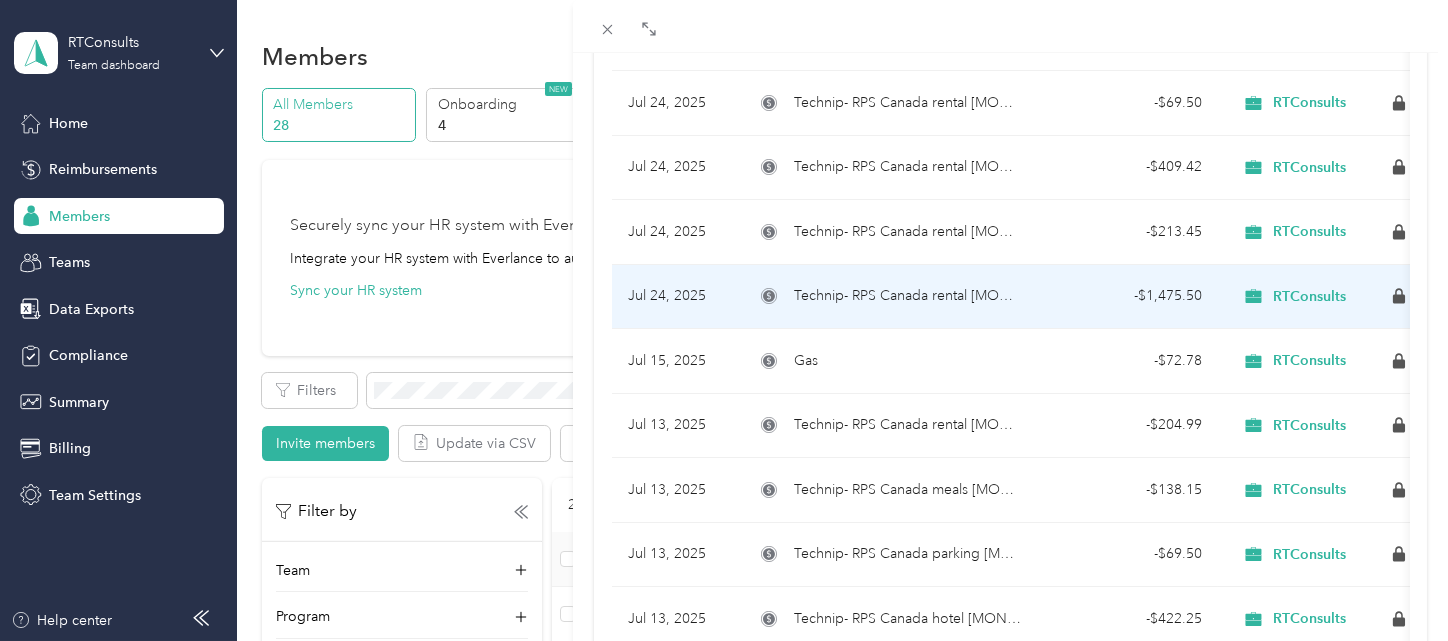 scroll, scrollTop: 518, scrollLeft: 0, axis: vertical 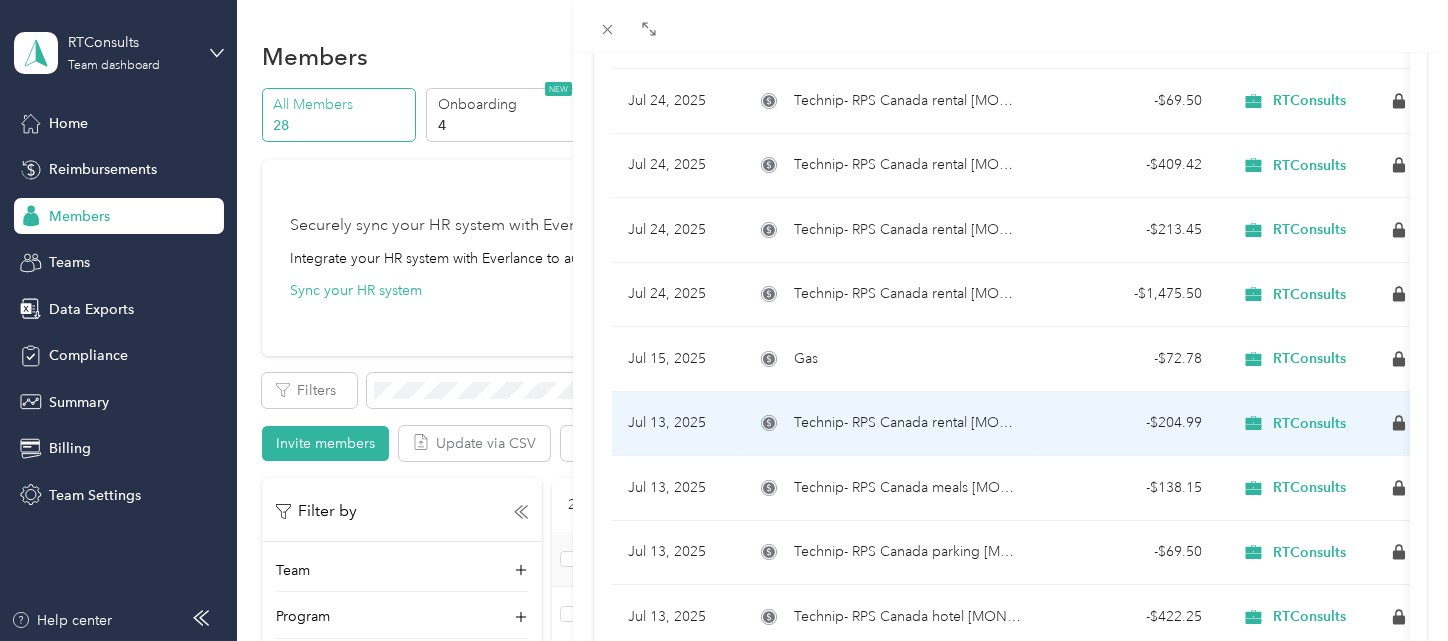 click on "Technip- RPS Canada rental [MONTH] [DAY]" at bounding box center [908, 423] 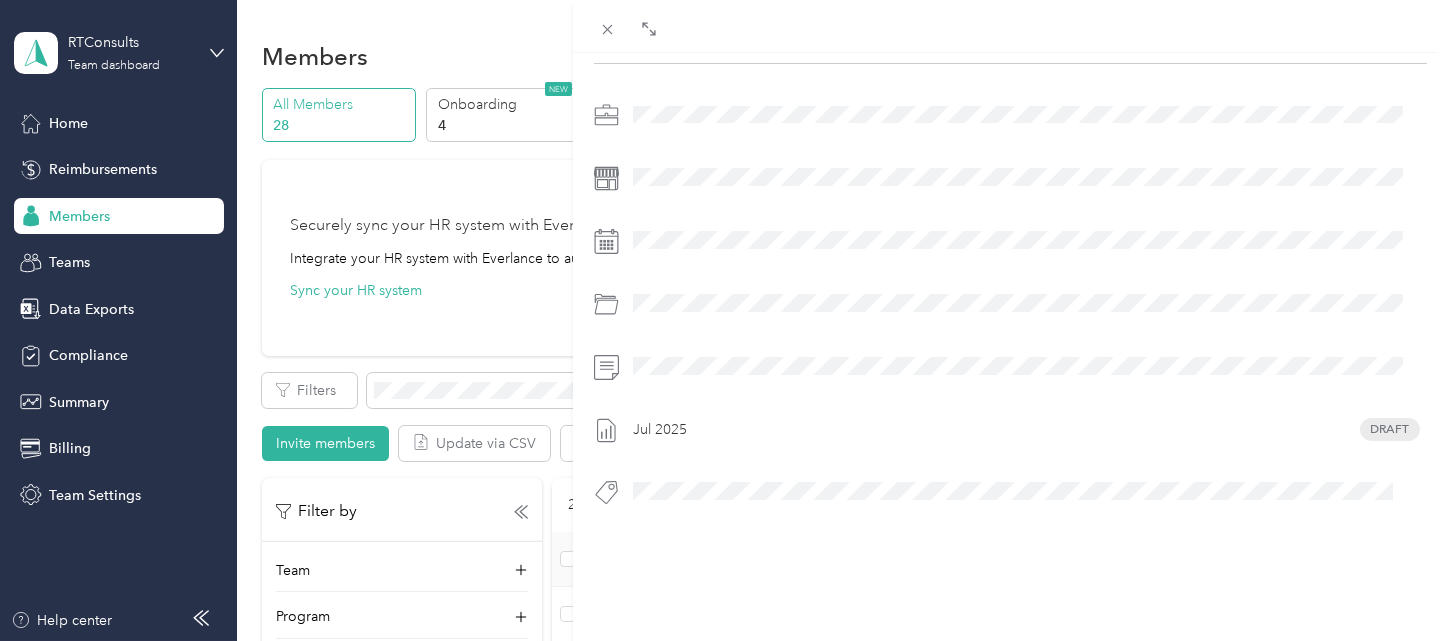 scroll, scrollTop: 0, scrollLeft: 0, axis: both 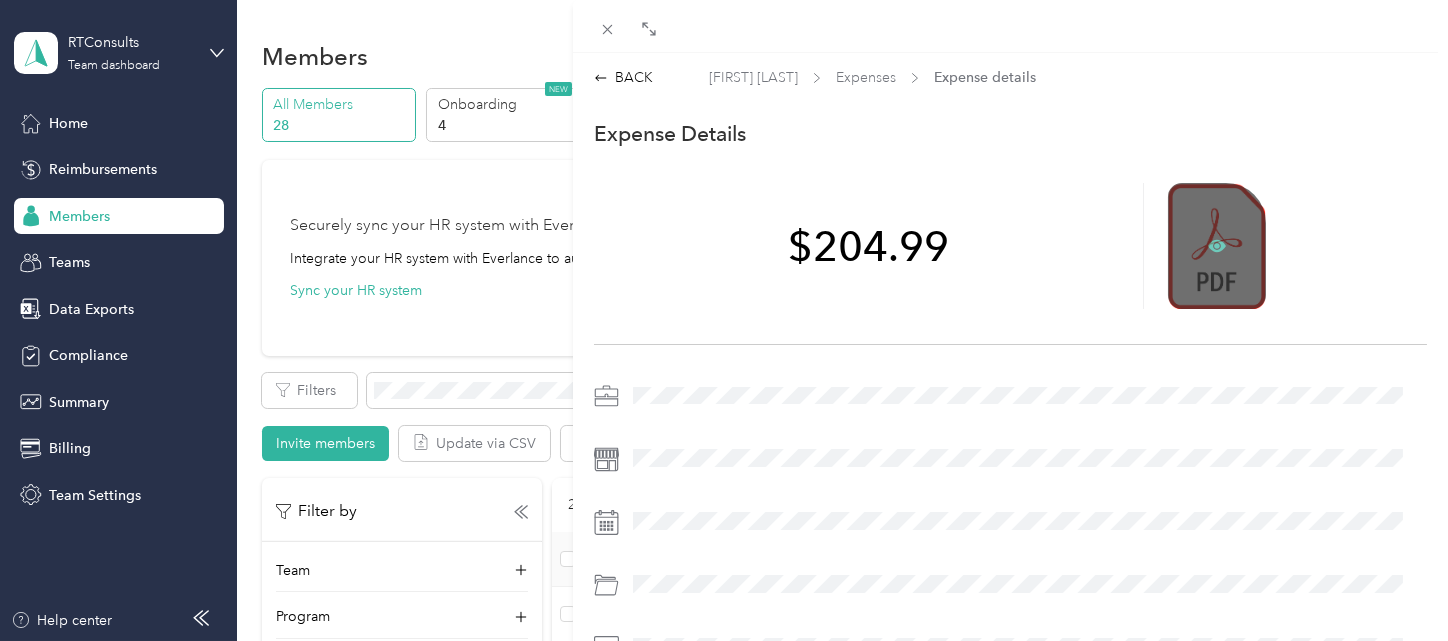 click 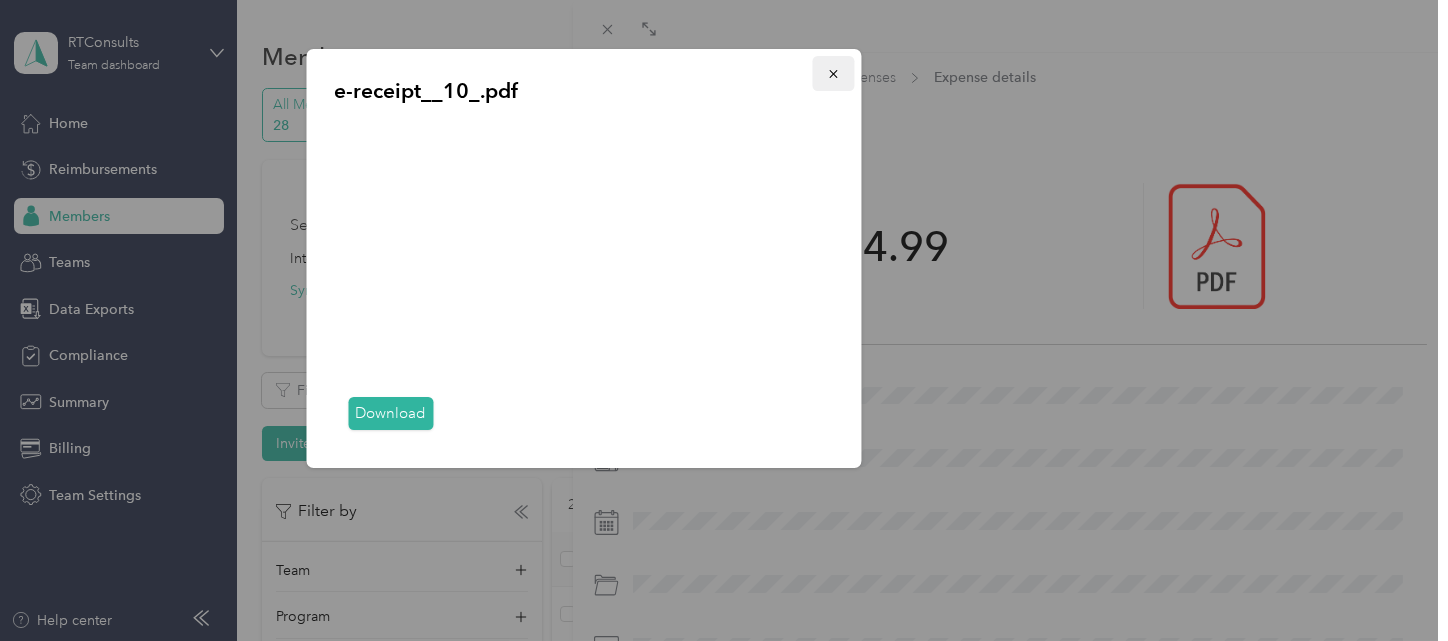 click 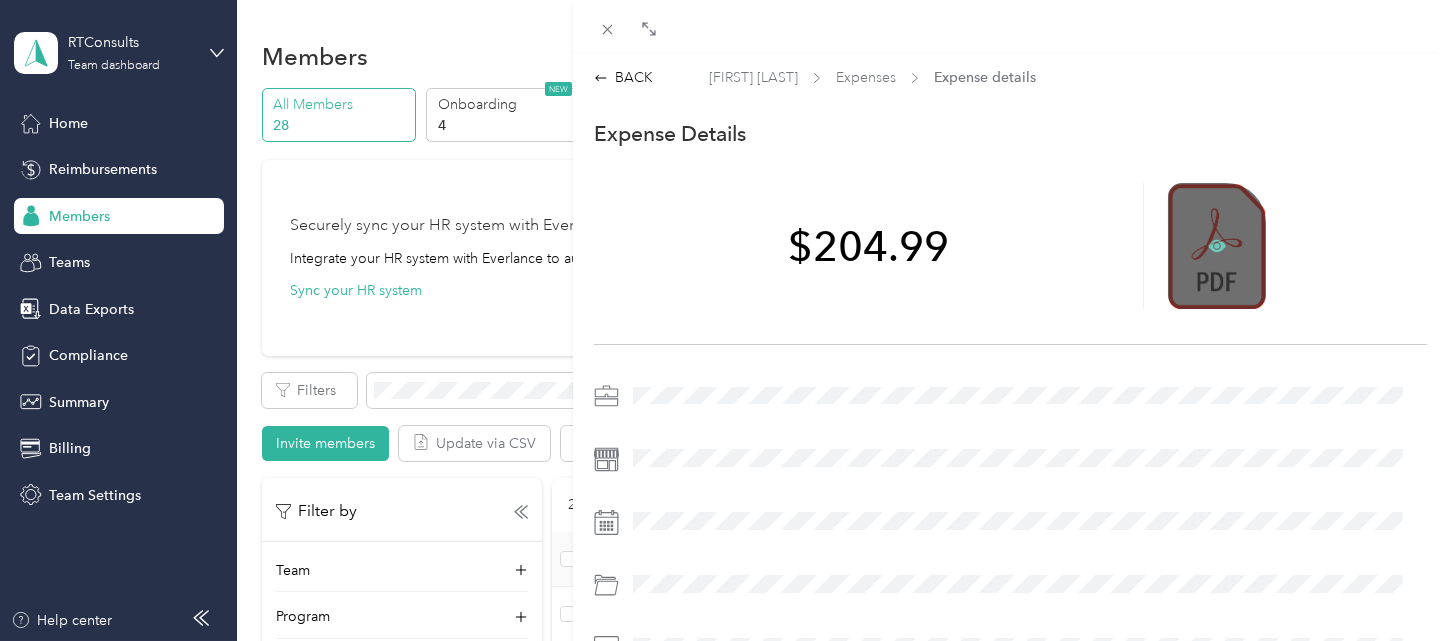 click 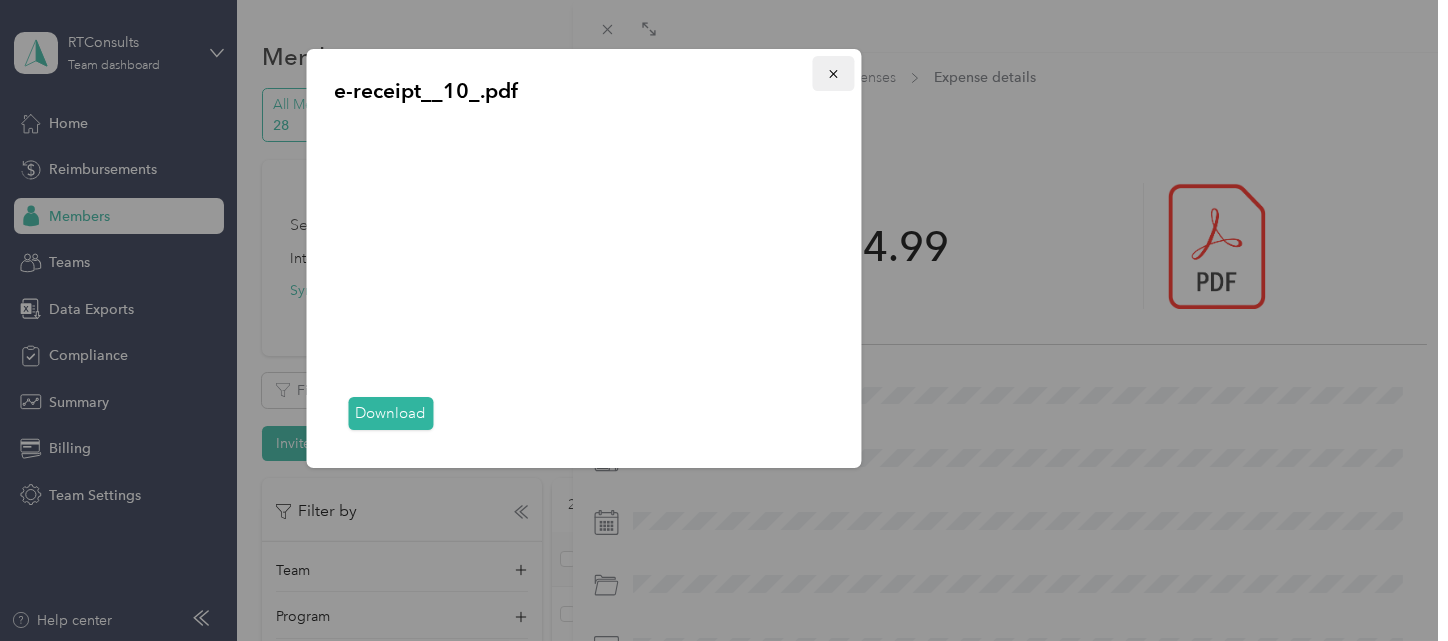click 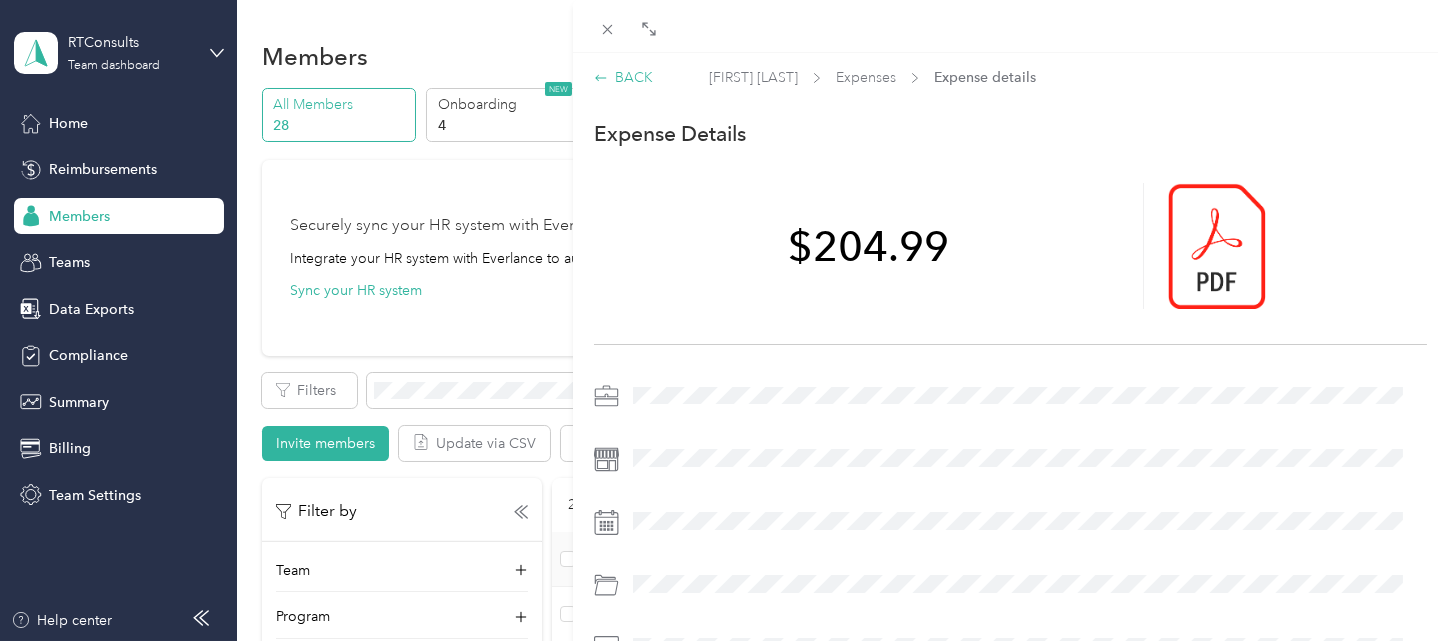 click on "BACK" at bounding box center [623, 77] 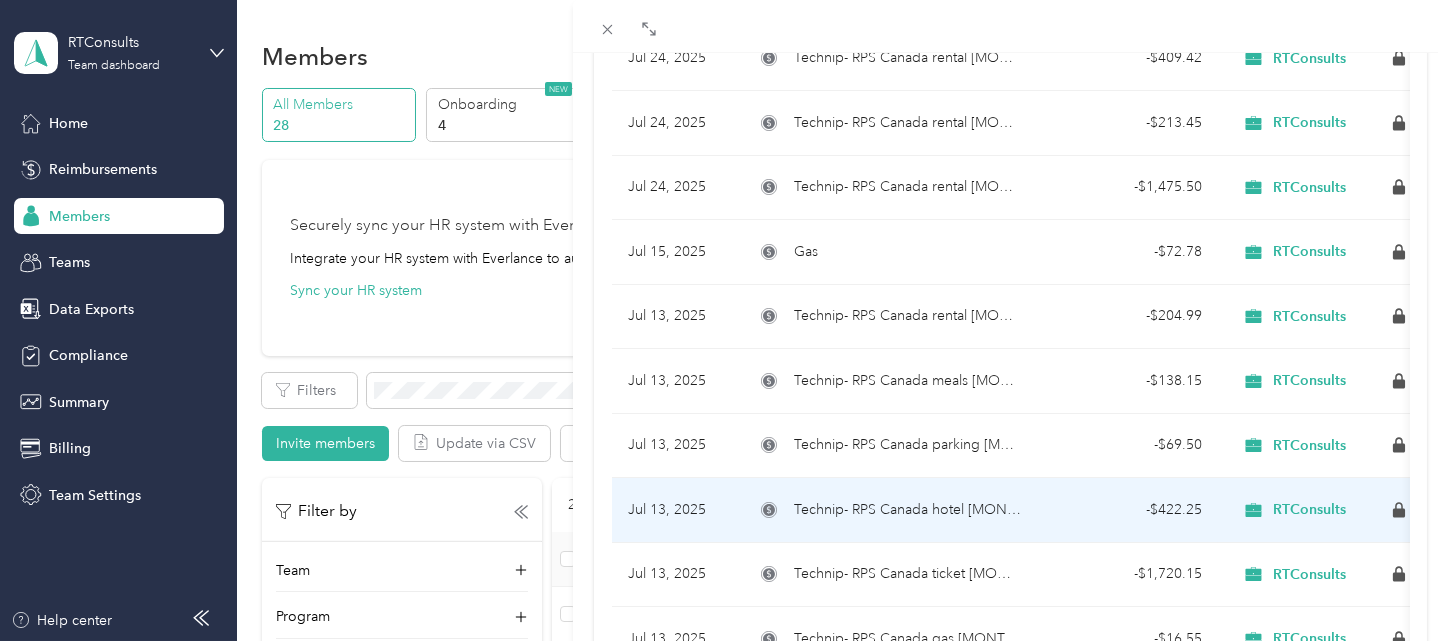 scroll, scrollTop: 592, scrollLeft: 0, axis: vertical 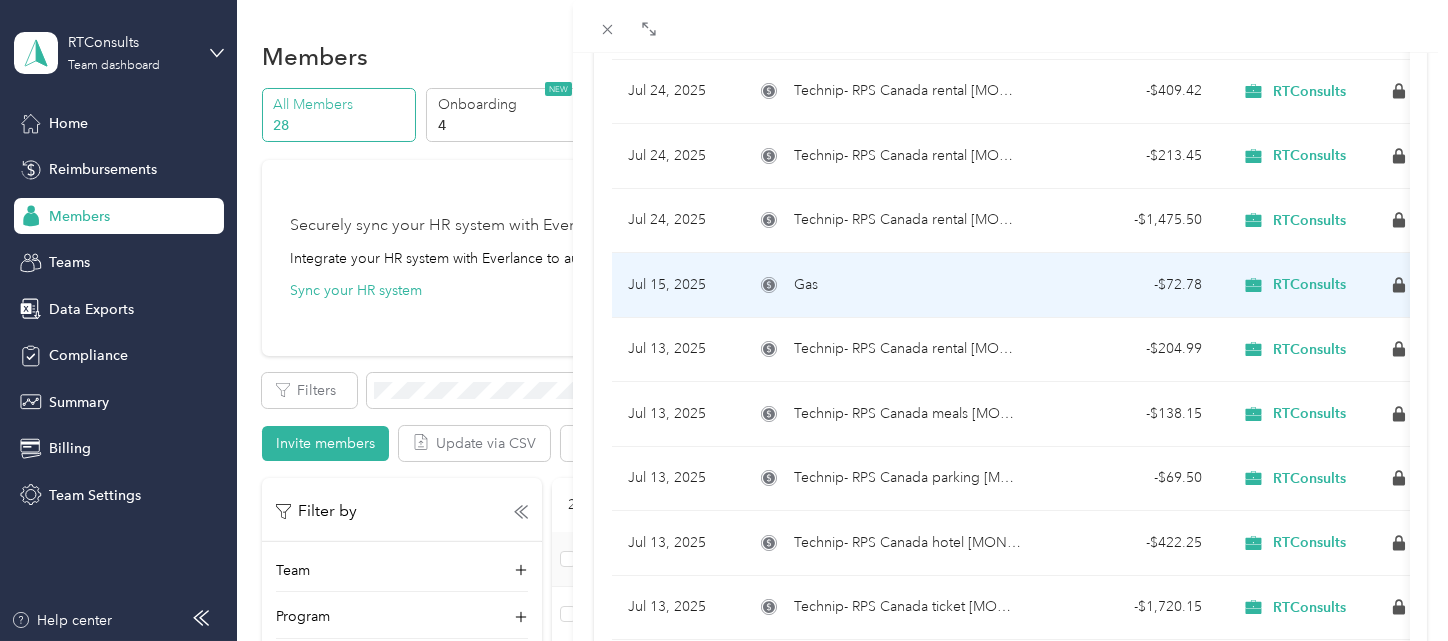 click on "Gas" at bounding box center (888, 285) 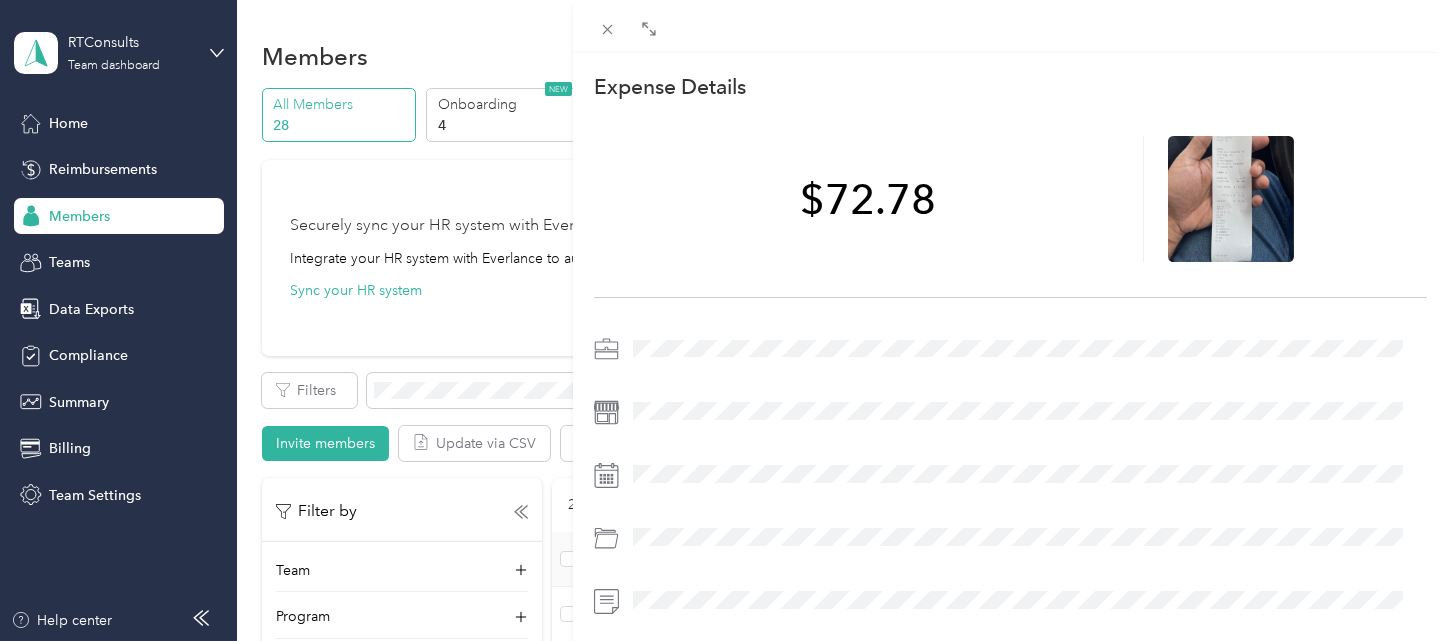 scroll, scrollTop: 0, scrollLeft: 0, axis: both 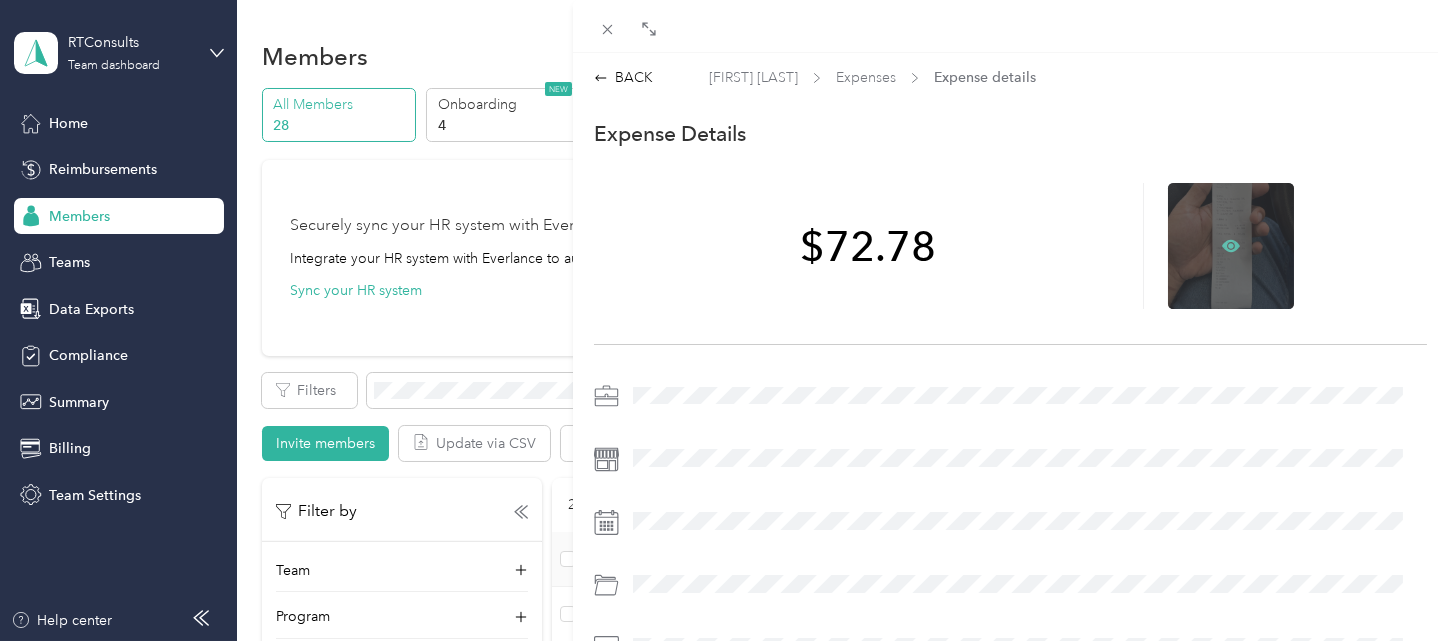 click 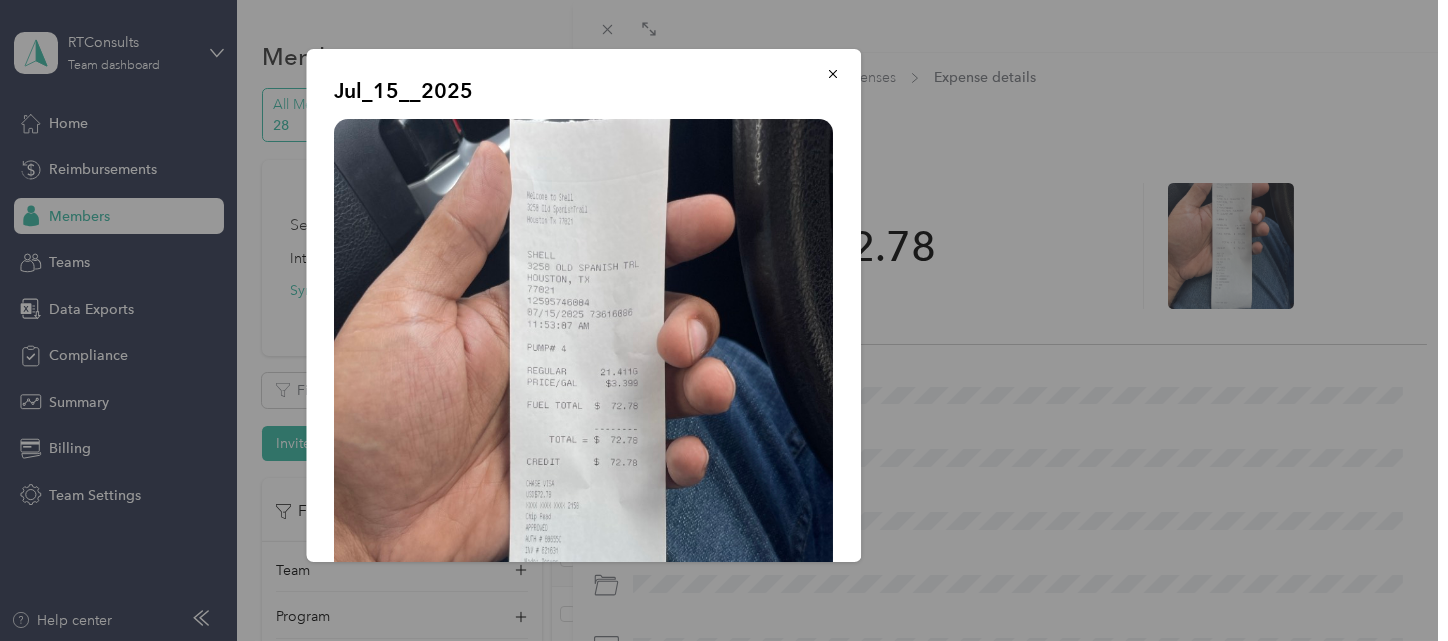 click at bounding box center [834, 73] 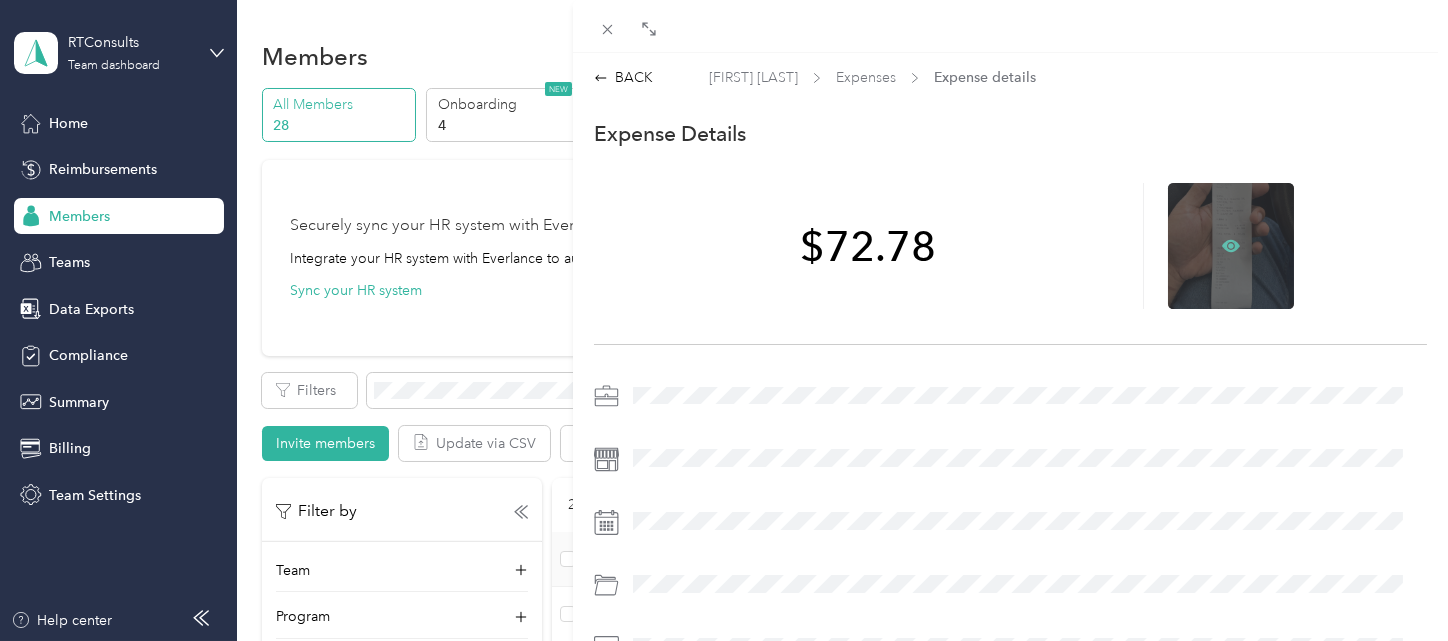 click 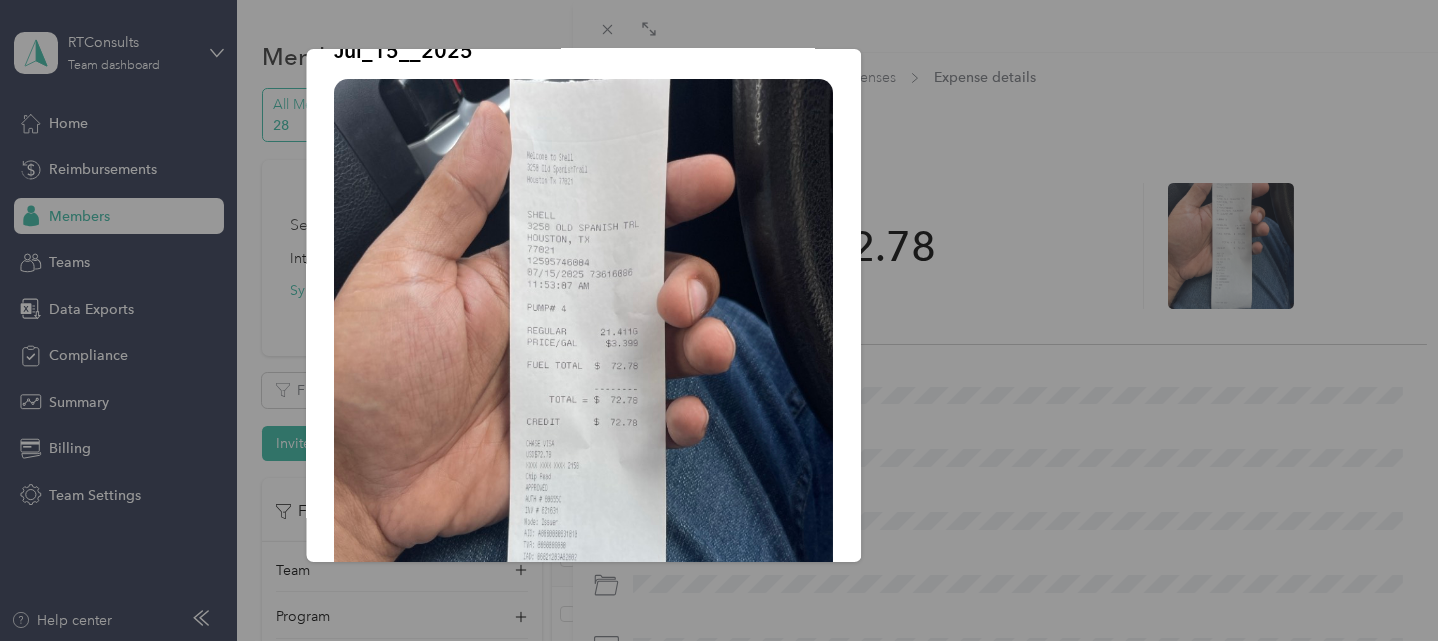scroll, scrollTop: 73, scrollLeft: 0, axis: vertical 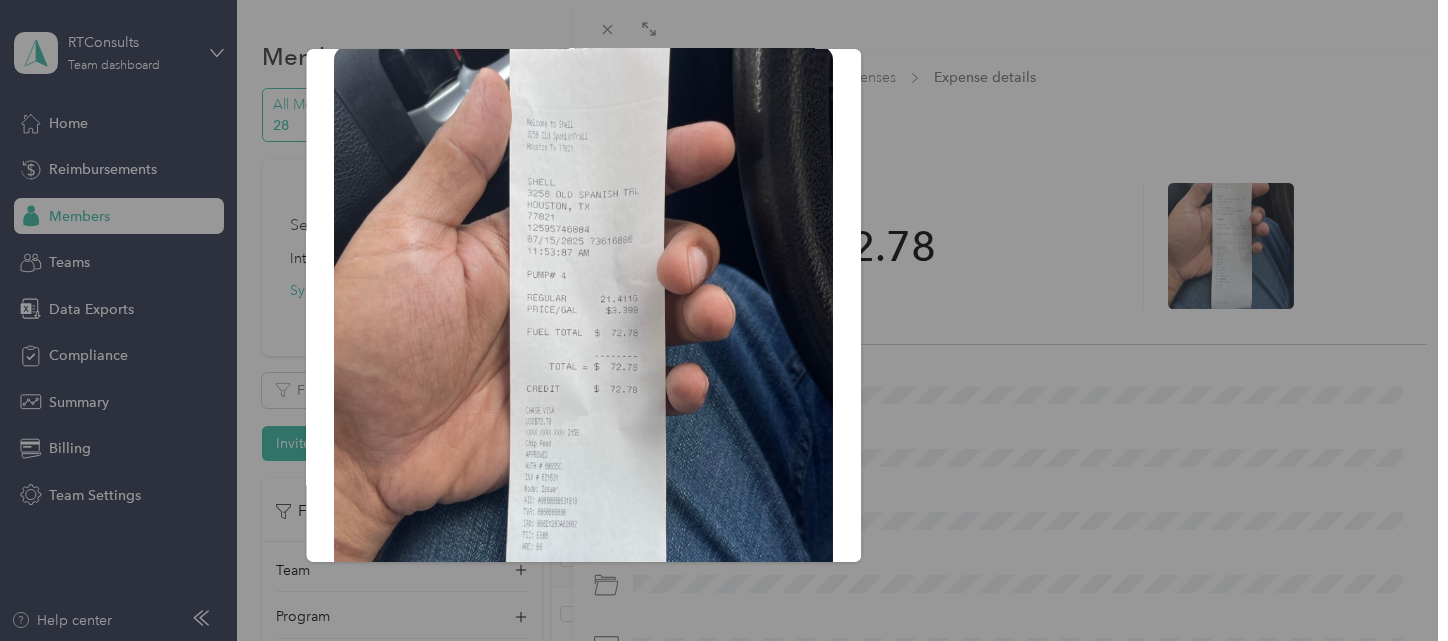 click on "Jul_15__2025" at bounding box center (1001, 308) 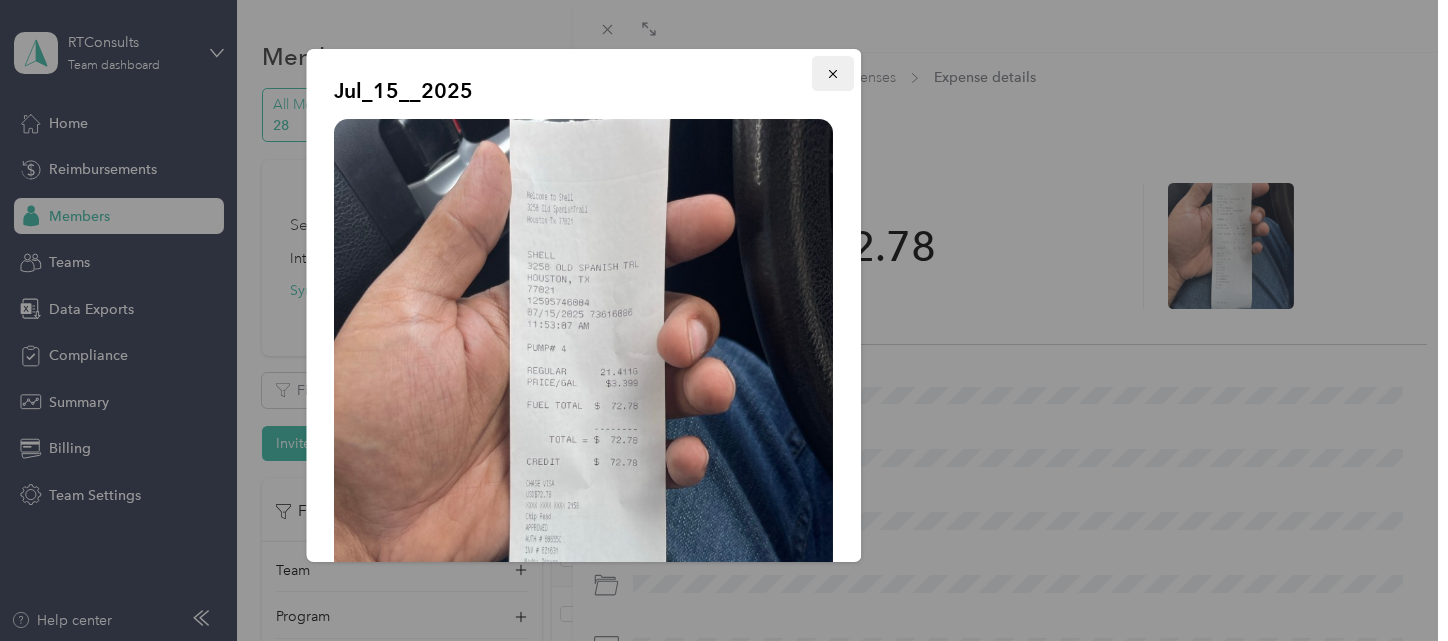 click at bounding box center [834, 73] 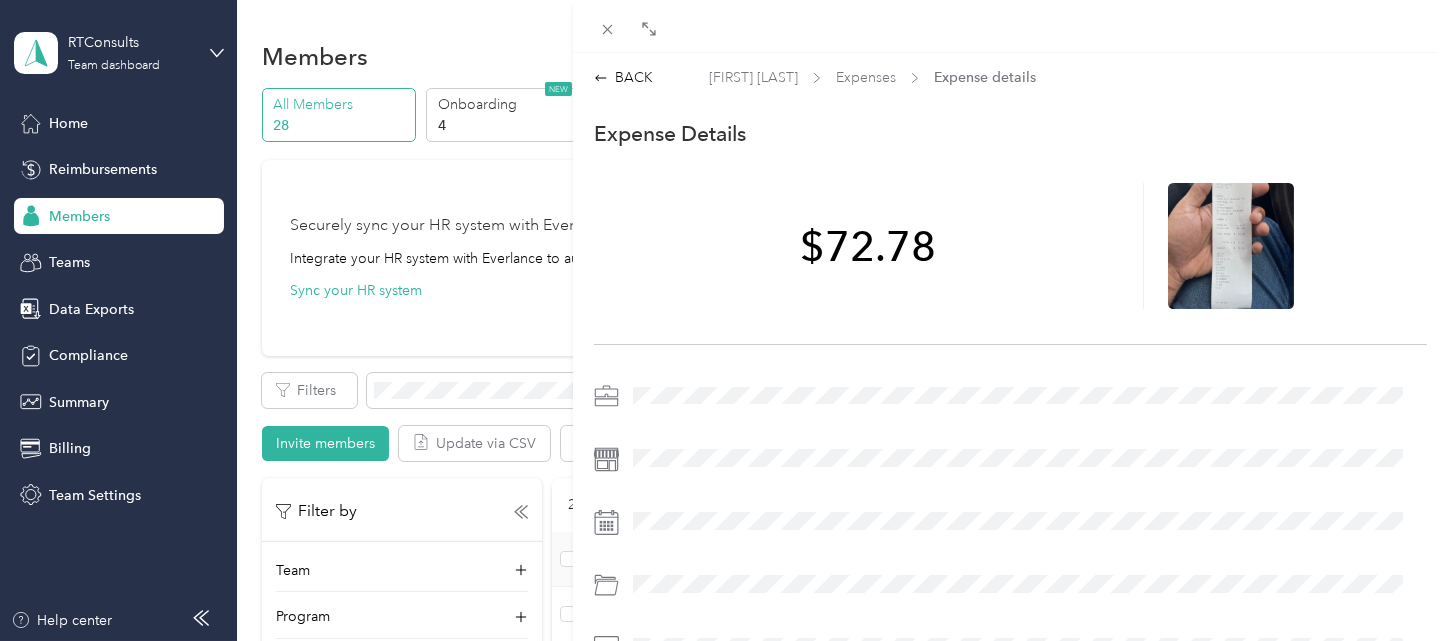 scroll, scrollTop: 0, scrollLeft: 0, axis: both 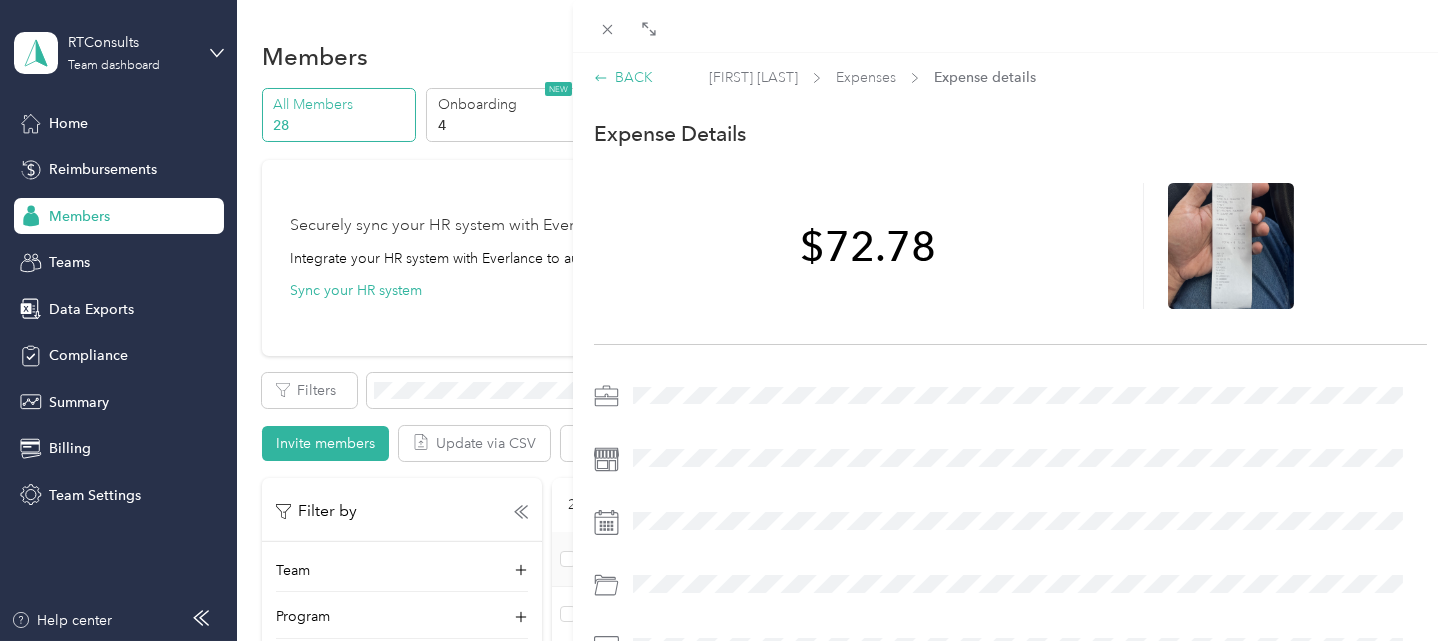 click on "BACK" at bounding box center (623, 77) 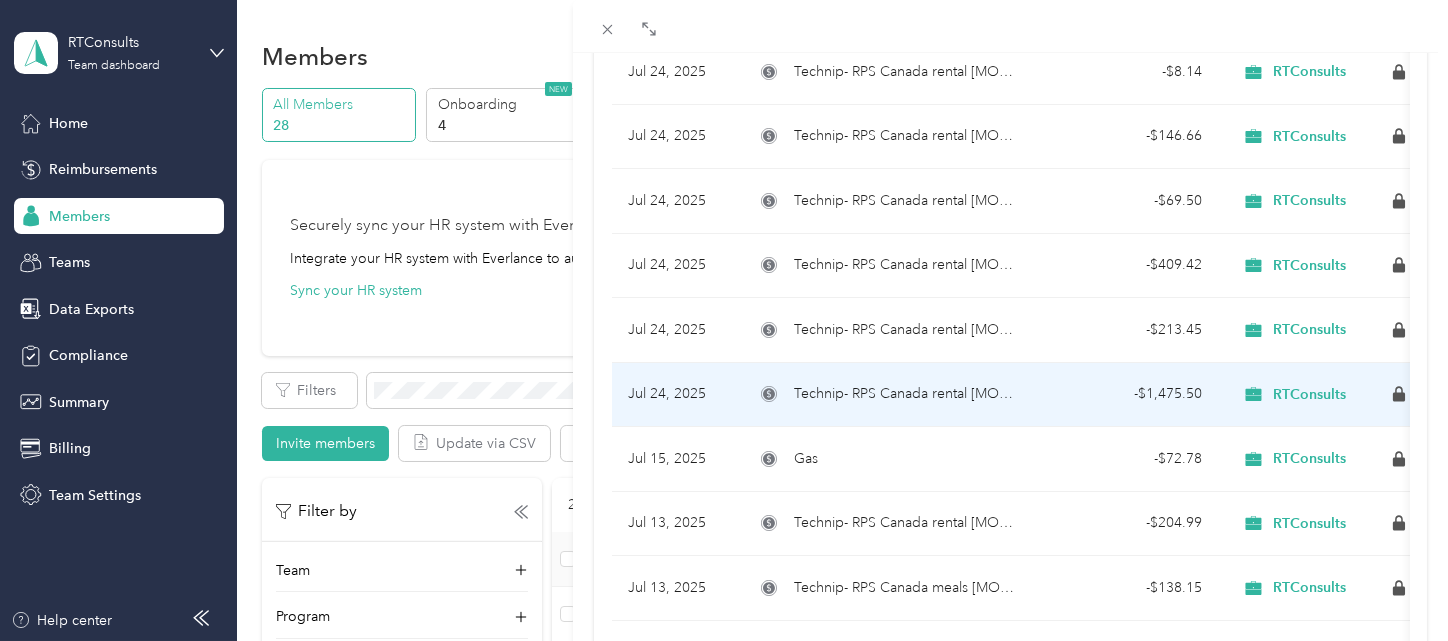 scroll, scrollTop: 444, scrollLeft: 0, axis: vertical 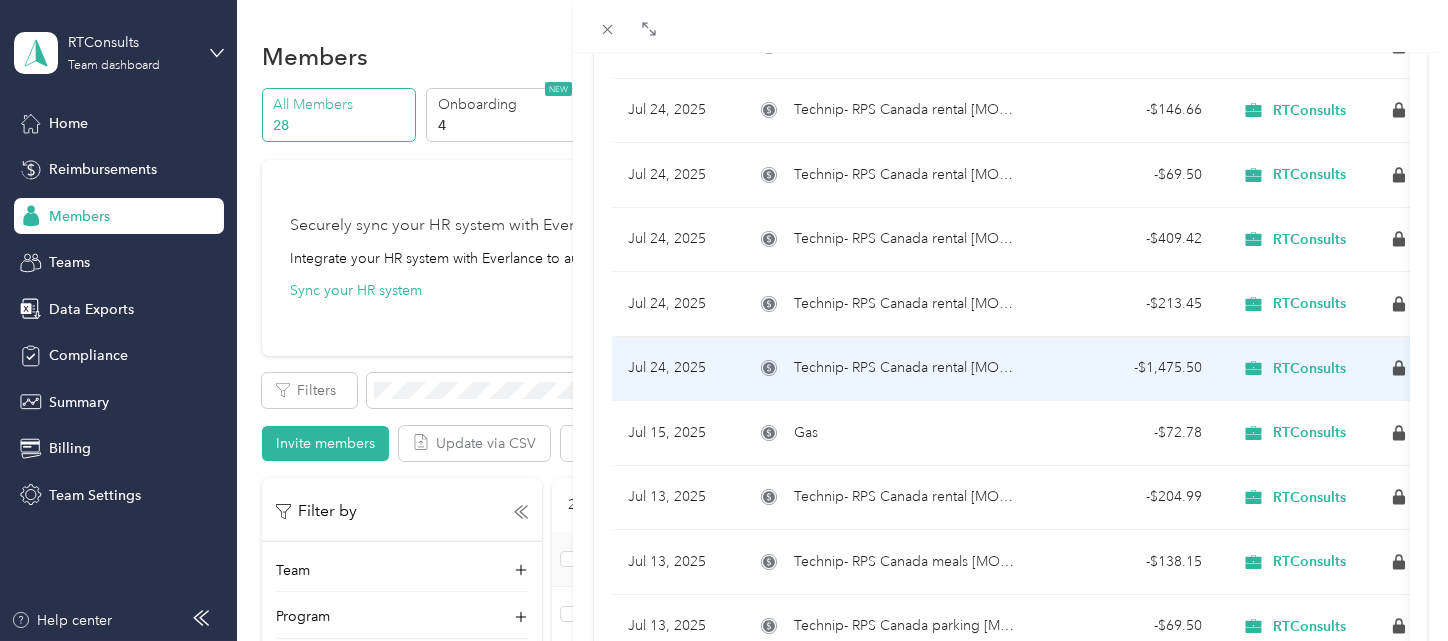 click on "Technip- RPS Canada rental [MONTH] [DAY] flight" at bounding box center [908, 368] 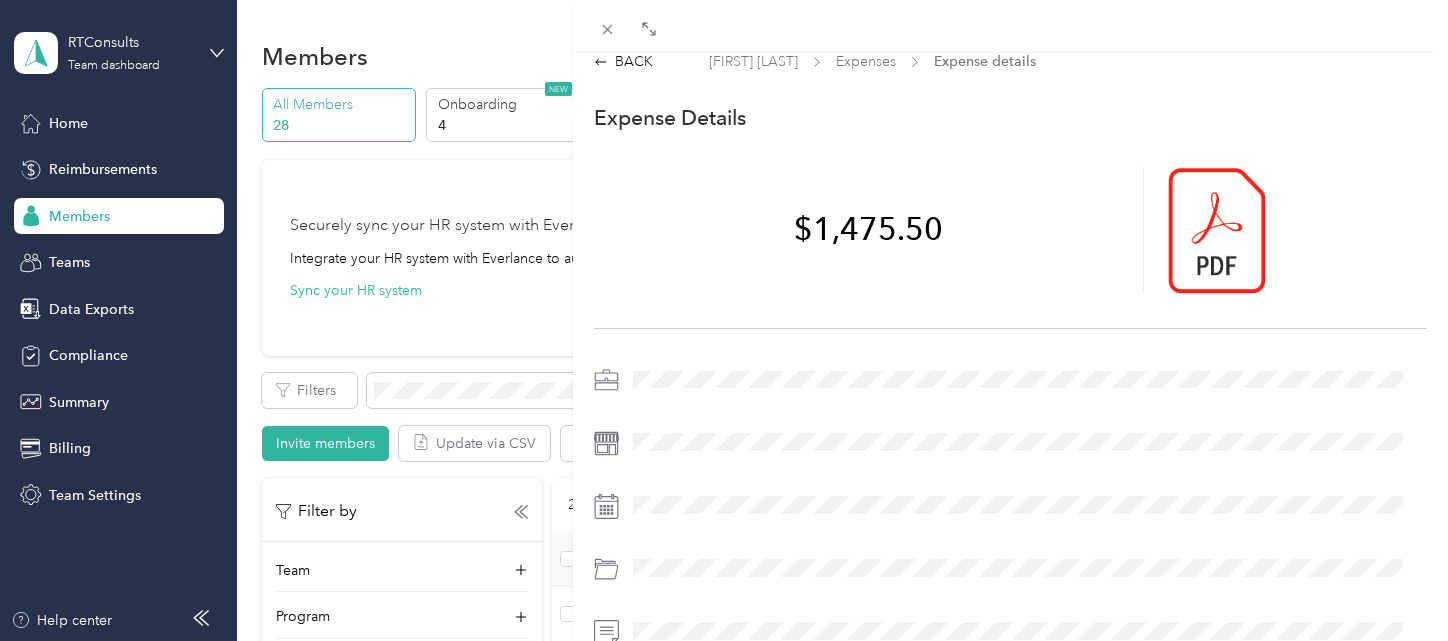 scroll, scrollTop: 0, scrollLeft: 0, axis: both 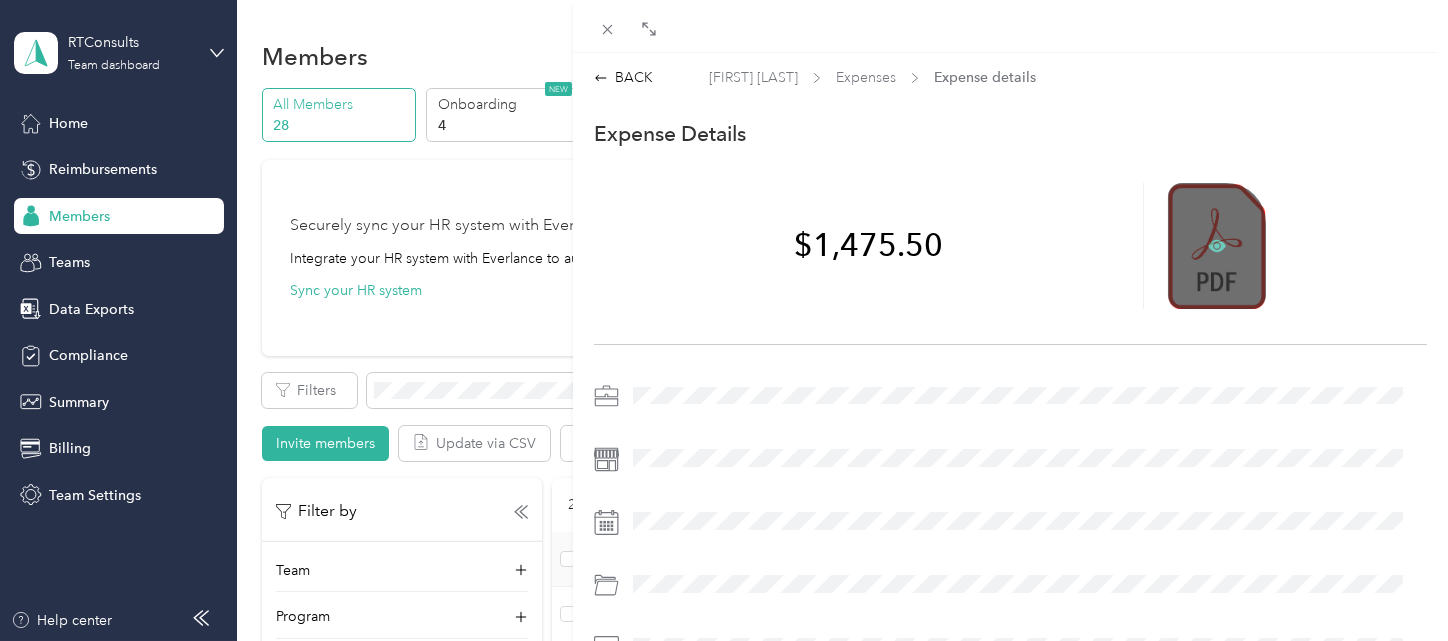 click 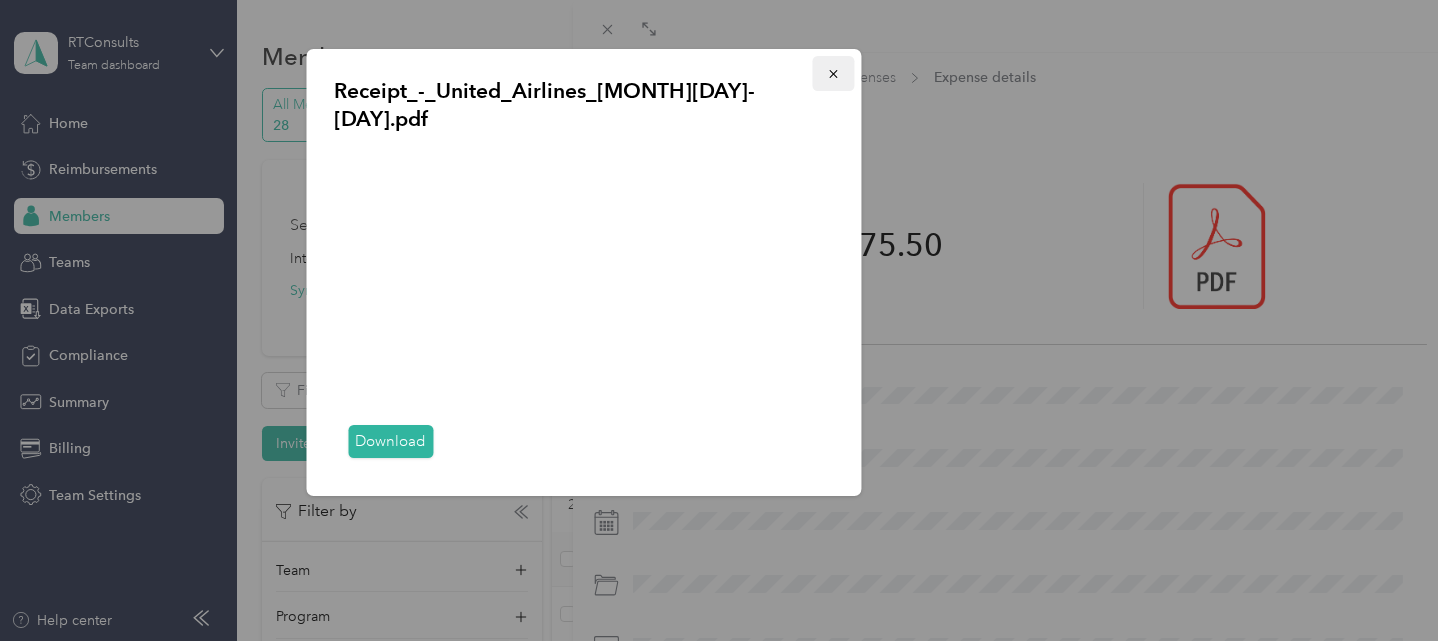 click 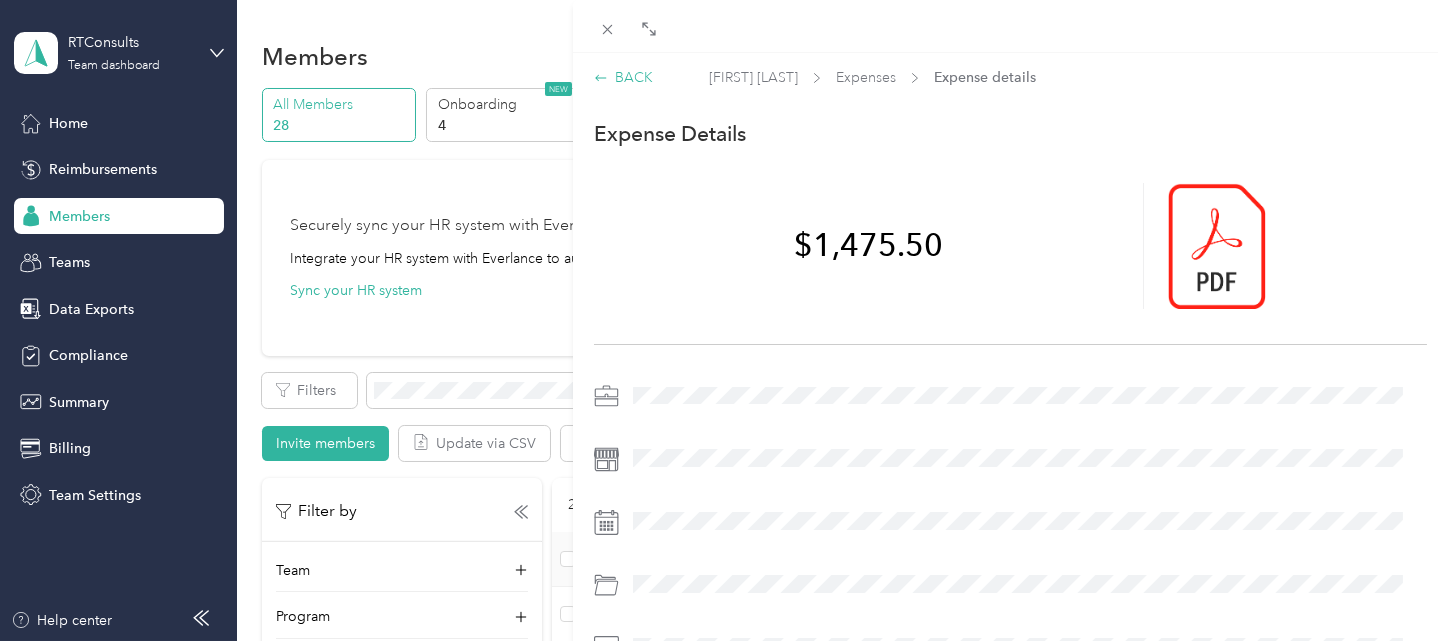 click on "BACK" at bounding box center [623, 77] 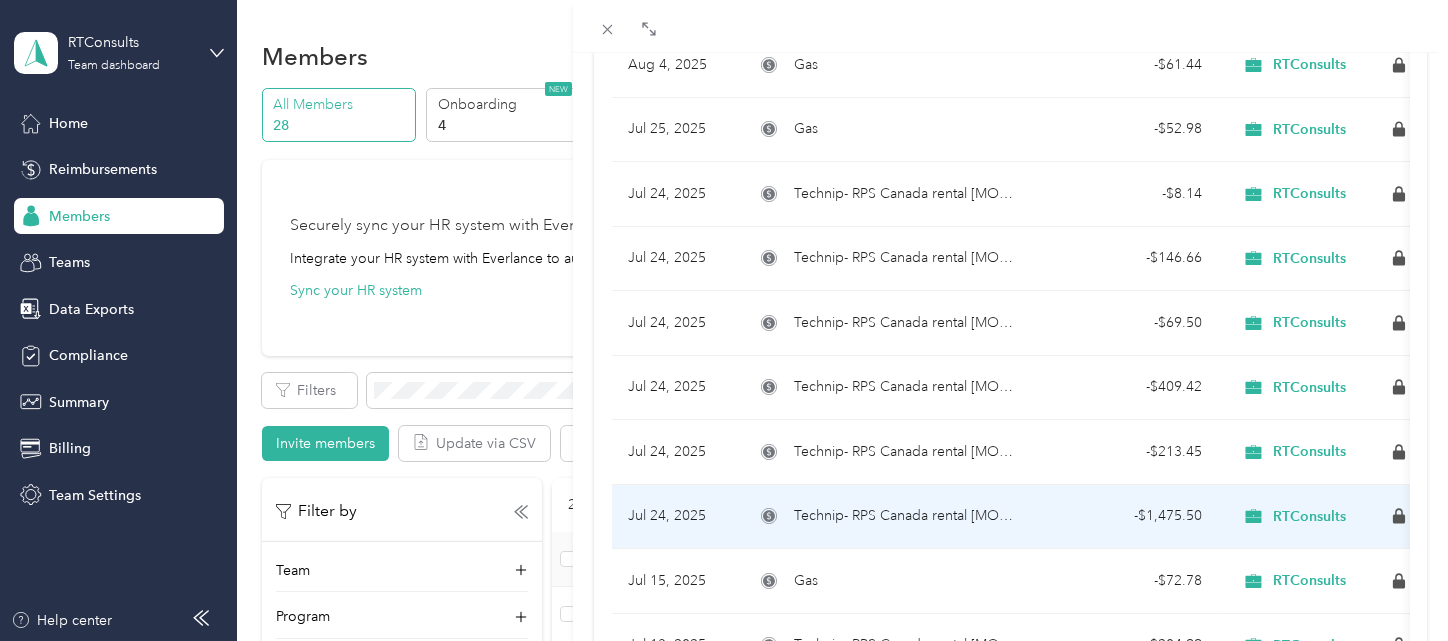 scroll, scrollTop: 369, scrollLeft: 0, axis: vertical 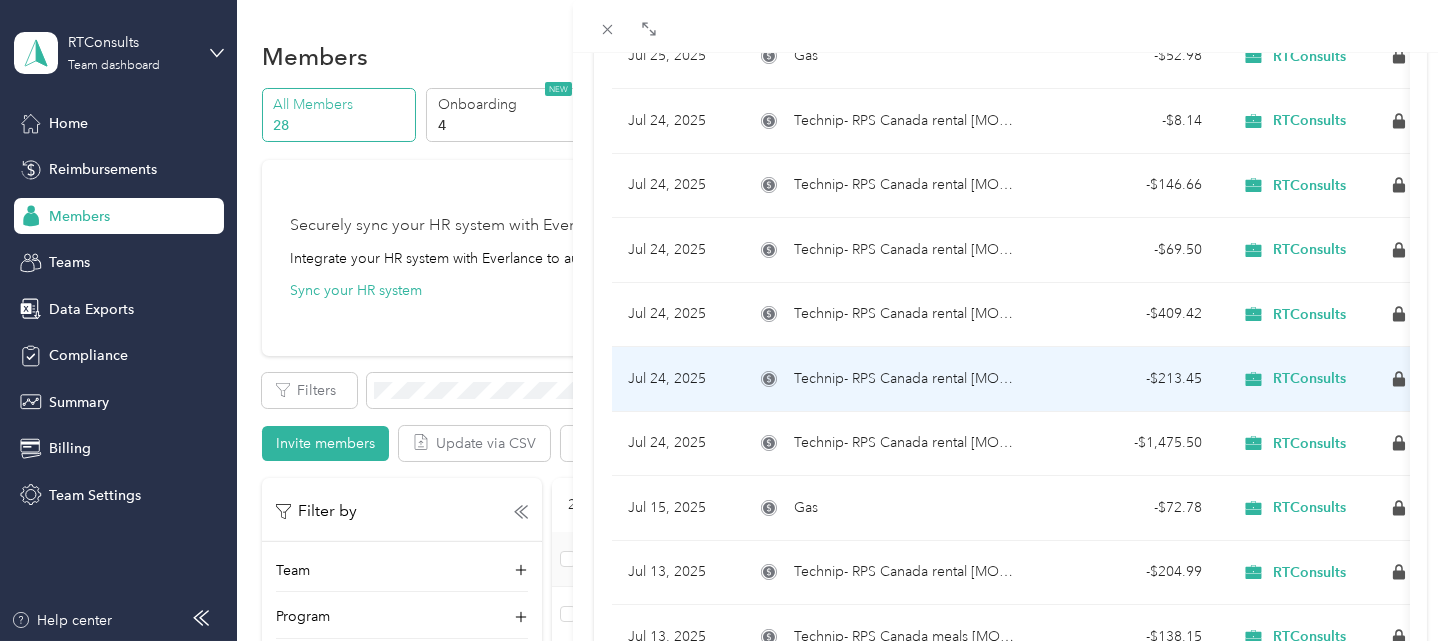 click on "Technip- RPS Canada rental [MONTH] [DAY] rental" at bounding box center [888, 379] 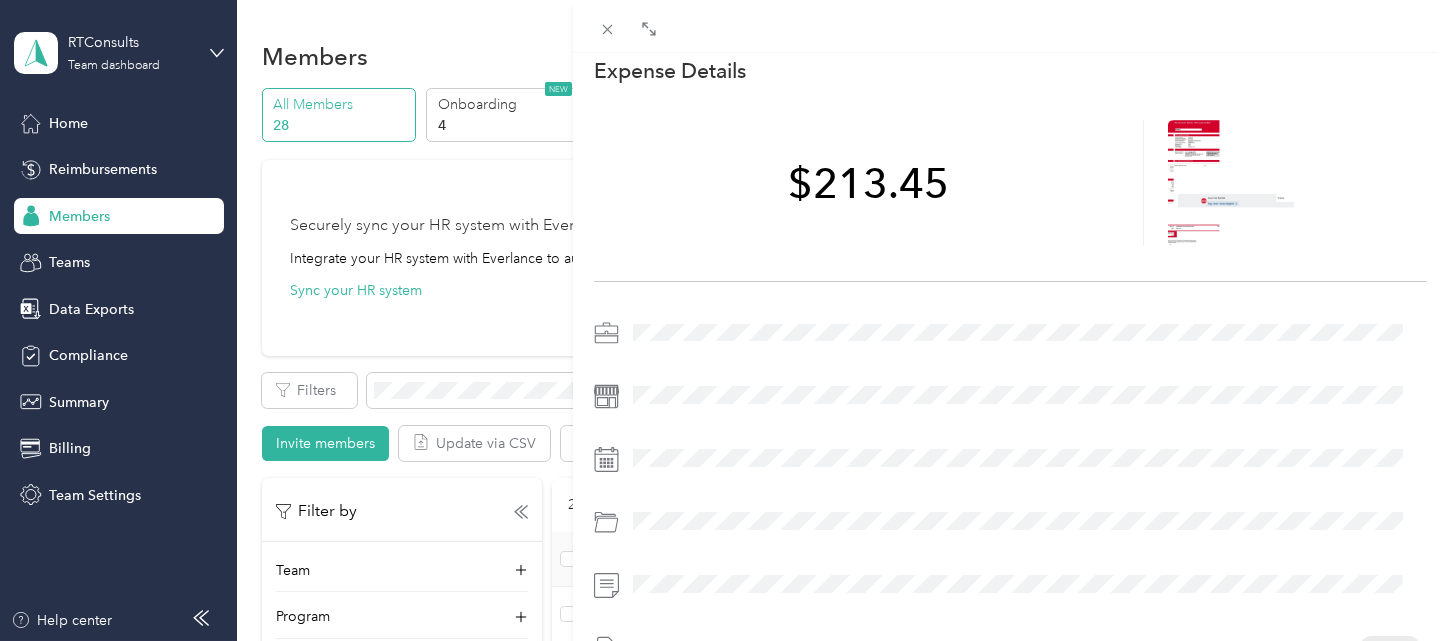 scroll, scrollTop: 0, scrollLeft: 0, axis: both 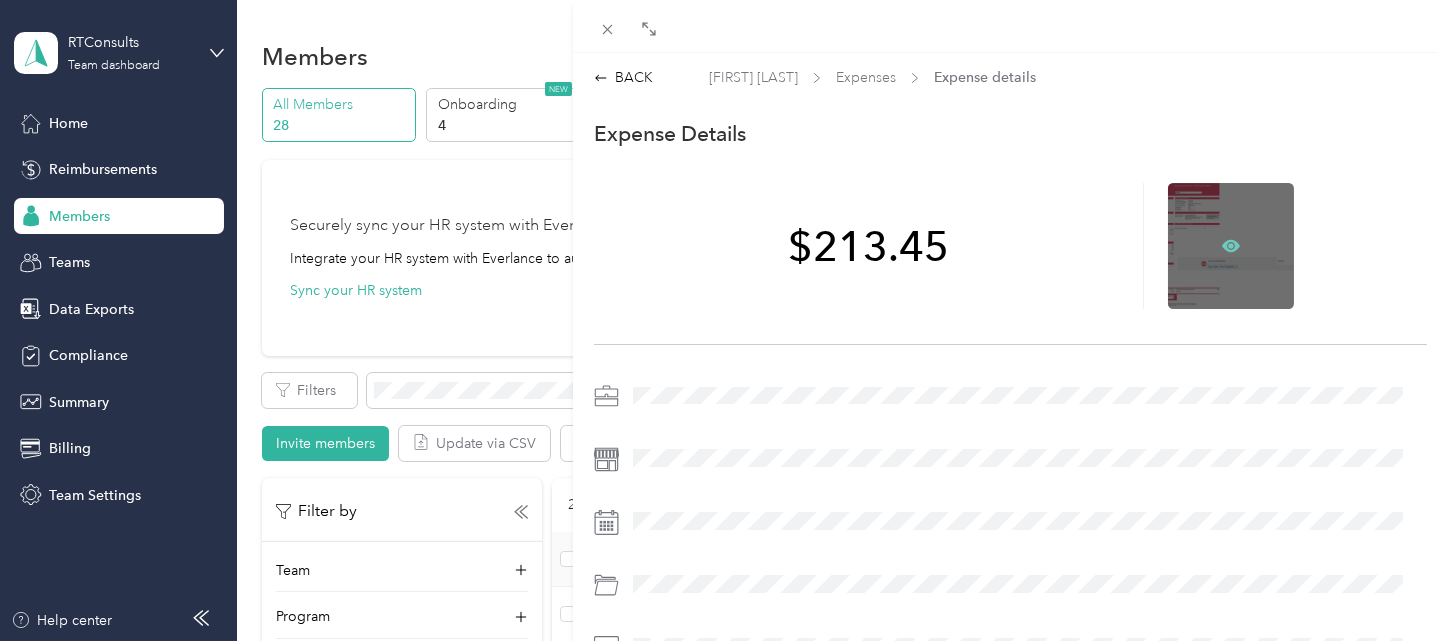 click 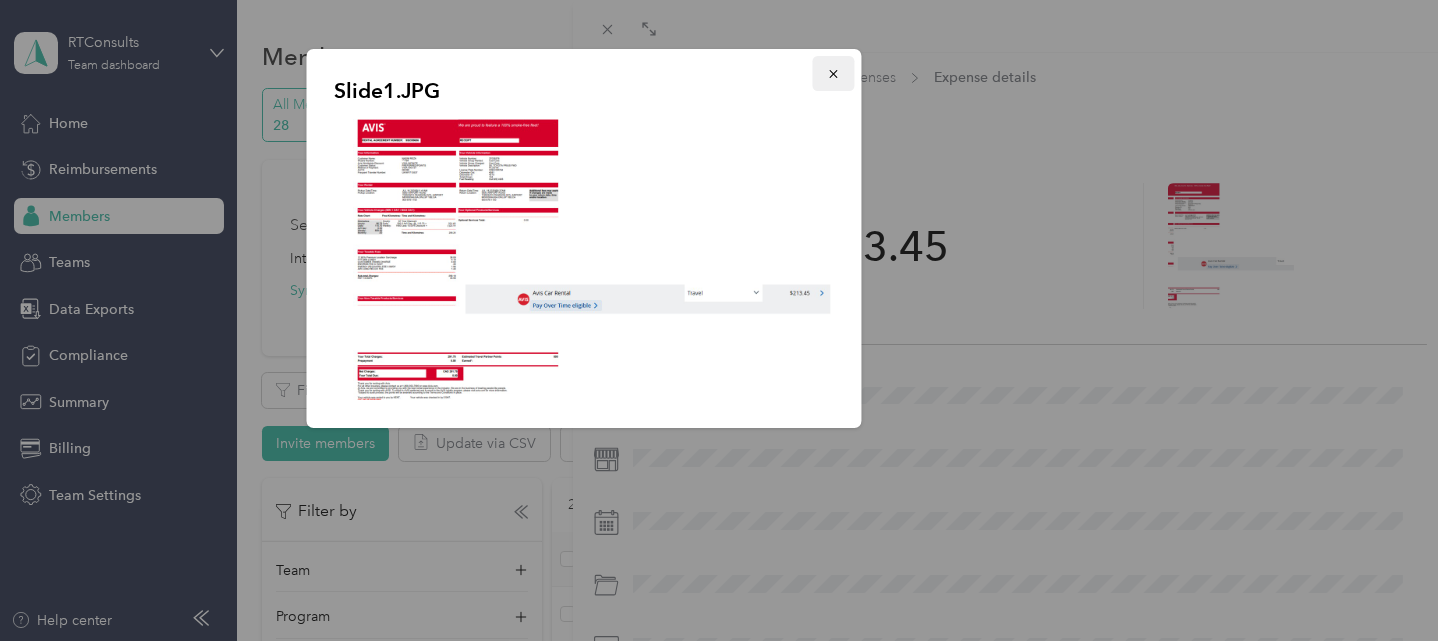 click 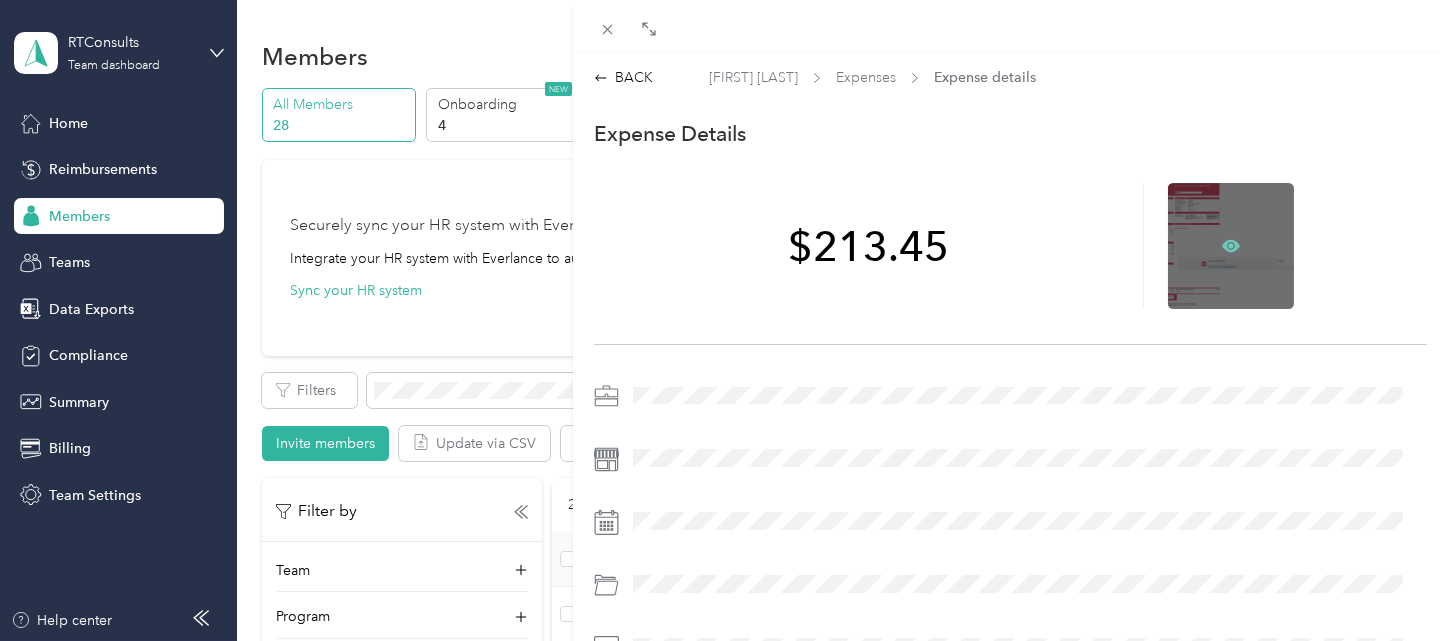 click 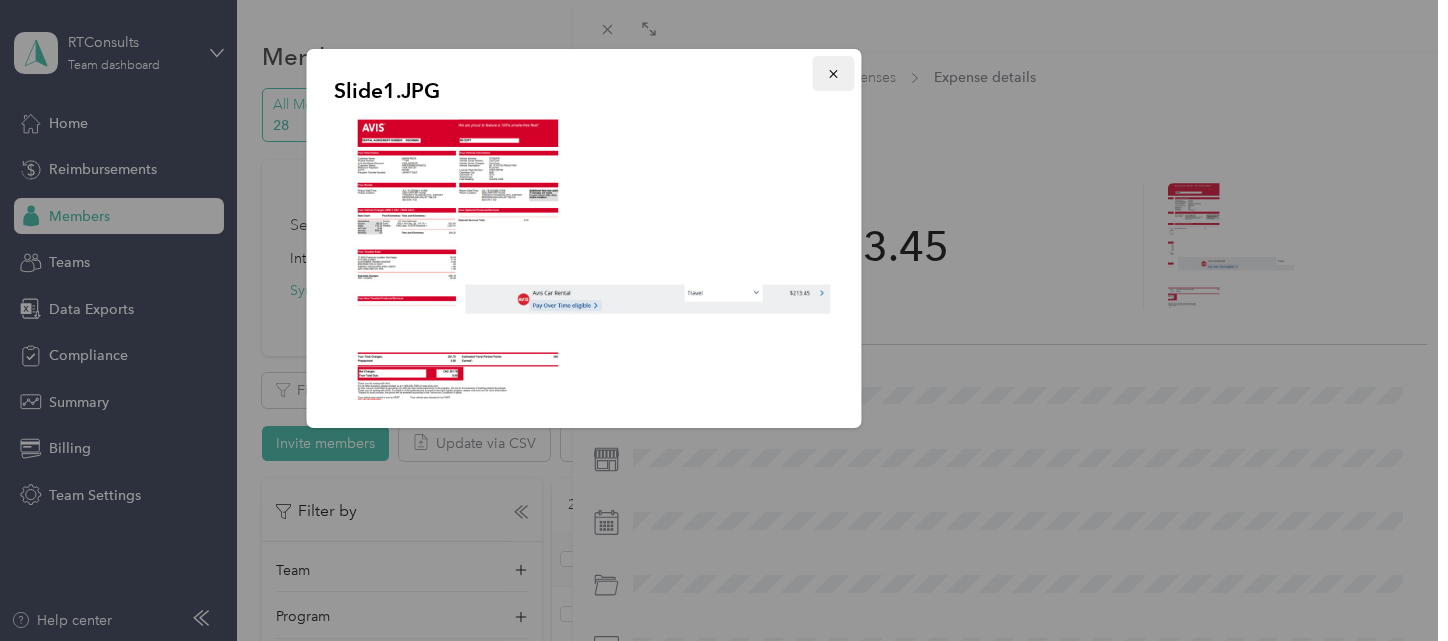 click 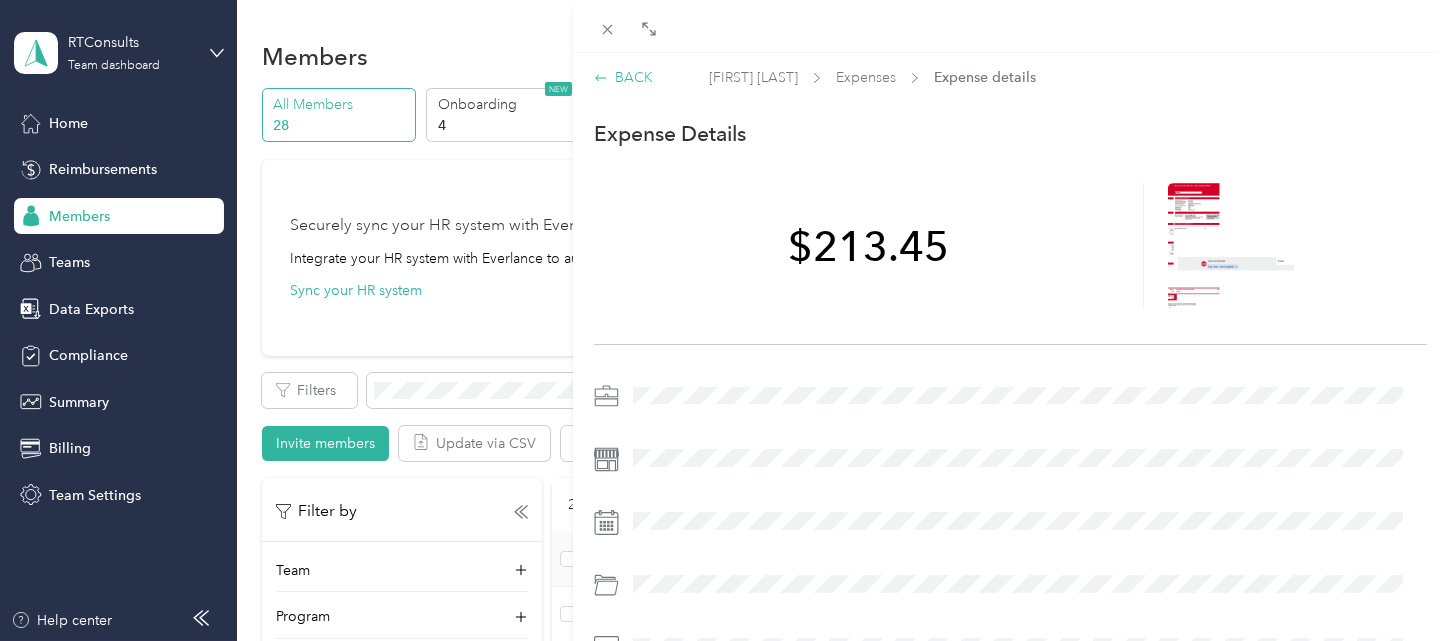 click on "BACK" at bounding box center [623, 77] 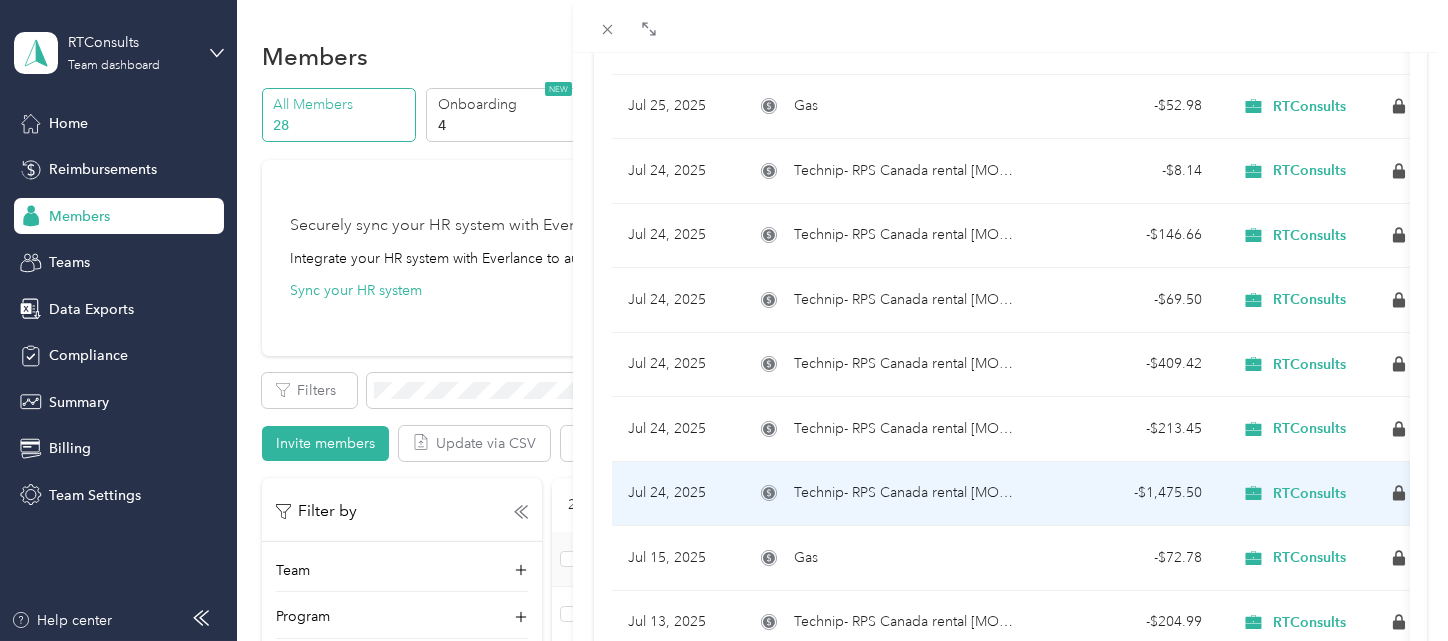 scroll, scrollTop: 371, scrollLeft: 0, axis: vertical 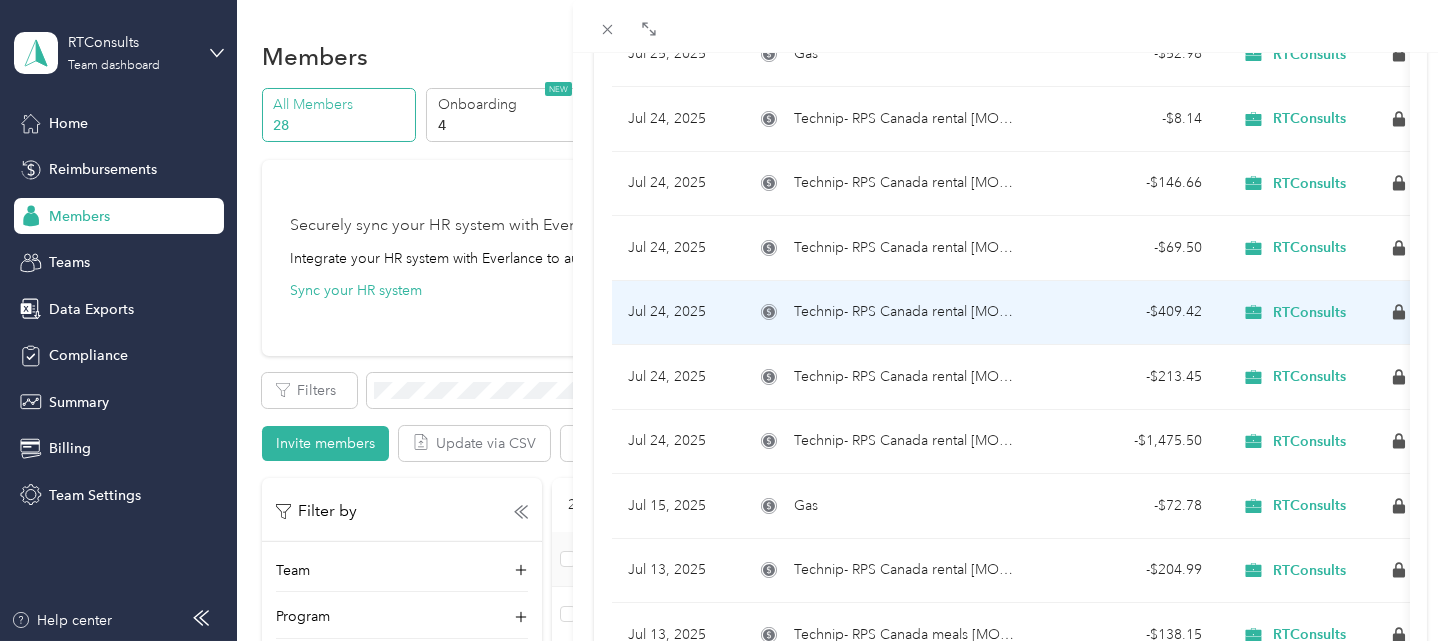 click on "Technip- RPS Canada rental [MONTH] [DAY] hotel" at bounding box center [888, 313] 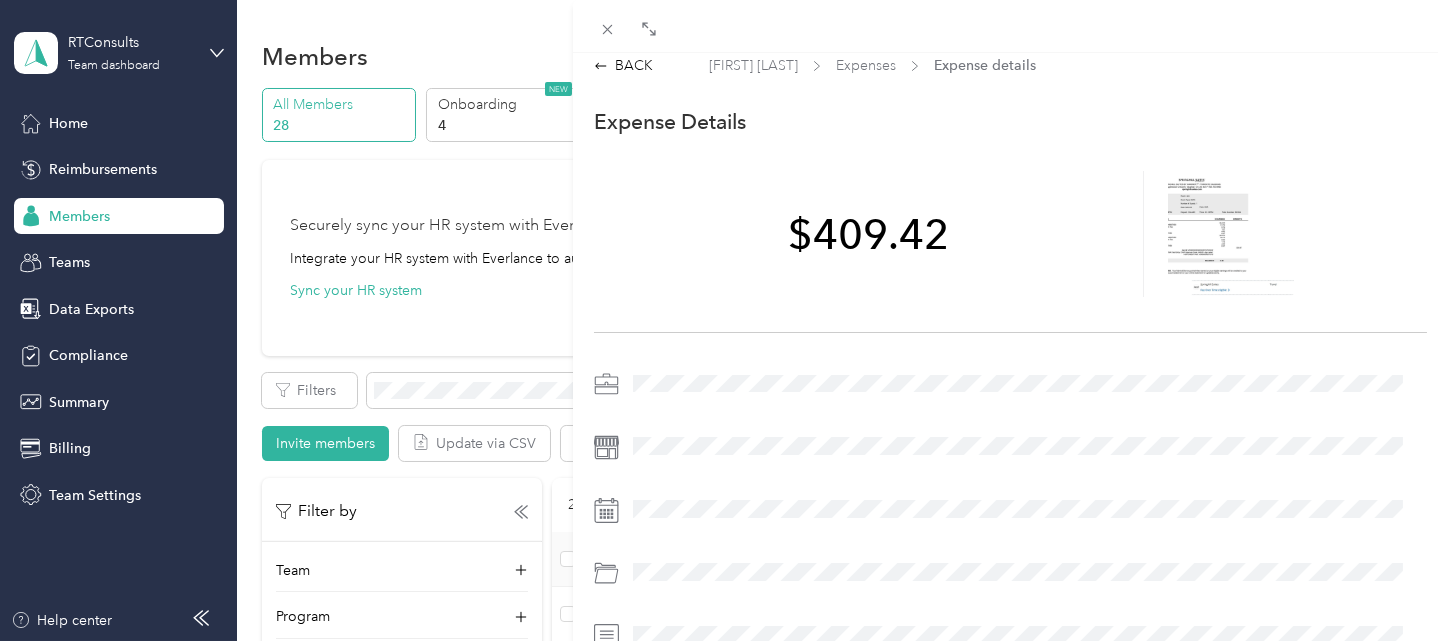 scroll, scrollTop: 0, scrollLeft: 0, axis: both 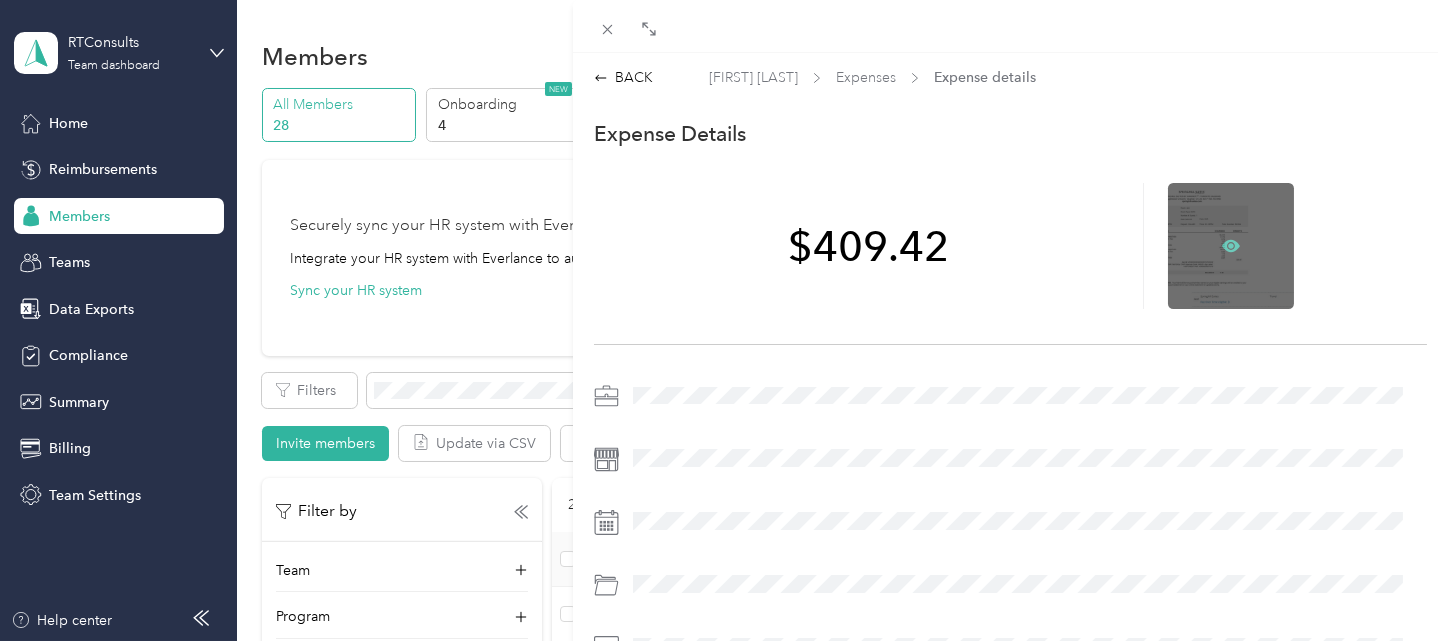 click 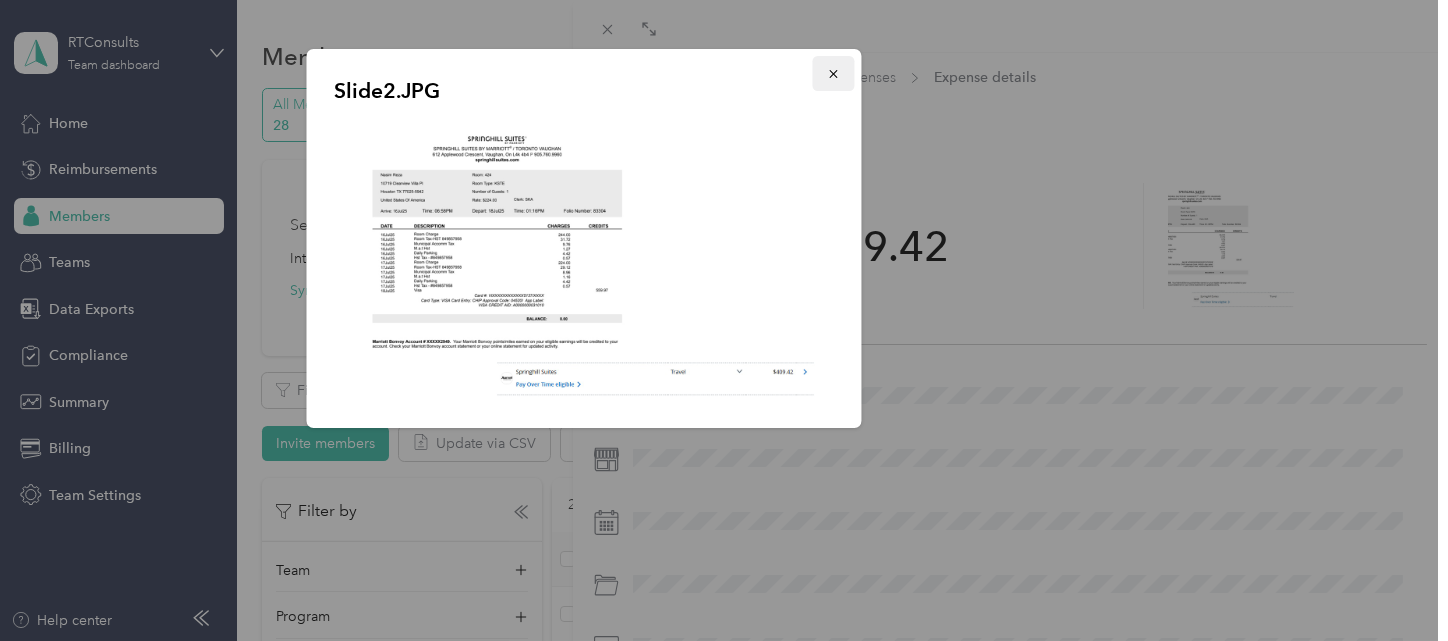 click 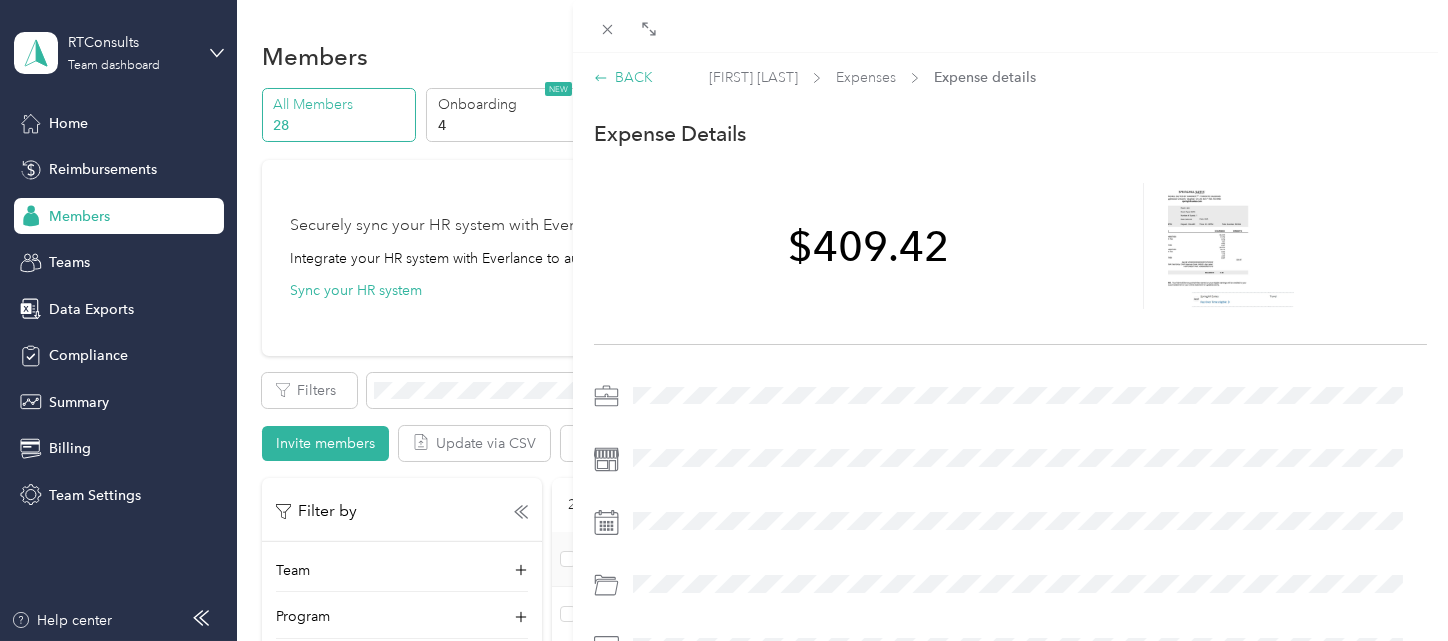 click on "BACK" at bounding box center [623, 77] 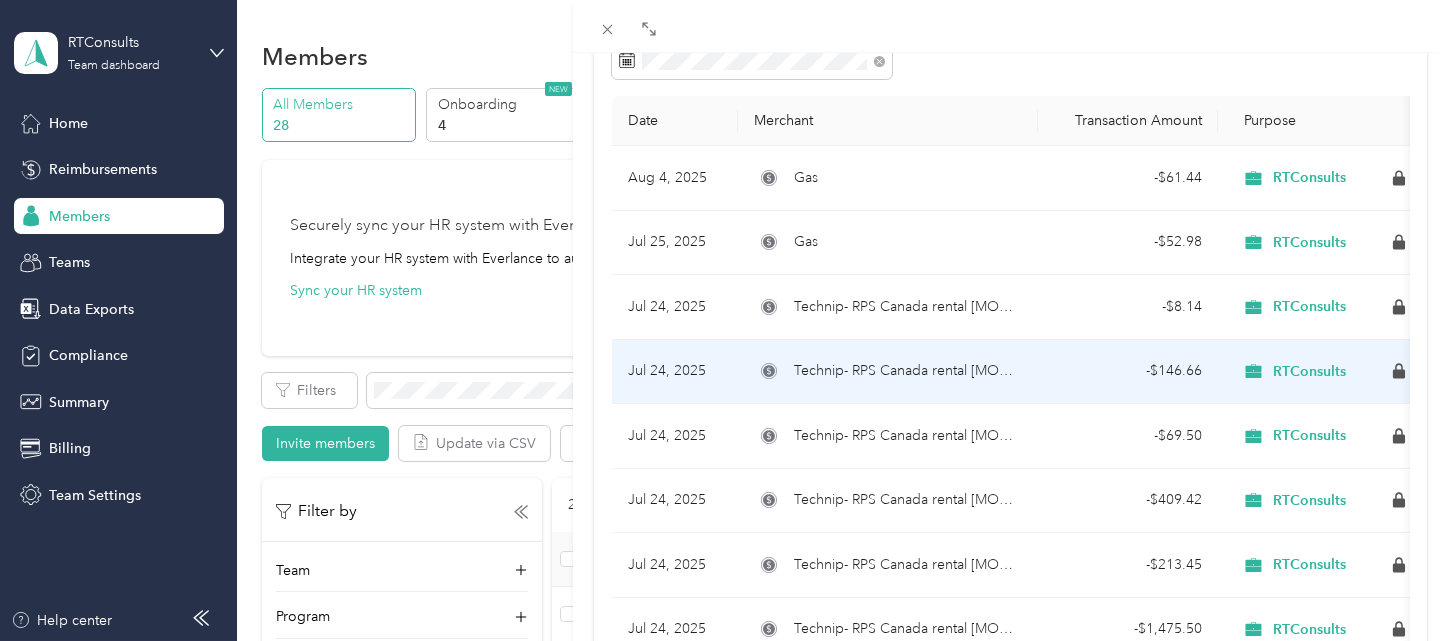 scroll, scrollTop: 222, scrollLeft: 0, axis: vertical 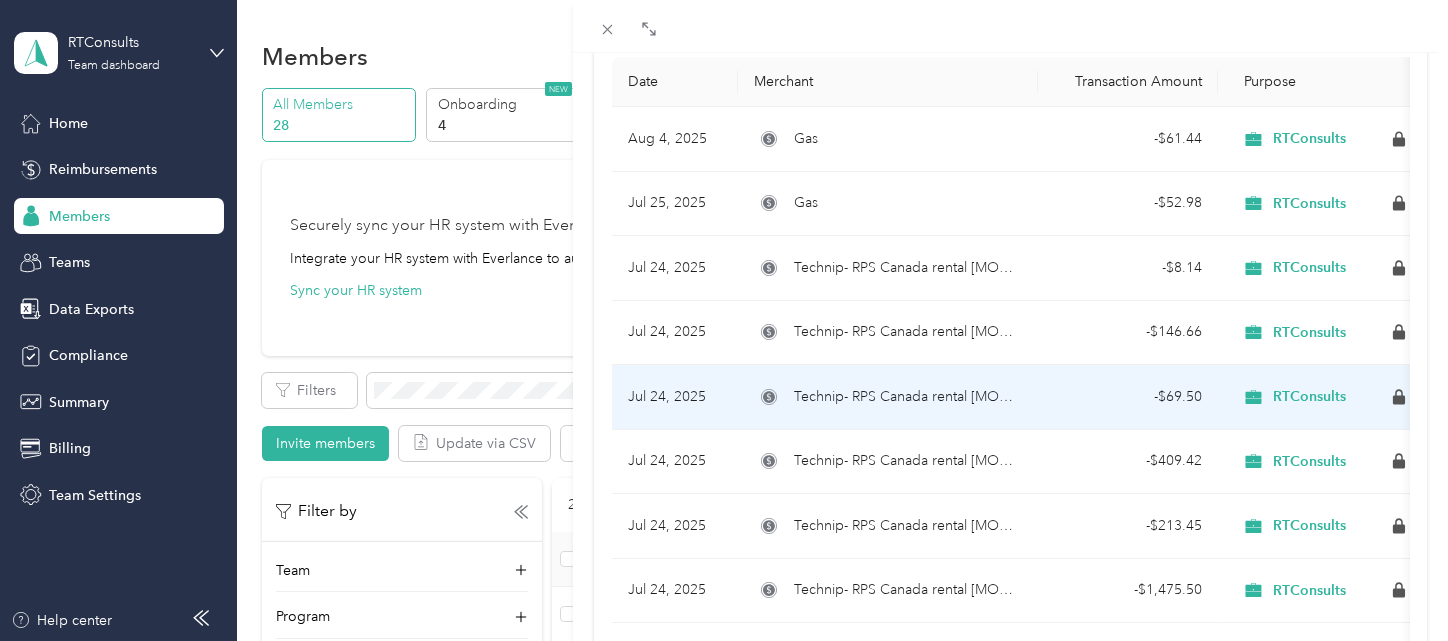 click on "- $[AMOUNT]" at bounding box center (1128, 397) 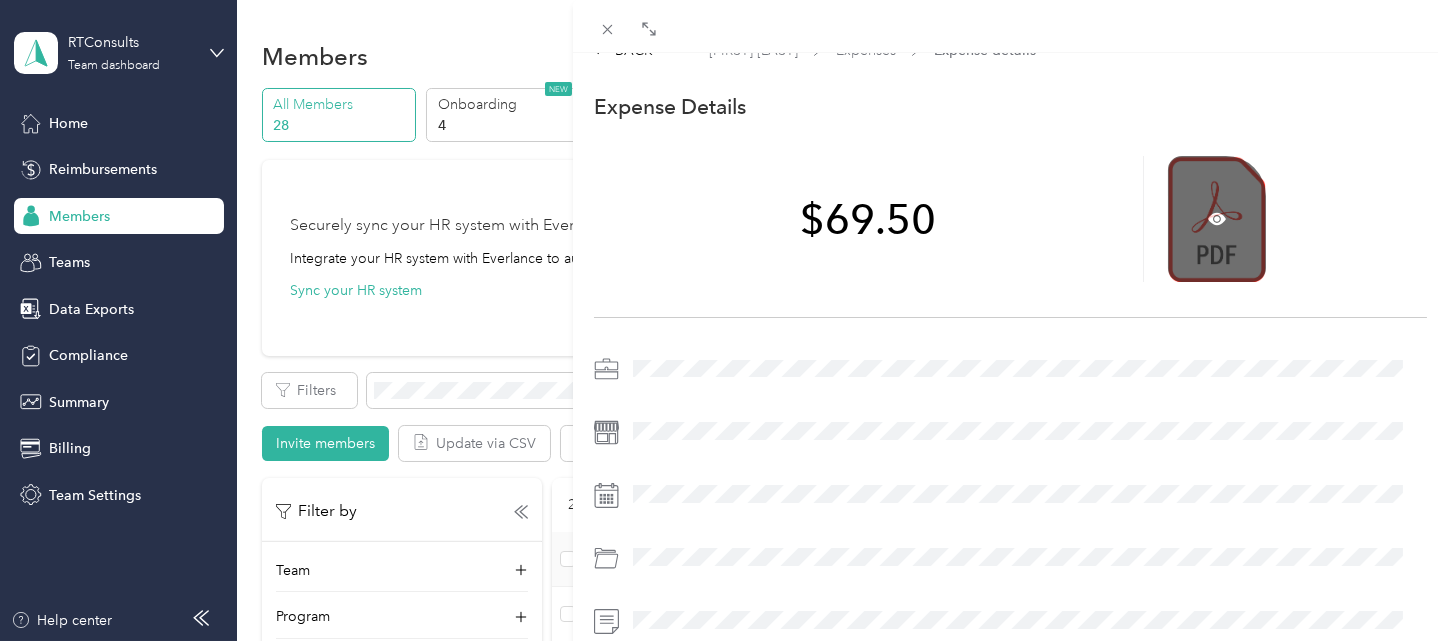 scroll, scrollTop: 0, scrollLeft: 0, axis: both 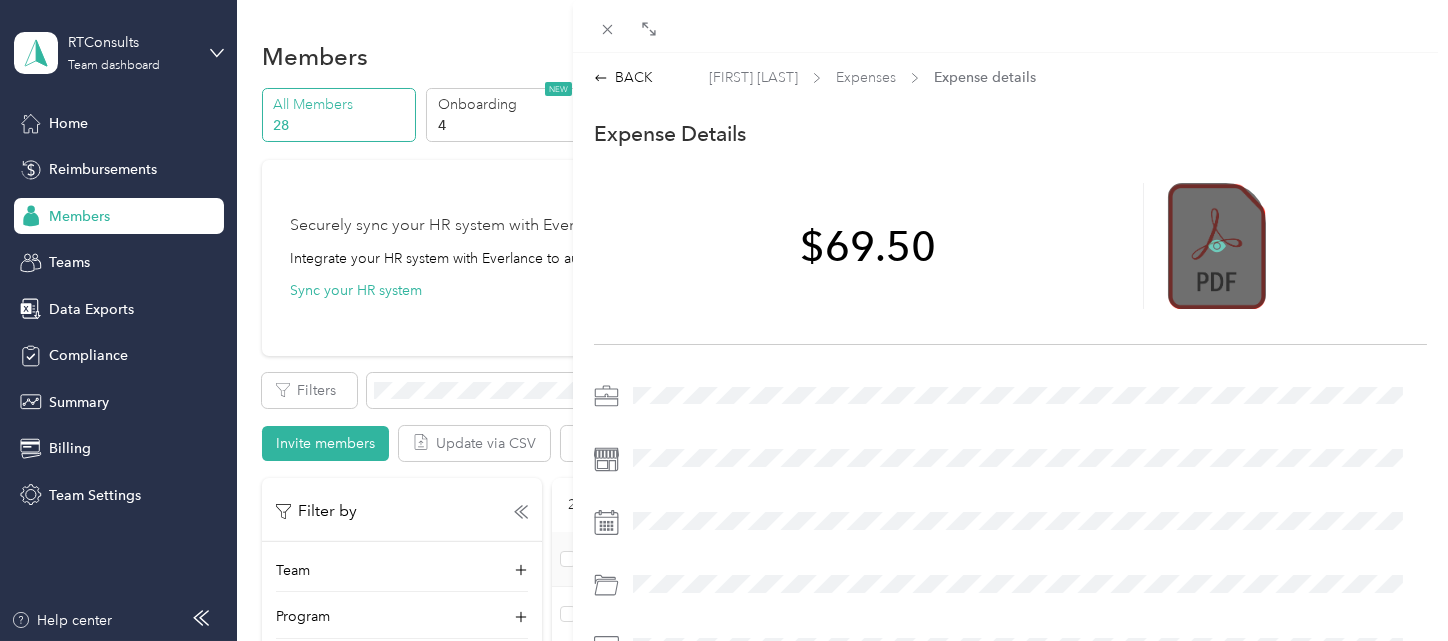 click 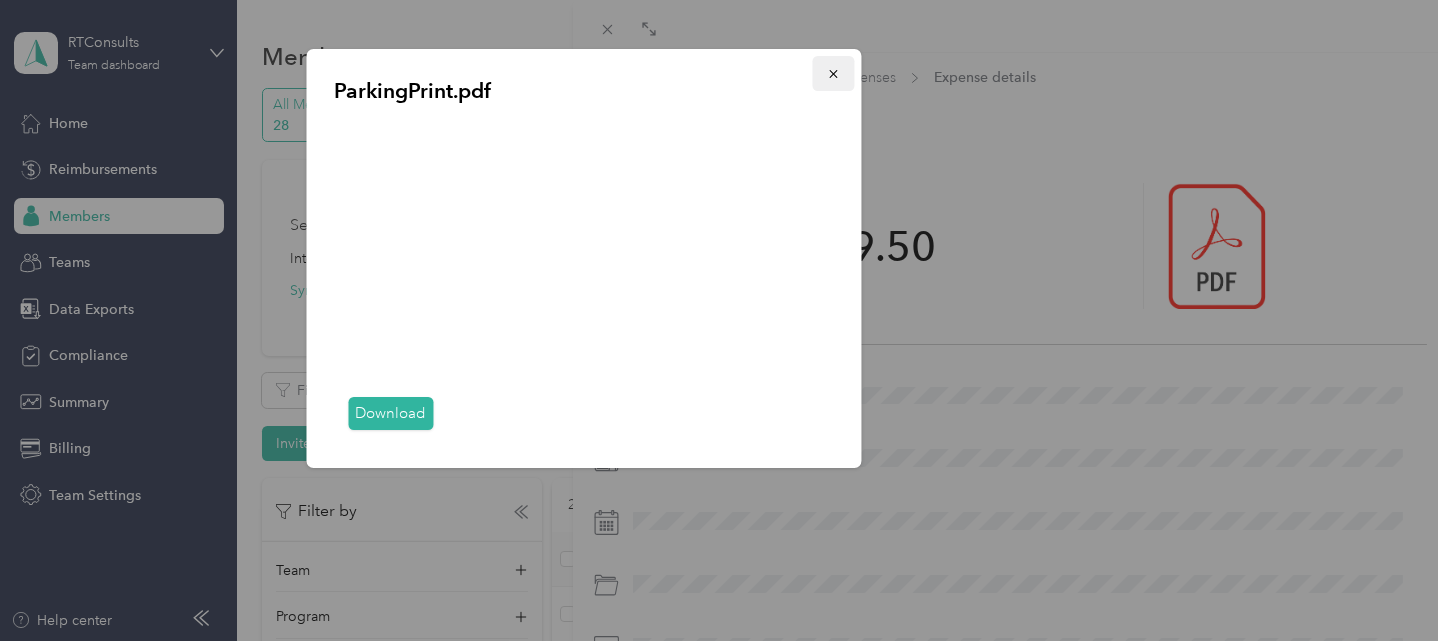 drag, startPoint x: 838, startPoint y: 279, endPoint x: 830, endPoint y: 76, distance: 203.15758 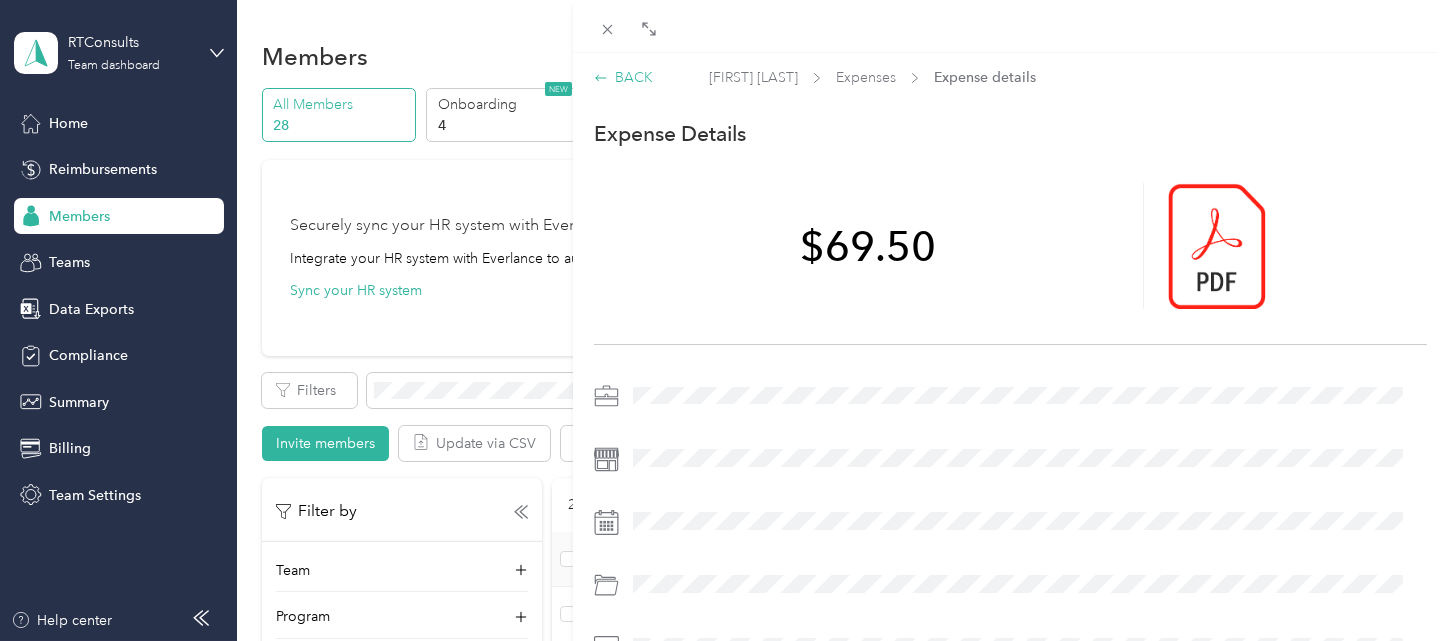 click on "BACK" at bounding box center [623, 77] 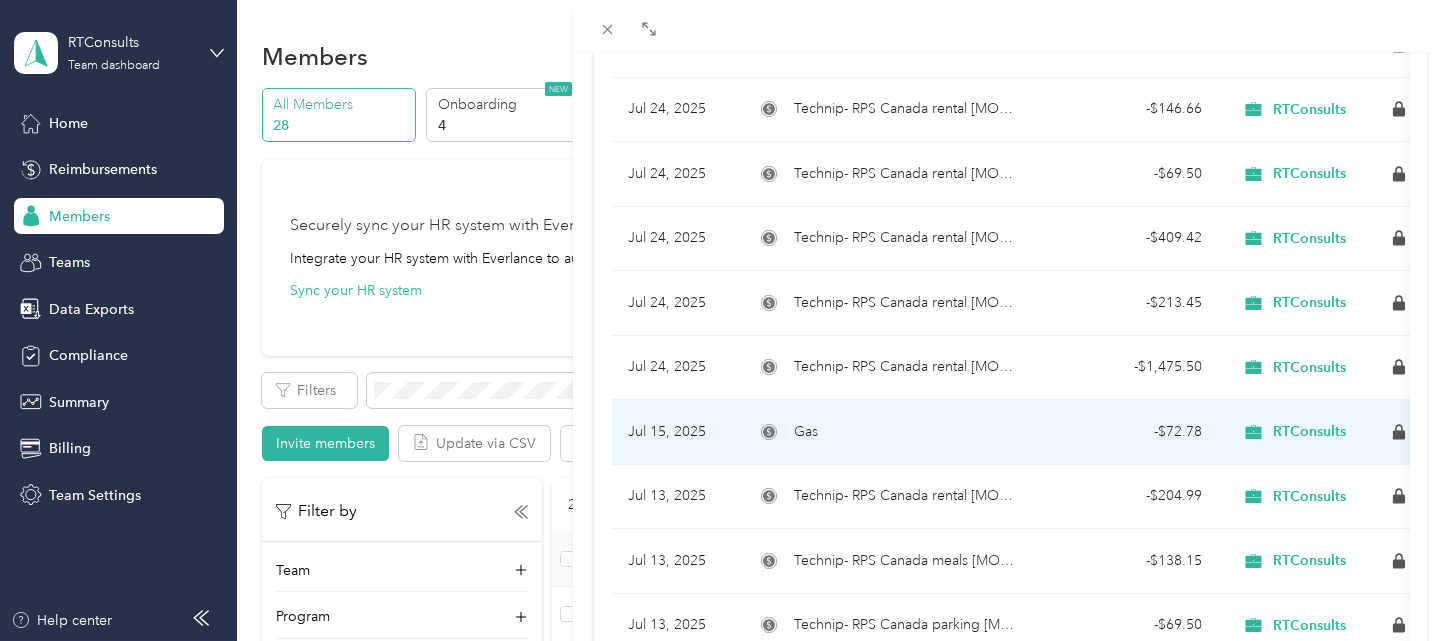 scroll, scrollTop: 370, scrollLeft: 0, axis: vertical 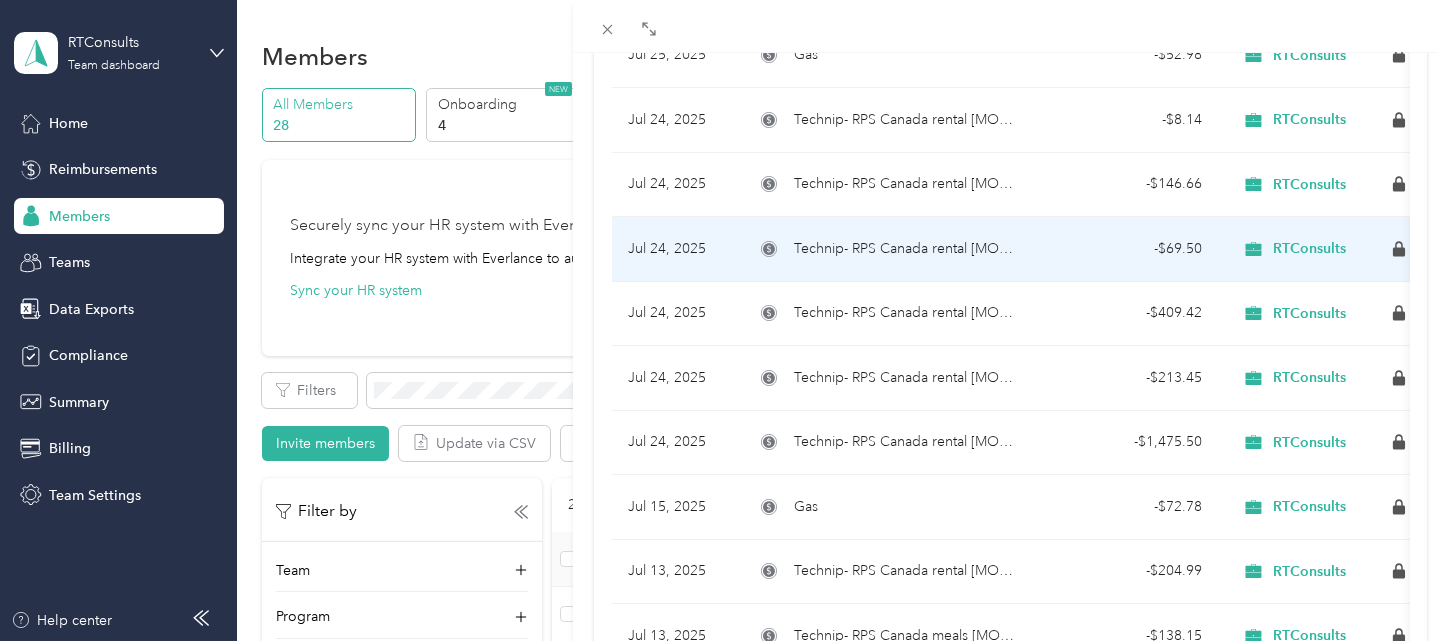 click on "Technip- RPS Canada rental [MONTH] [DAY] parking" at bounding box center [908, 249] 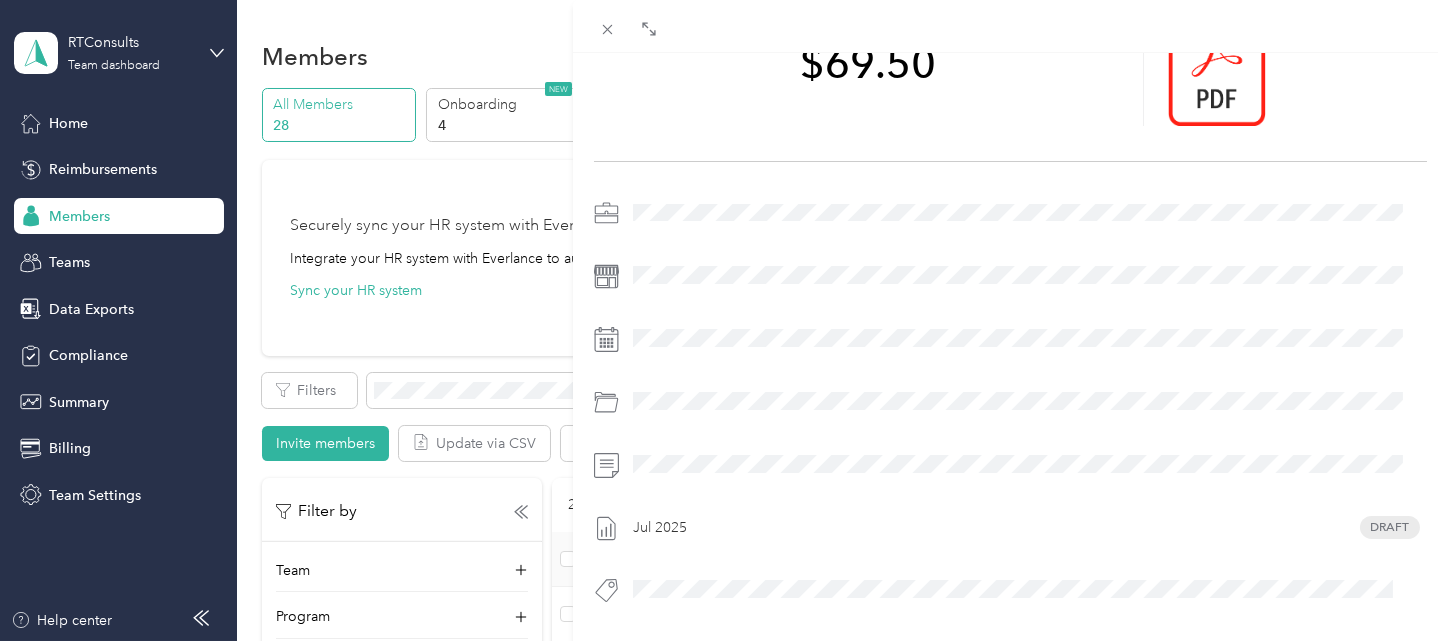 scroll, scrollTop: 0, scrollLeft: 0, axis: both 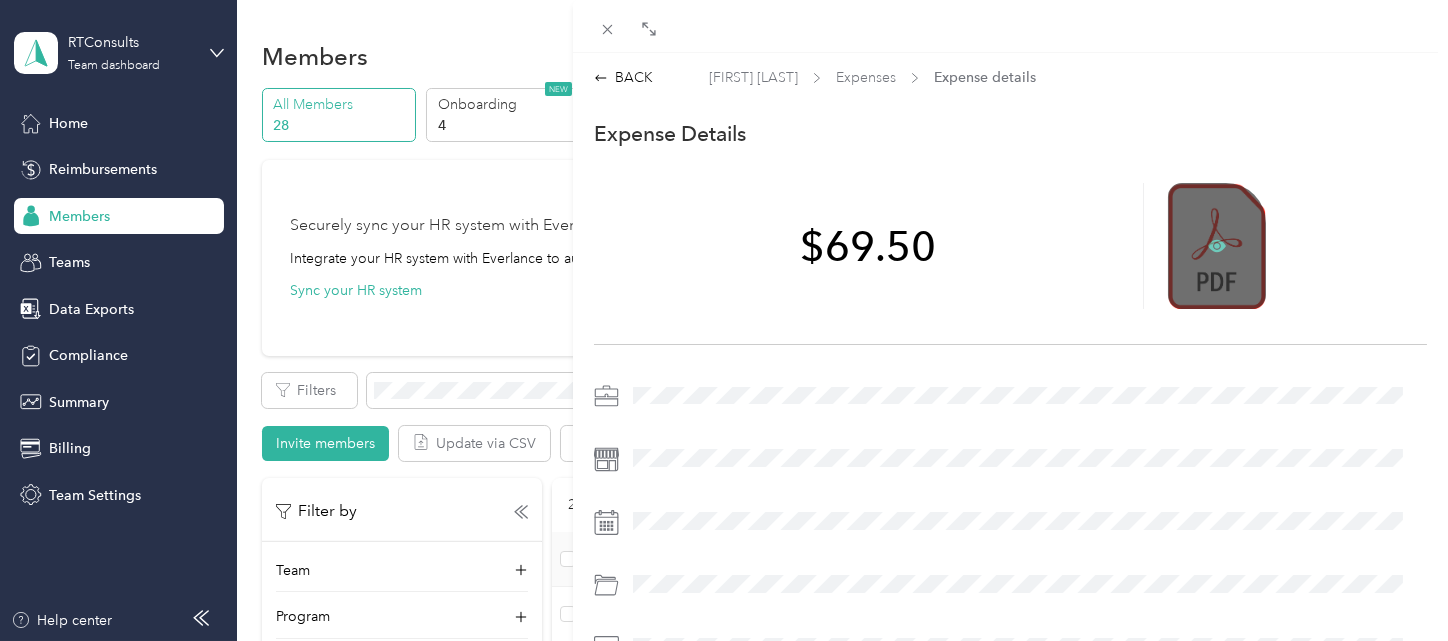 click 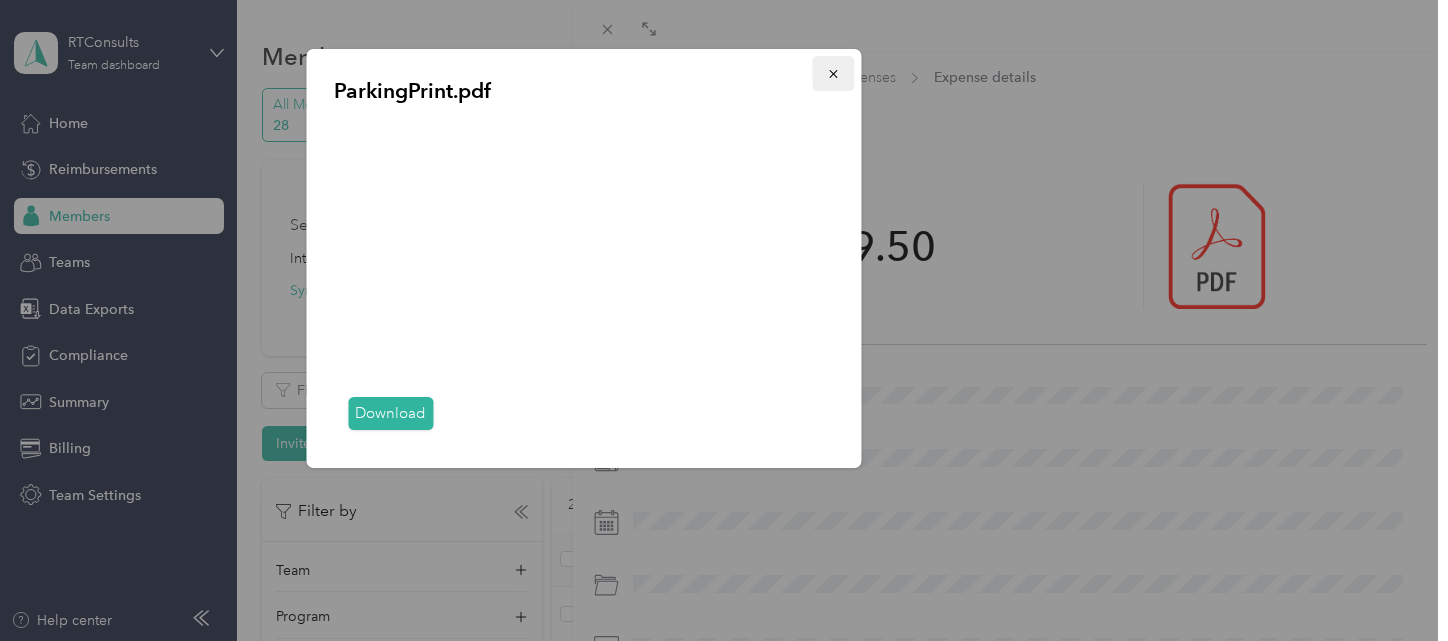 click 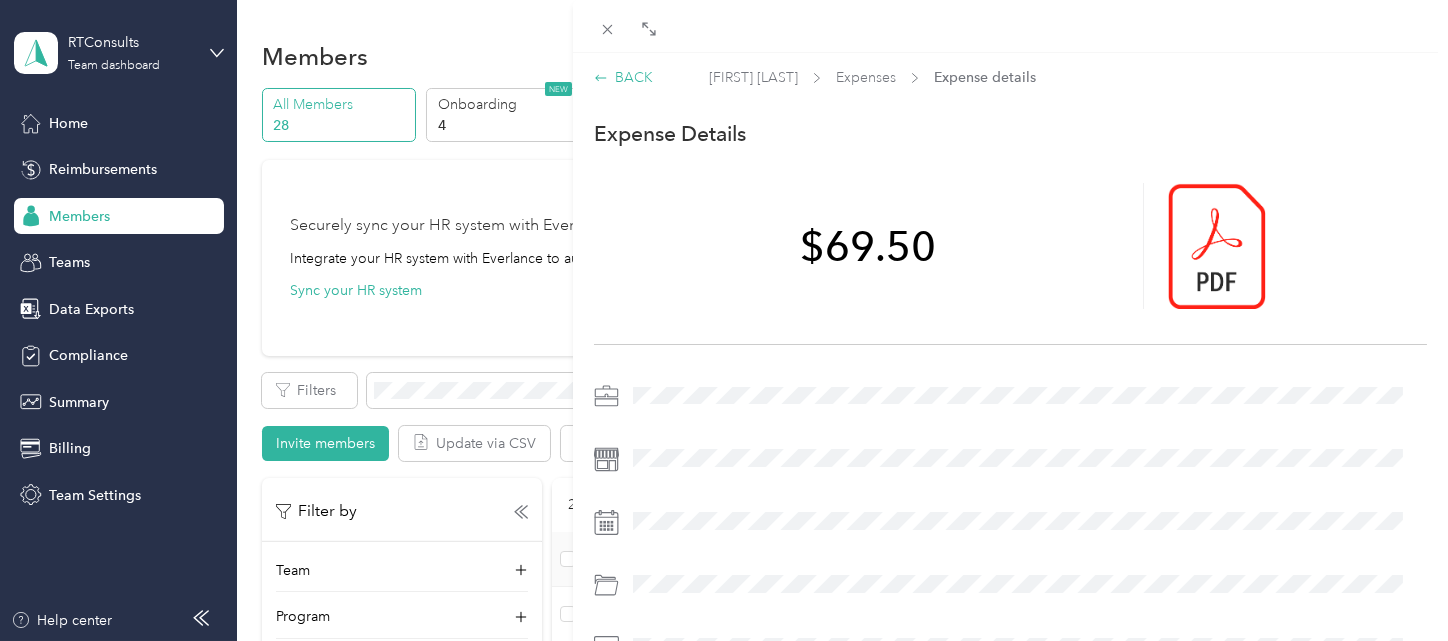 click on "BACK" at bounding box center [623, 77] 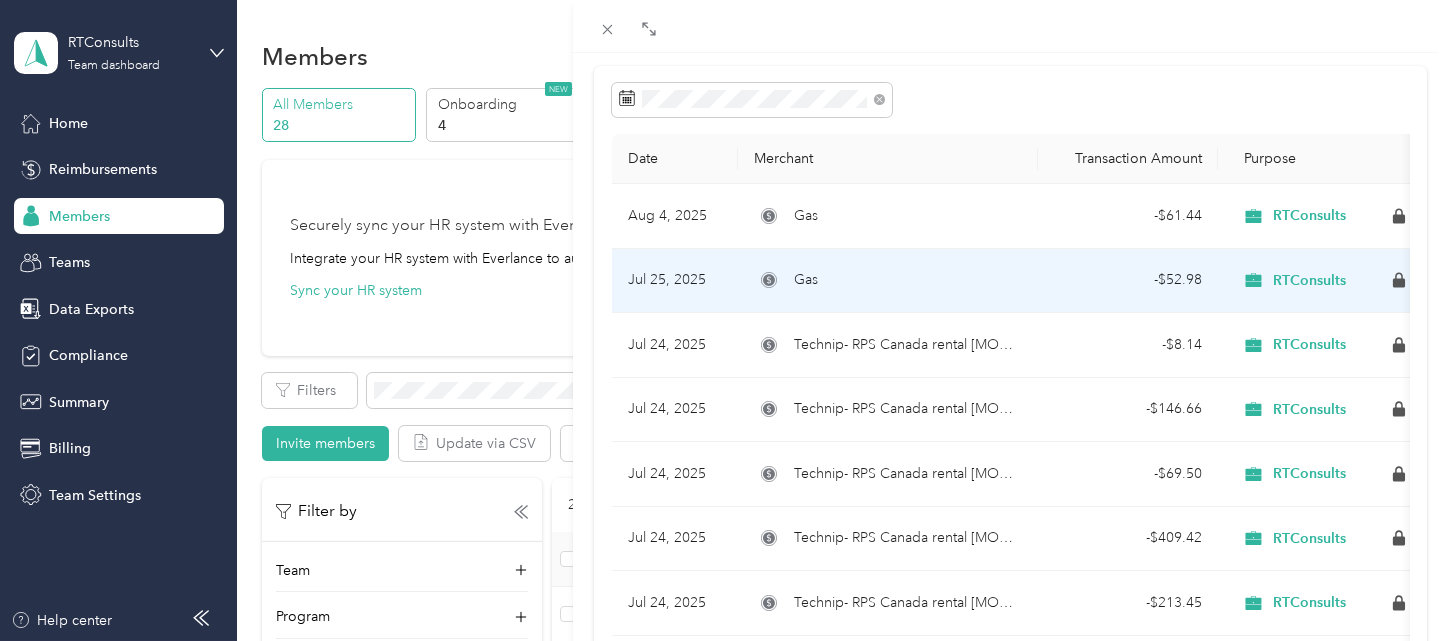 scroll, scrollTop: 148, scrollLeft: 0, axis: vertical 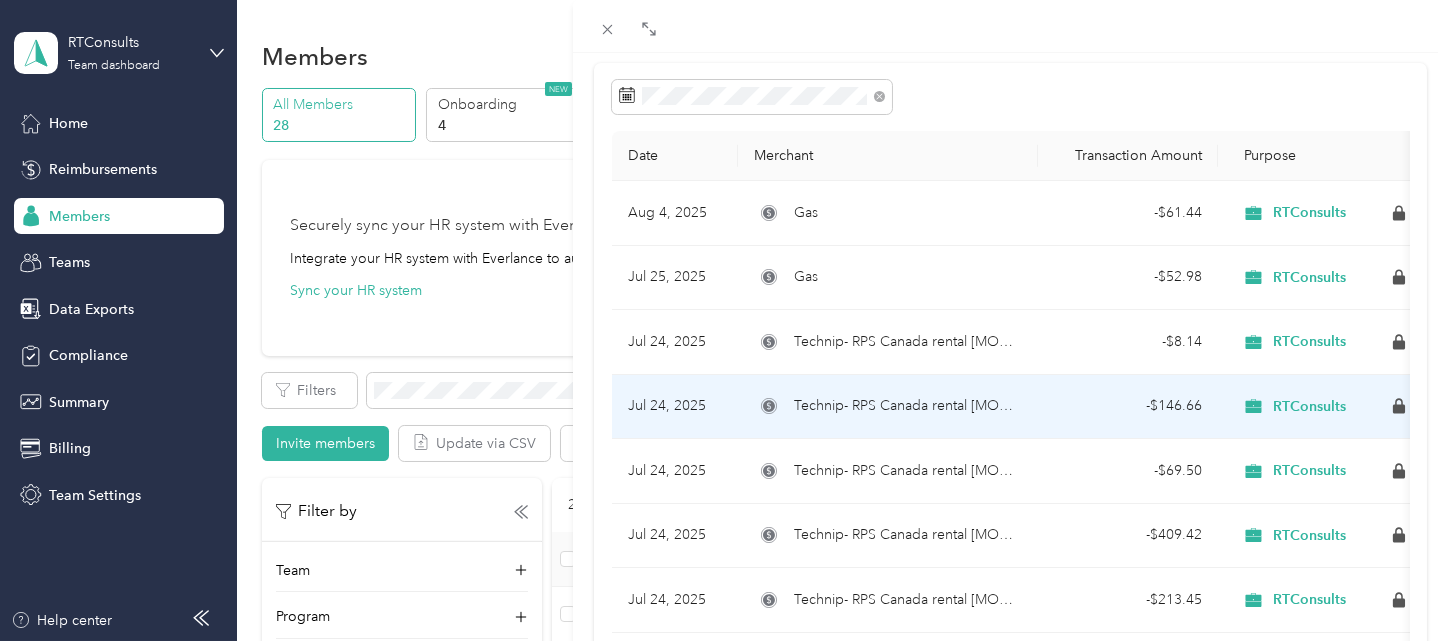 click on "Technip- RPS Canada rental [MONTH] [DAY] meals (3days)" at bounding box center (908, 406) 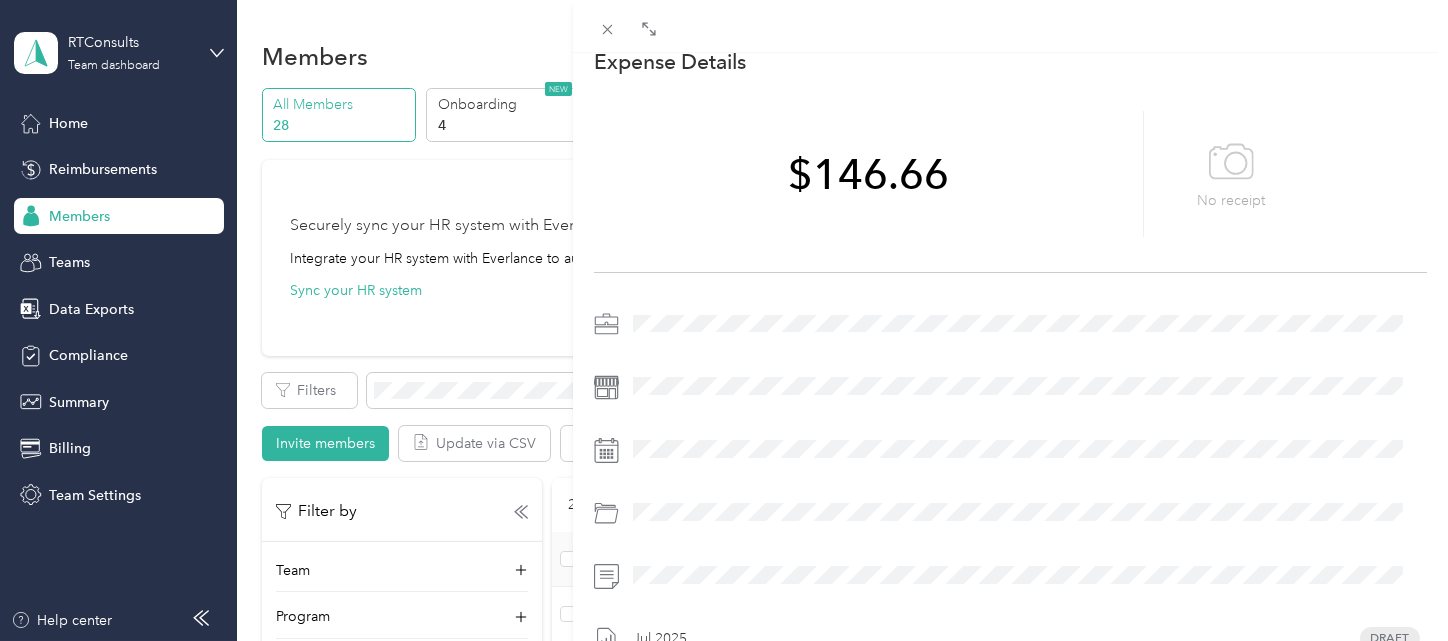 scroll, scrollTop: 0, scrollLeft: 0, axis: both 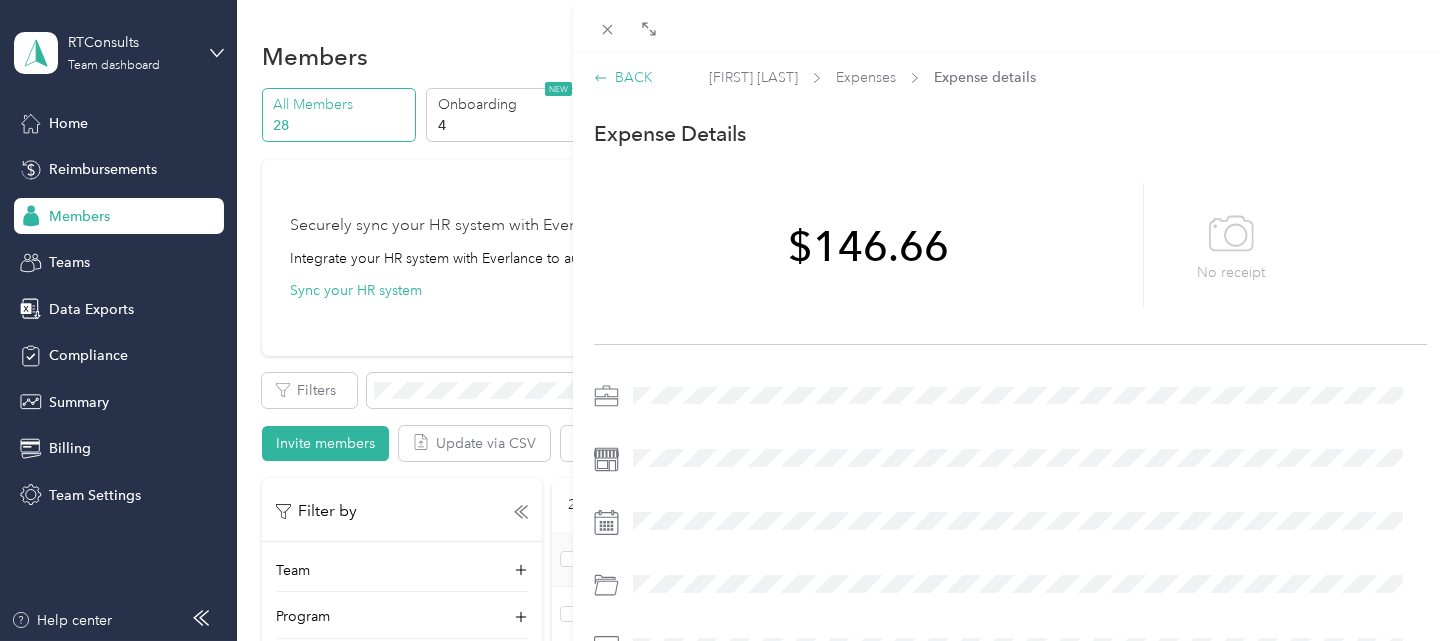 click on "BACK" at bounding box center [623, 77] 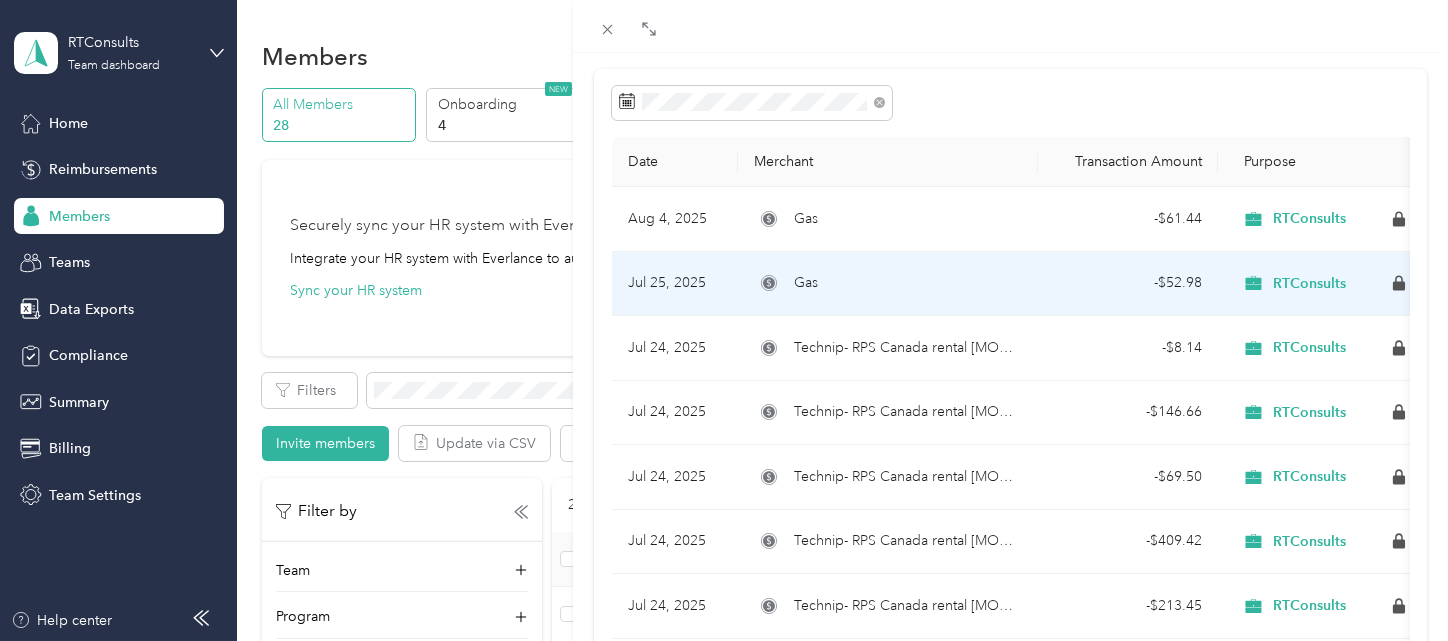 scroll, scrollTop: 221, scrollLeft: 0, axis: vertical 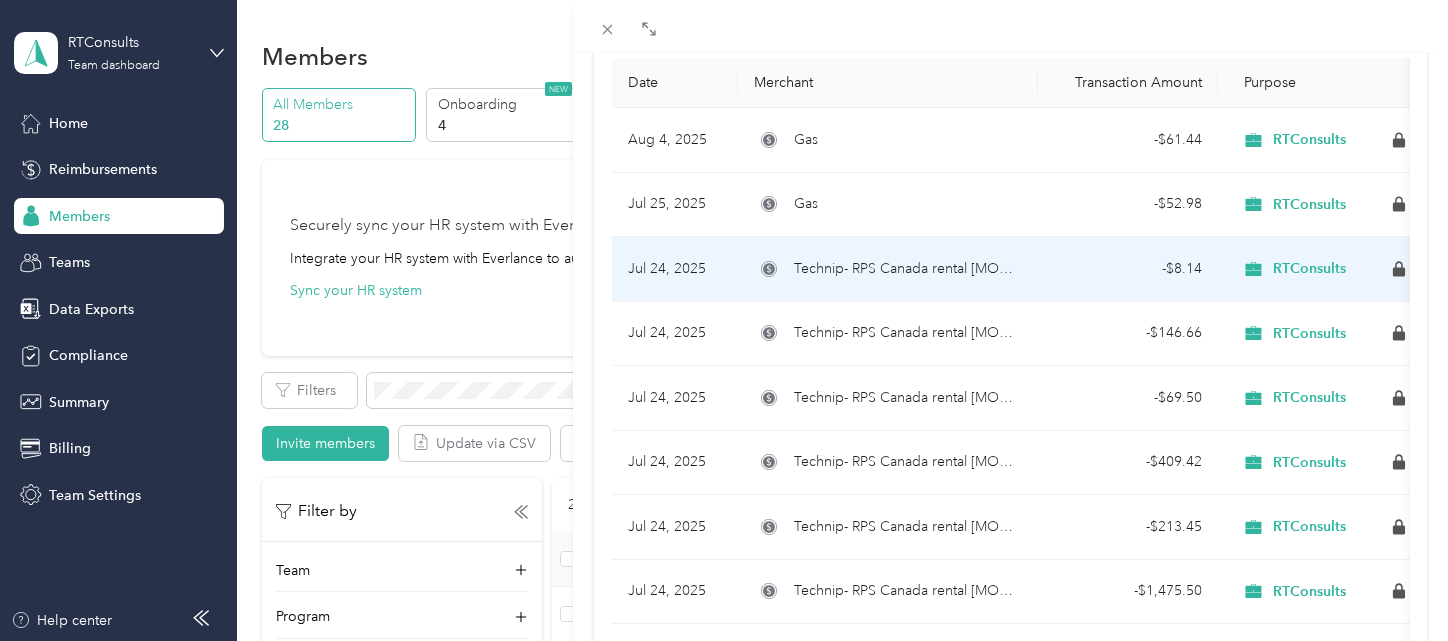 click on "Technip- RPS Canada rental [MONTH] [DAY] gas" at bounding box center (888, 269) 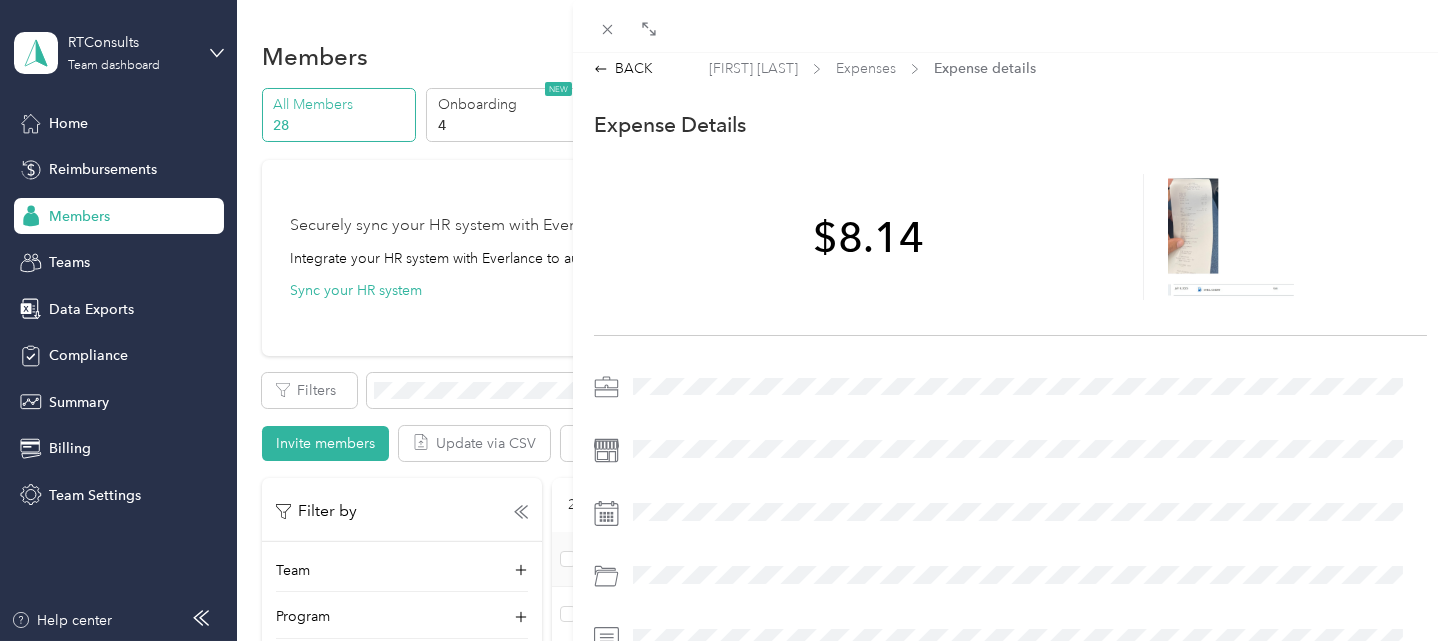 scroll, scrollTop: 0, scrollLeft: 0, axis: both 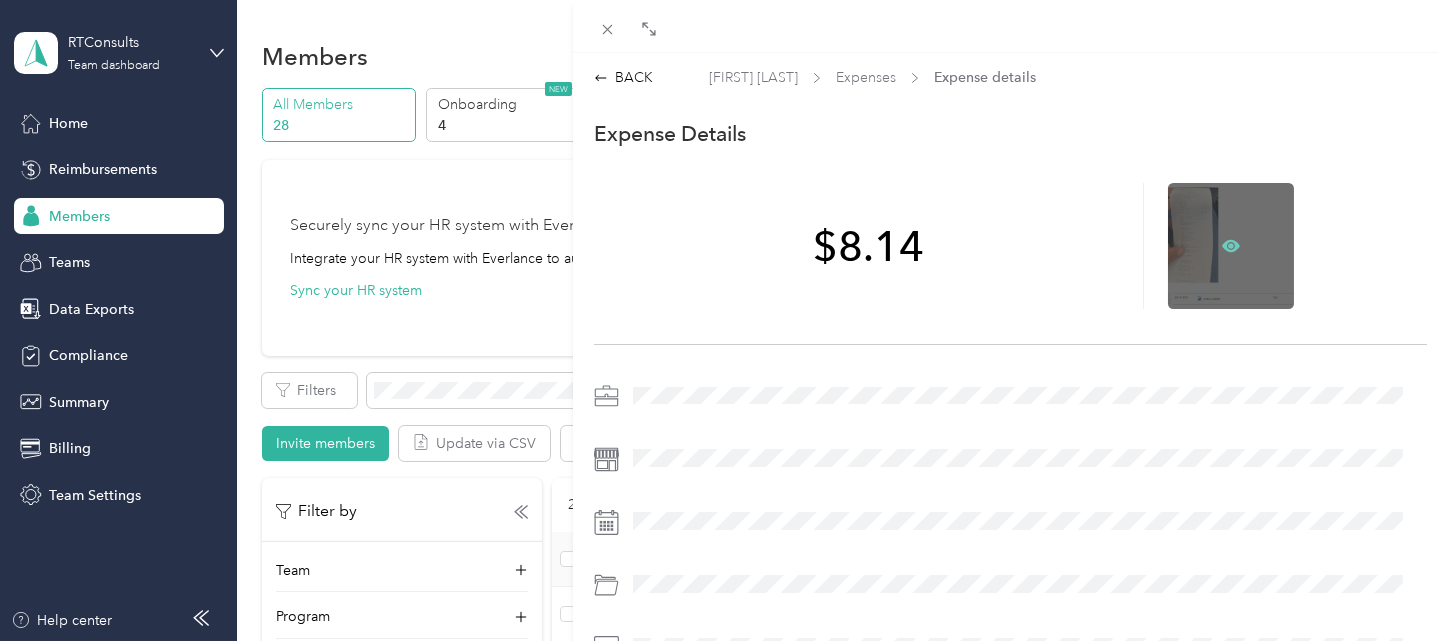 click 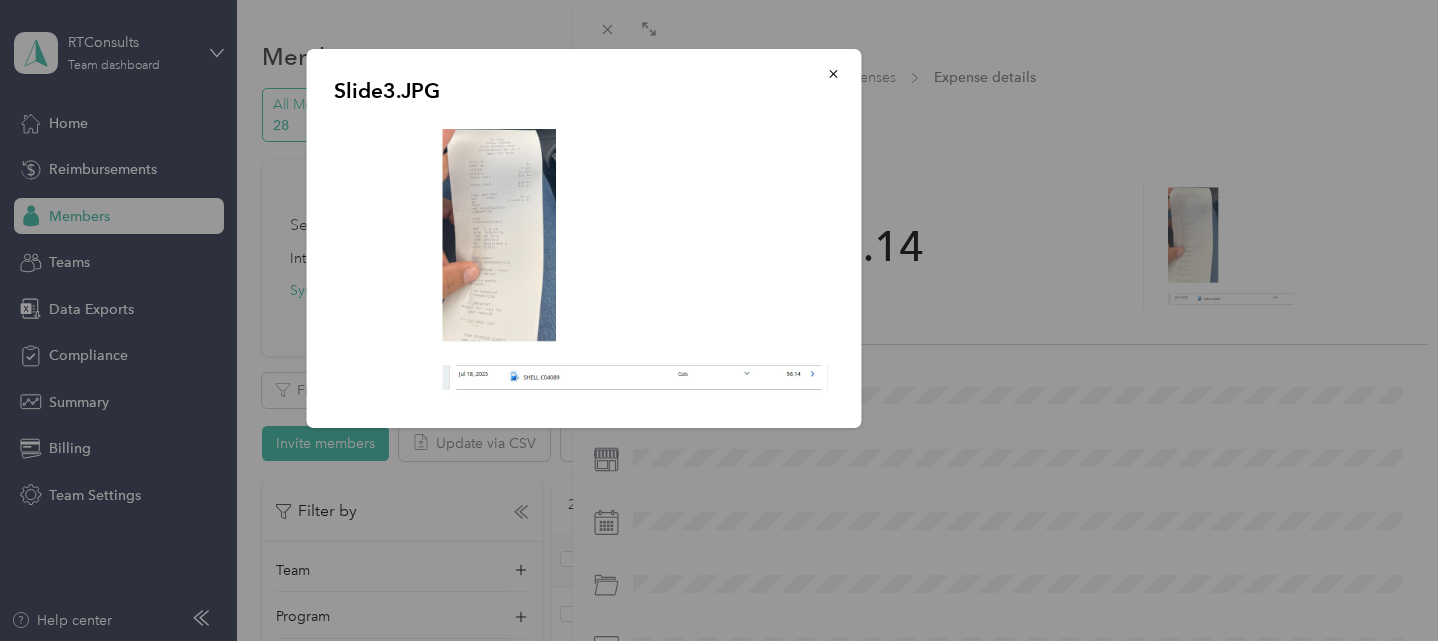 drag, startPoint x: 648, startPoint y: 227, endPoint x: 632, endPoint y: 224, distance: 16.27882 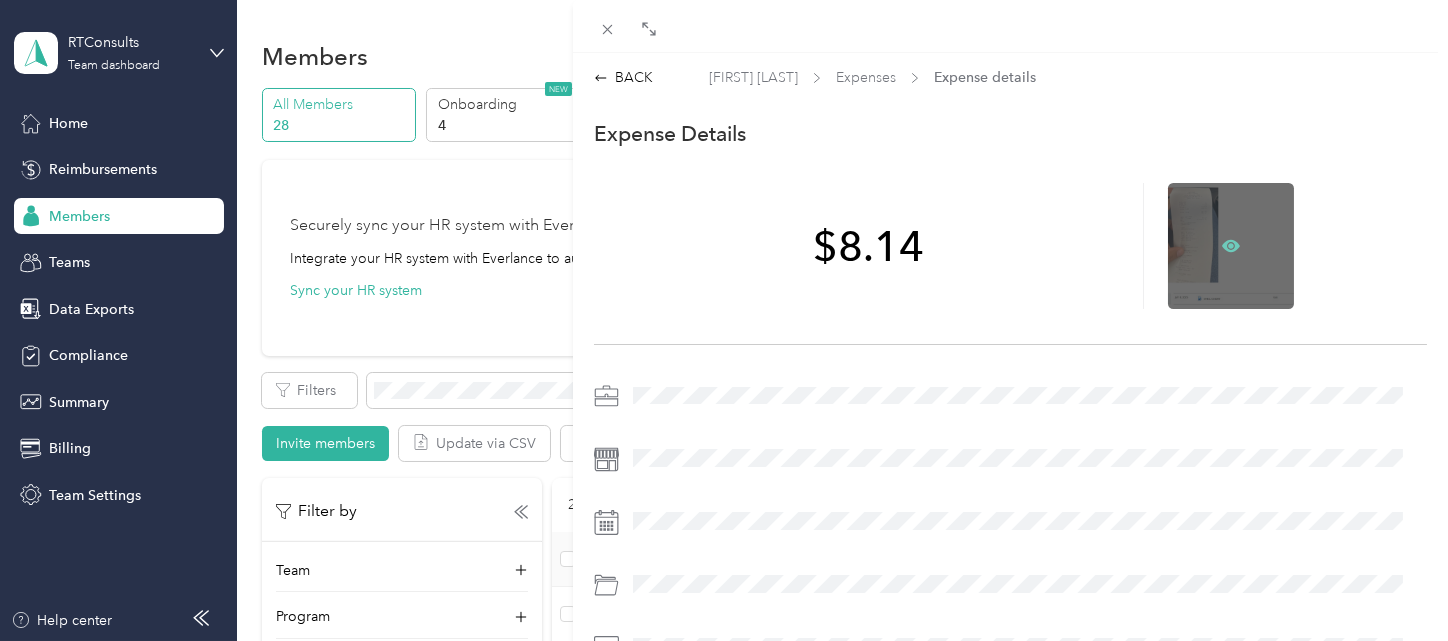 click 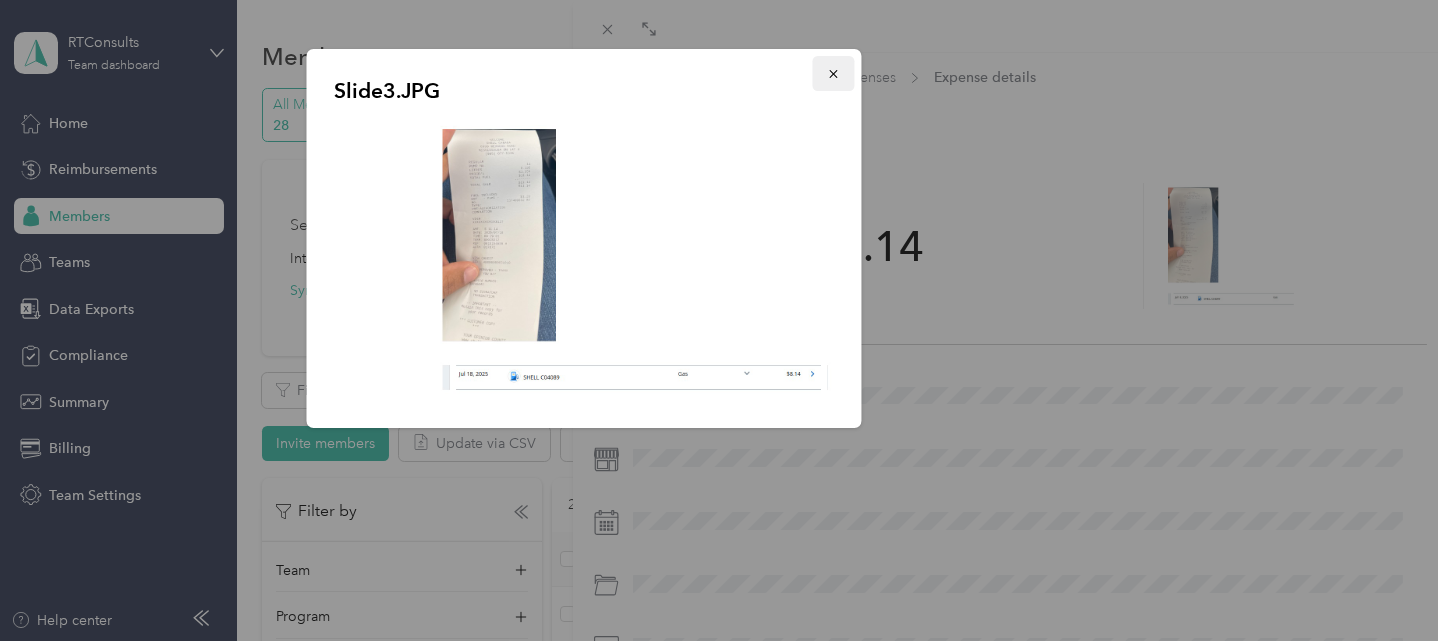 click 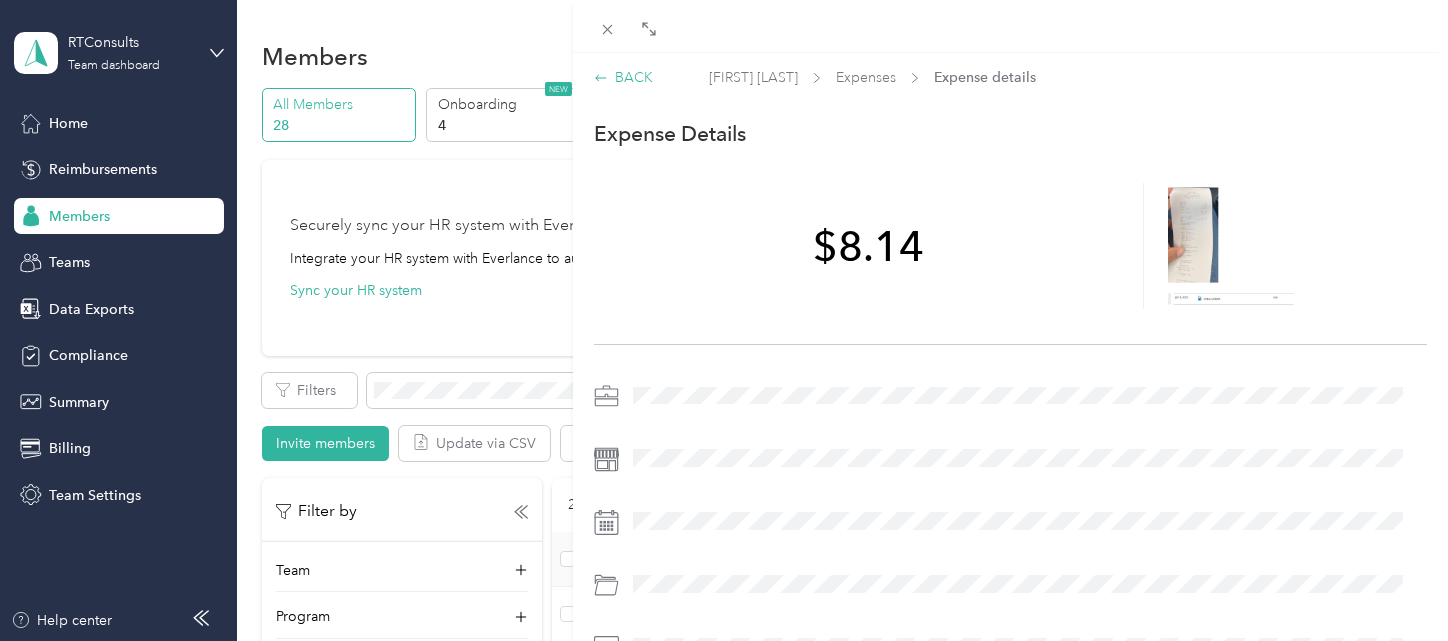 click on "BACK" at bounding box center (623, 77) 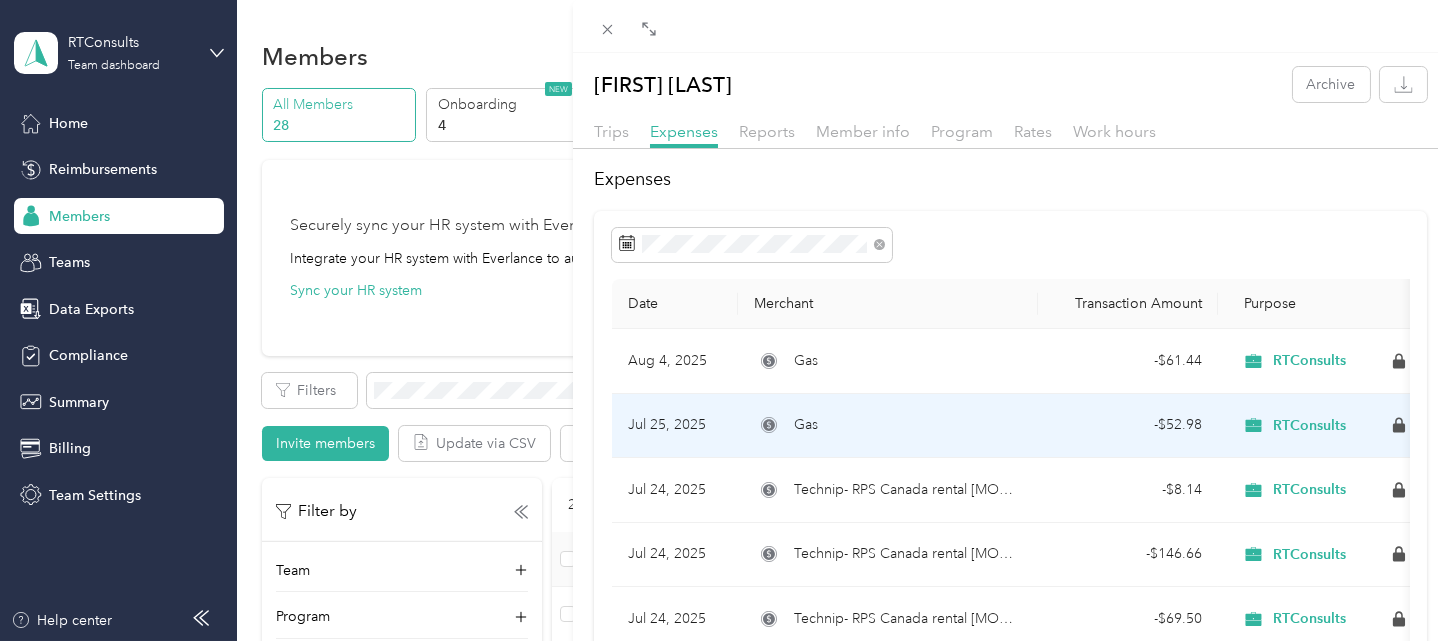 click on "Gas" at bounding box center (888, 425) 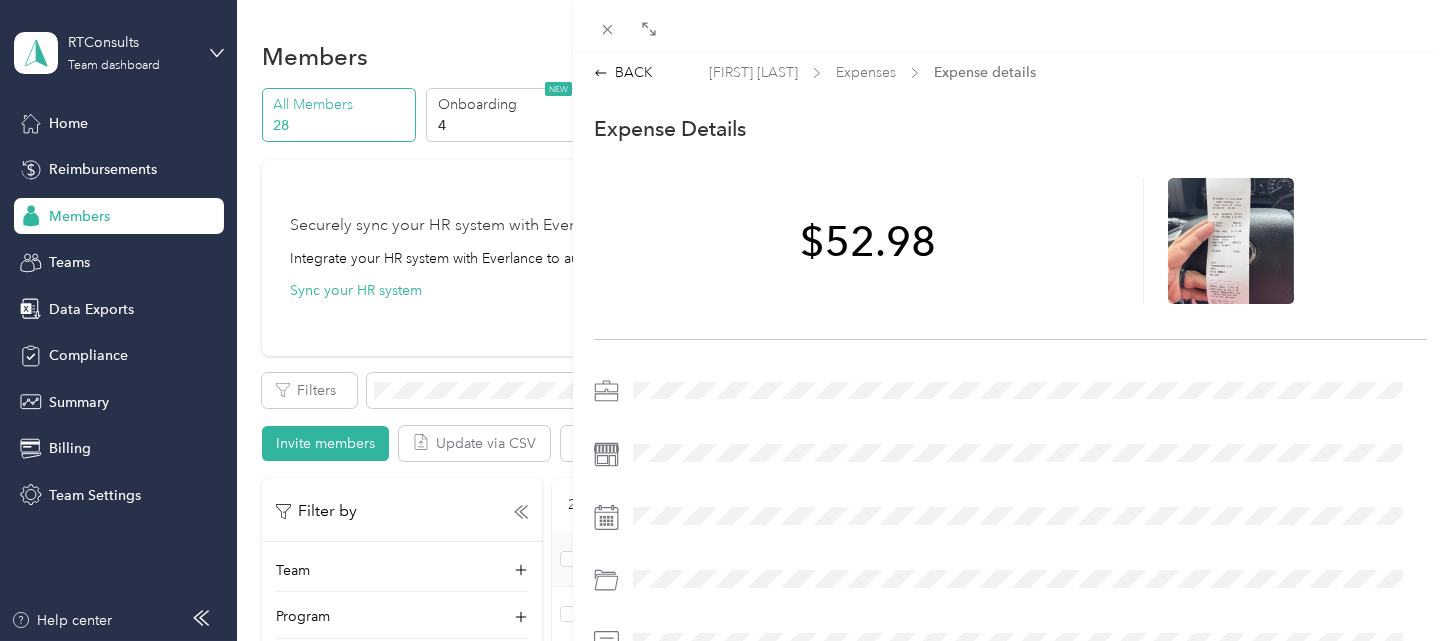 scroll, scrollTop: 0, scrollLeft: 0, axis: both 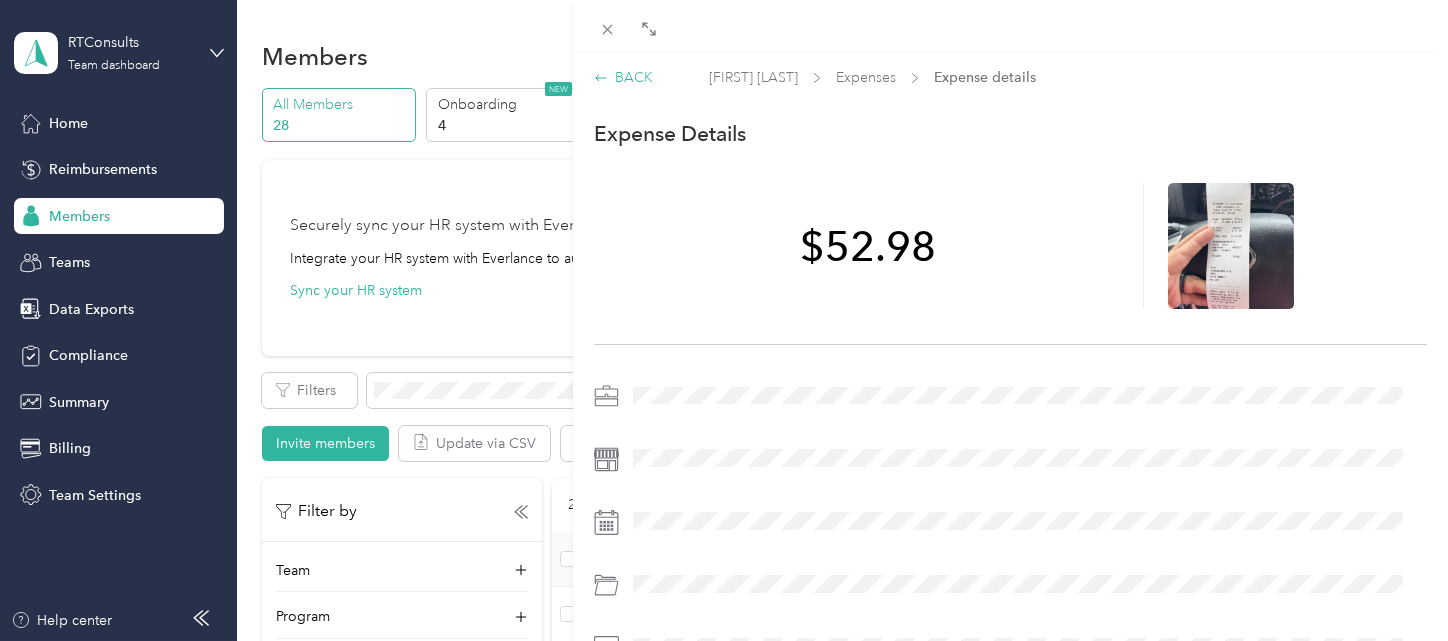 click on "BACK" at bounding box center (623, 77) 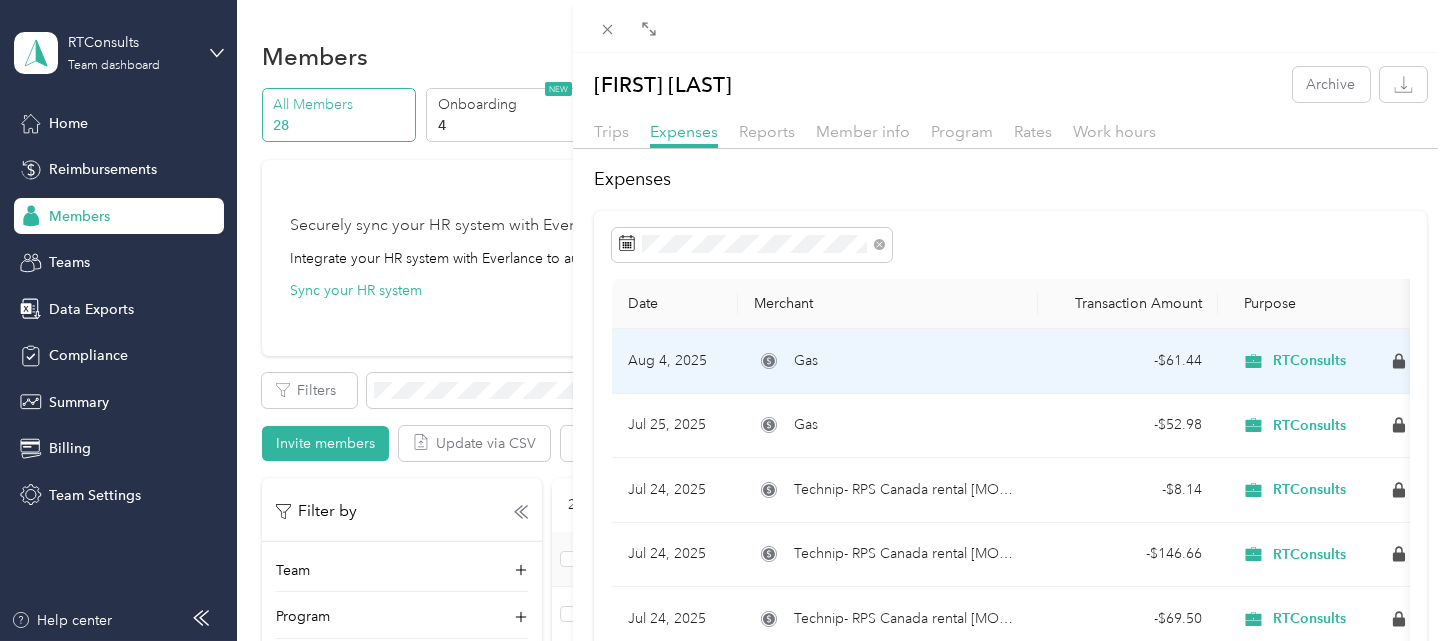 click on "Gas" at bounding box center [888, 361] 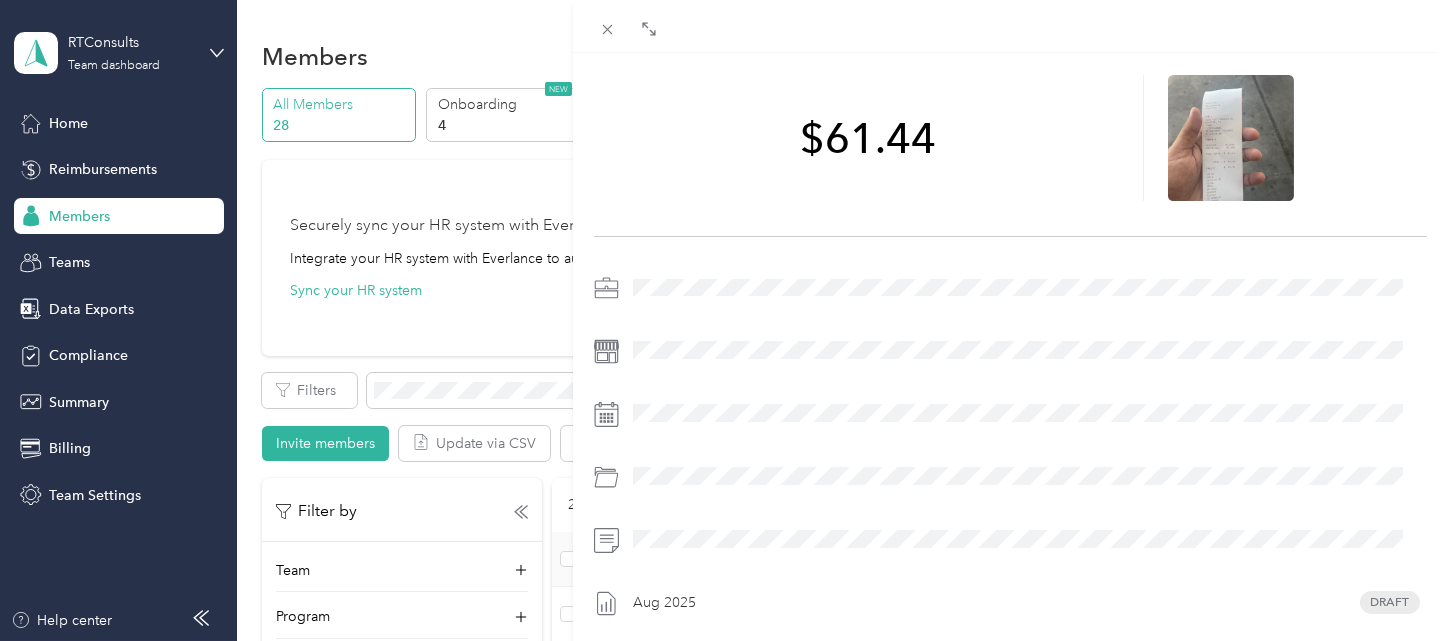 scroll, scrollTop: 73, scrollLeft: 0, axis: vertical 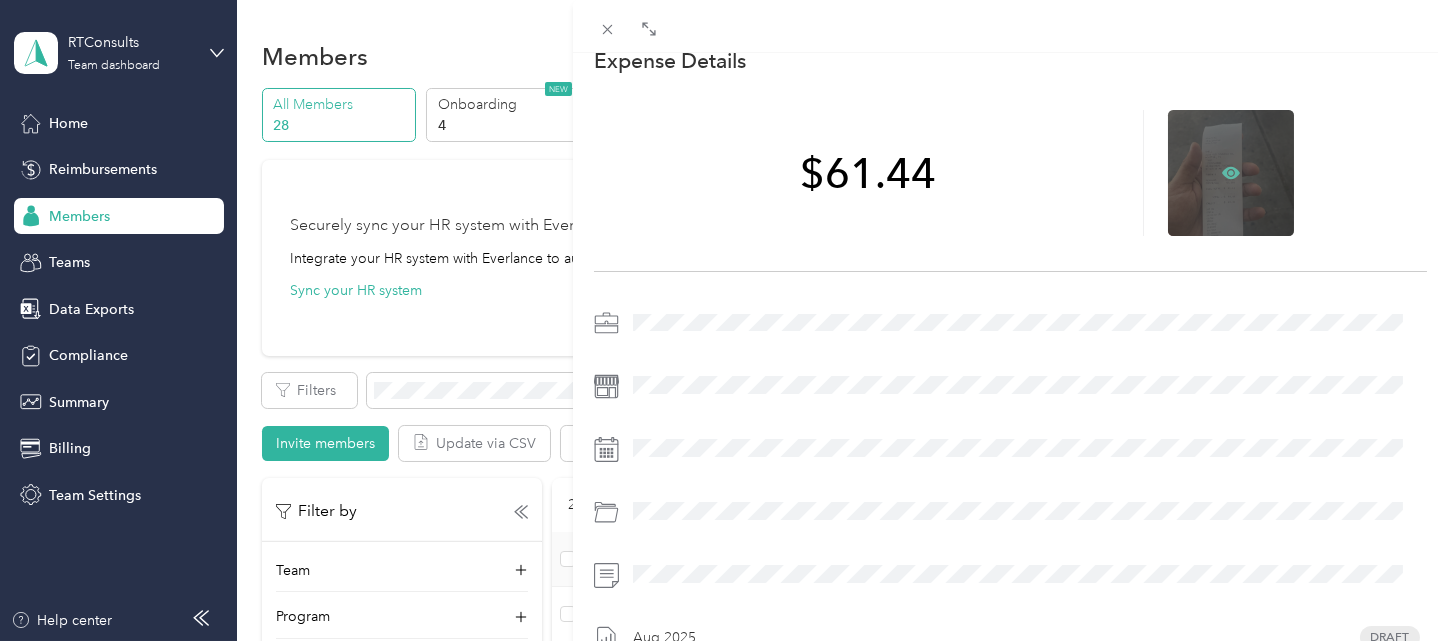 click 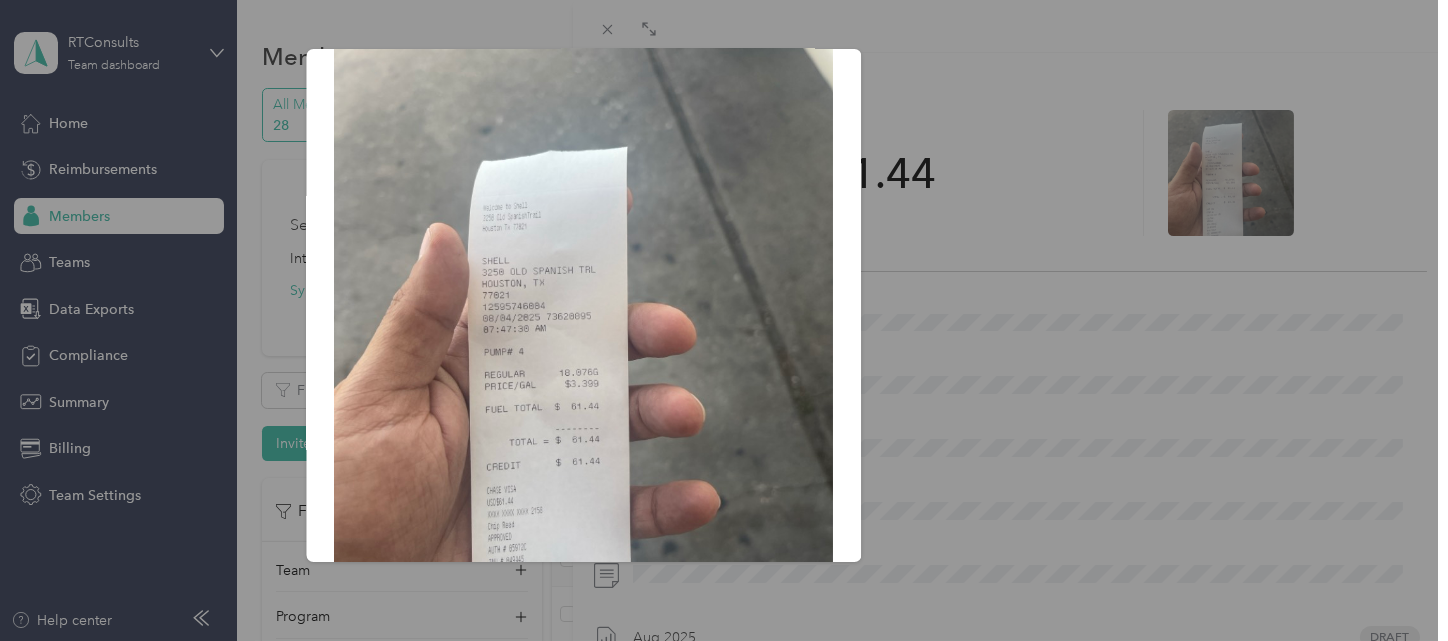 scroll, scrollTop: 0, scrollLeft: 0, axis: both 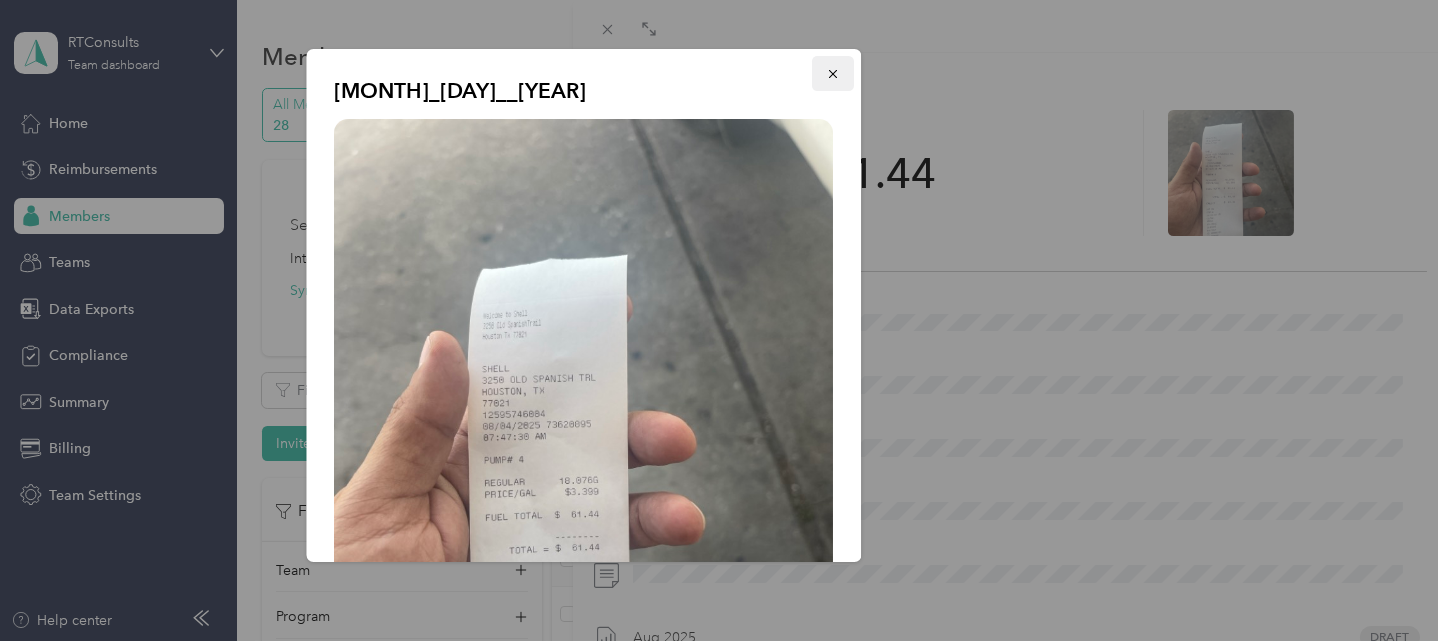 click 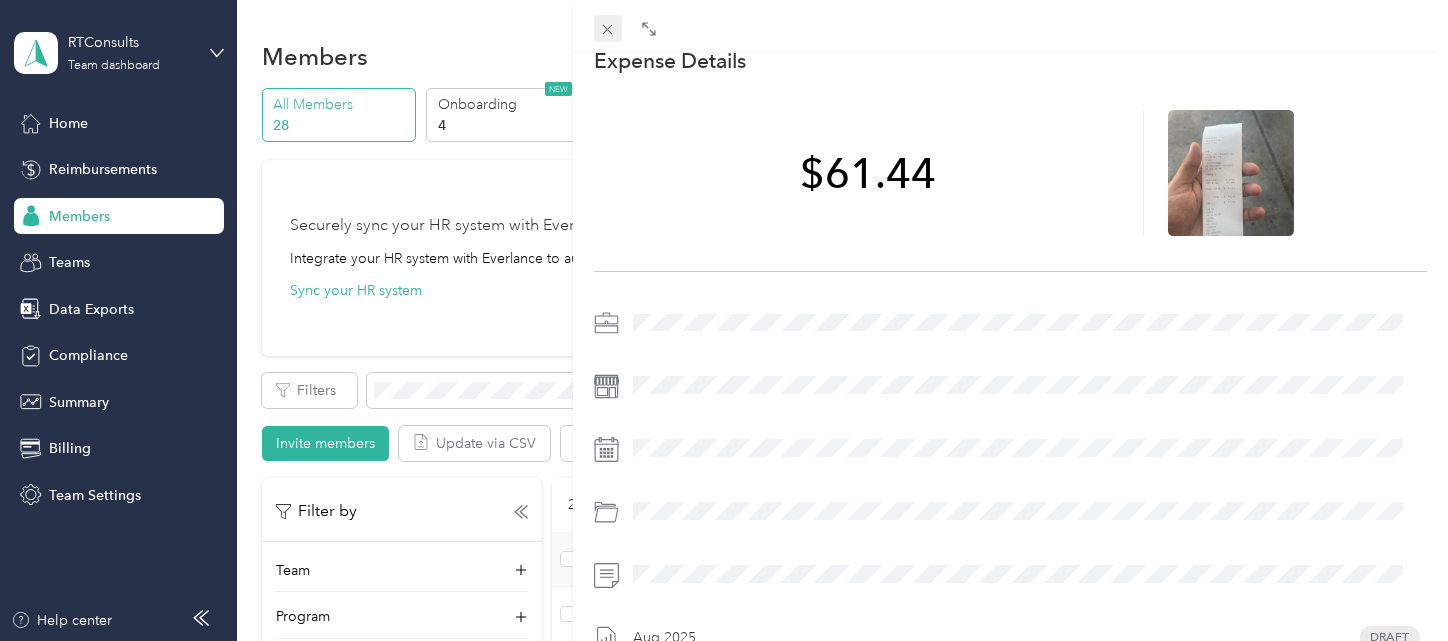 click 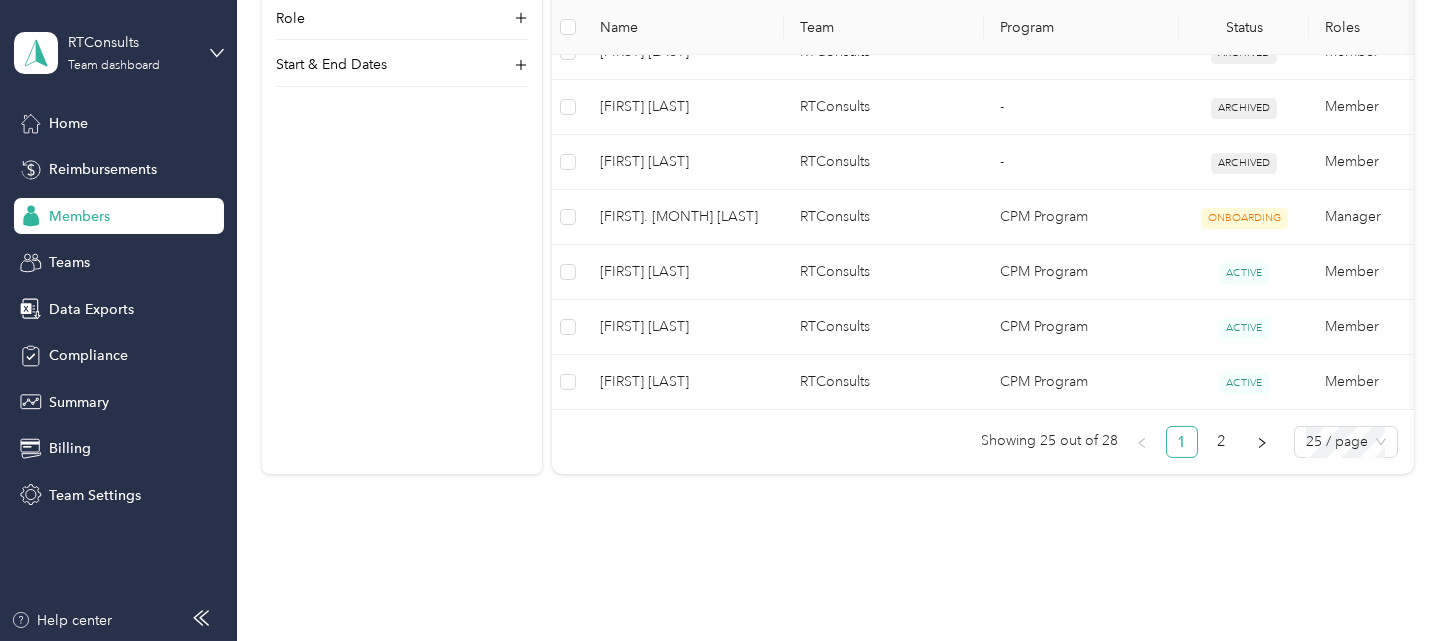 scroll, scrollTop: 1617, scrollLeft: 0, axis: vertical 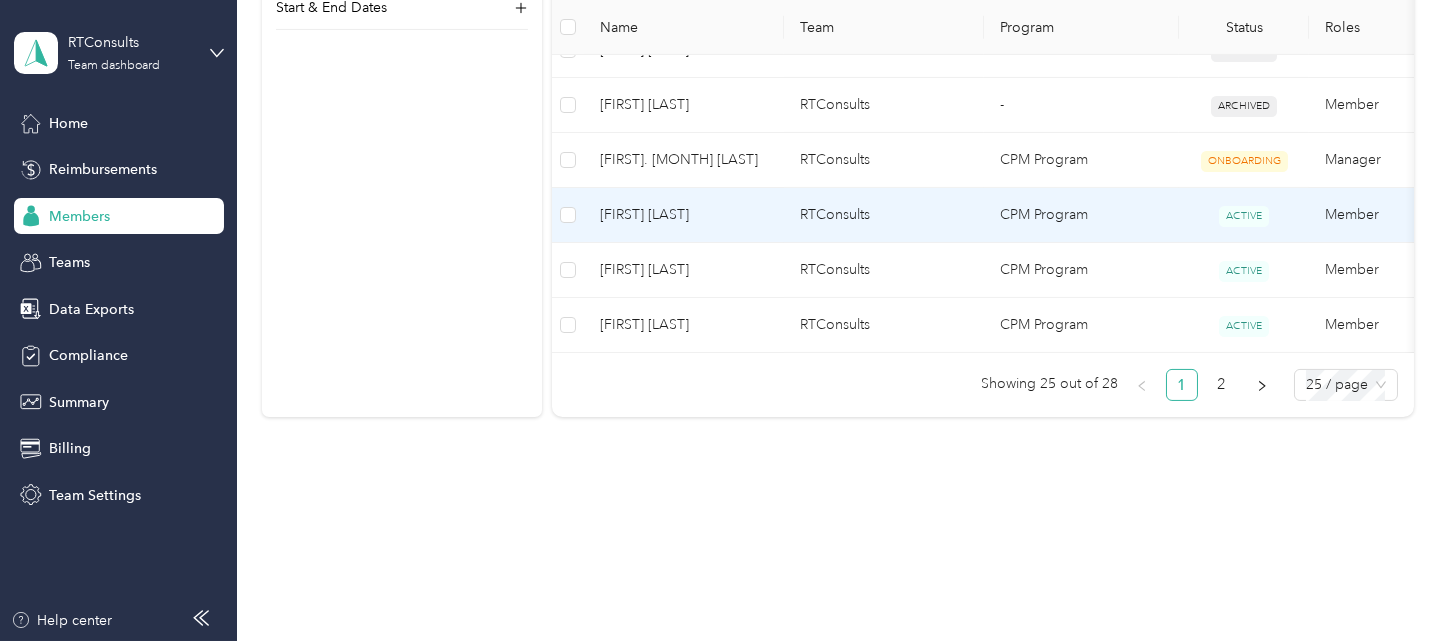 click on "[FIRST] [LAST]" at bounding box center (684, 215) 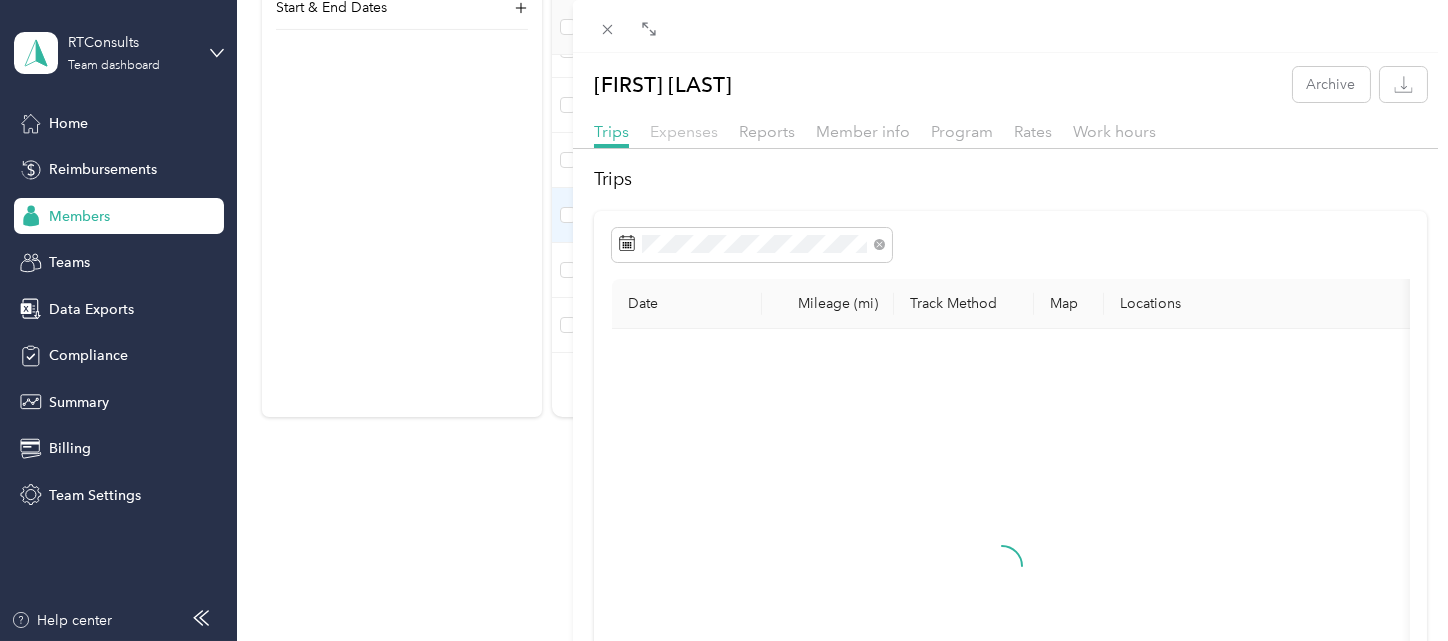 click on "Expenses" at bounding box center (684, 131) 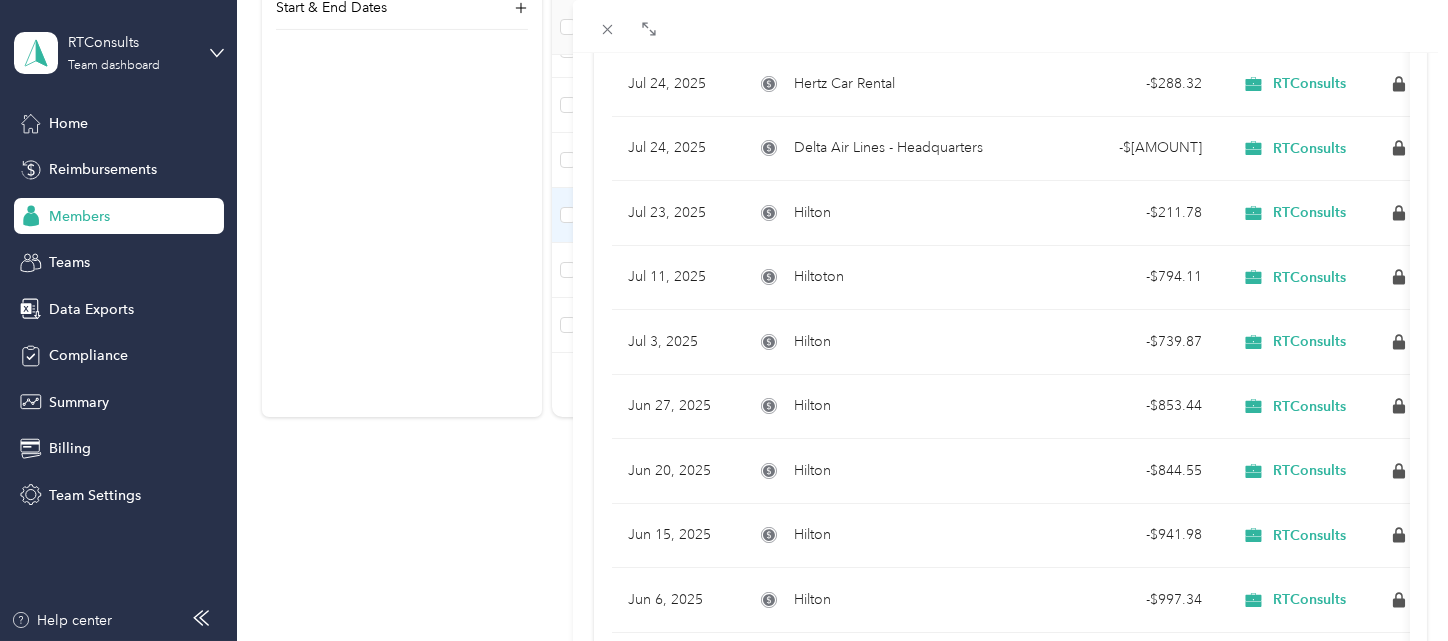scroll, scrollTop: 369, scrollLeft: 0, axis: vertical 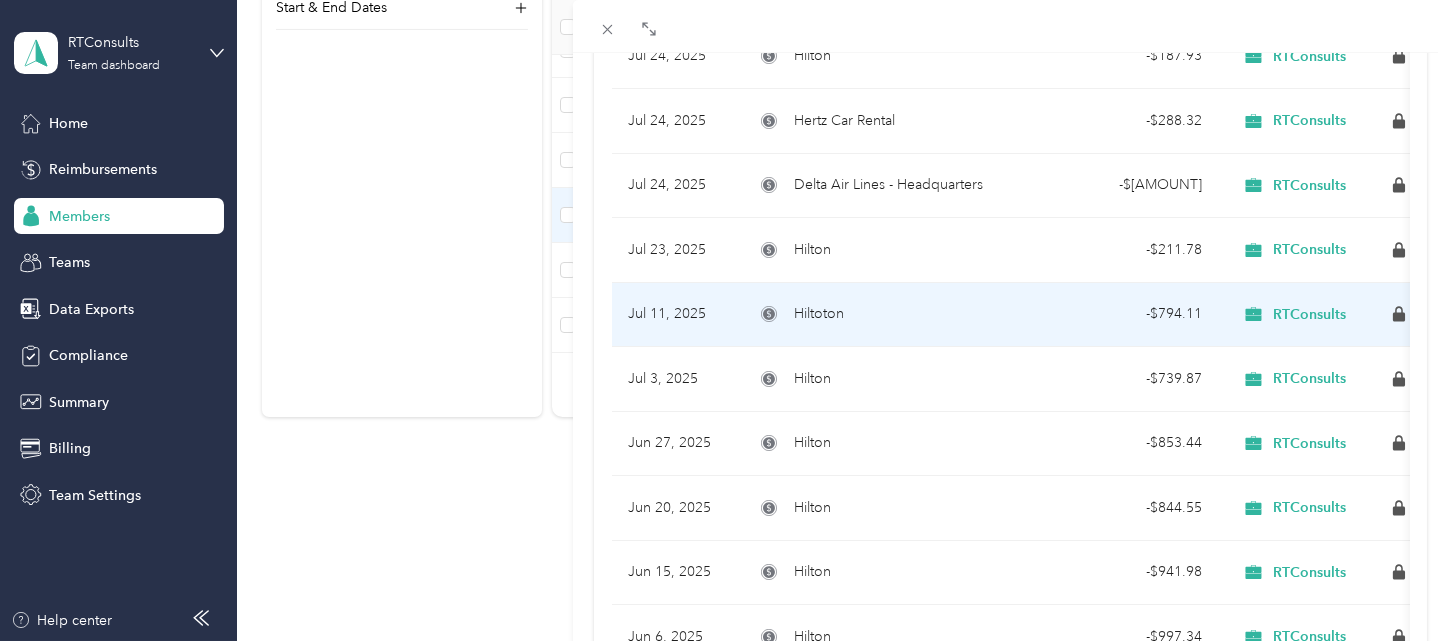 click on "Hiltoton" at bounding box center [888, 314] 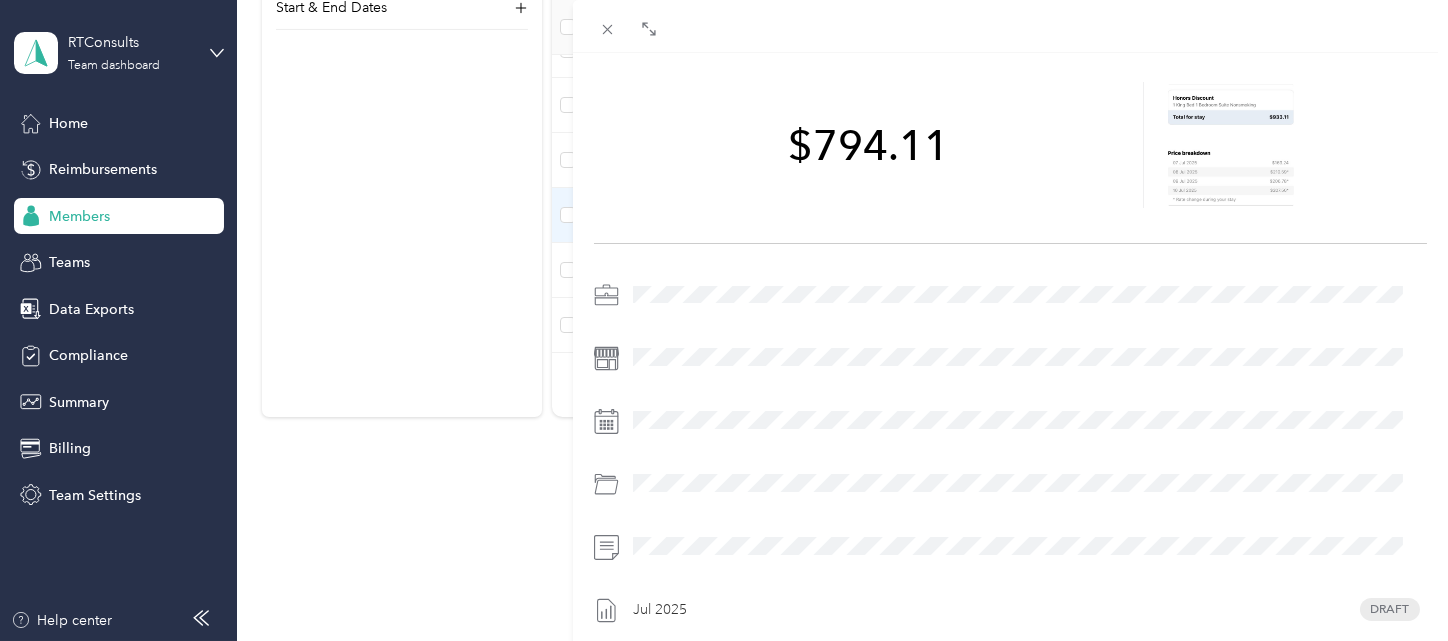 scroll, scrollTop: 75, scrollLeft: 0, axis: vertical 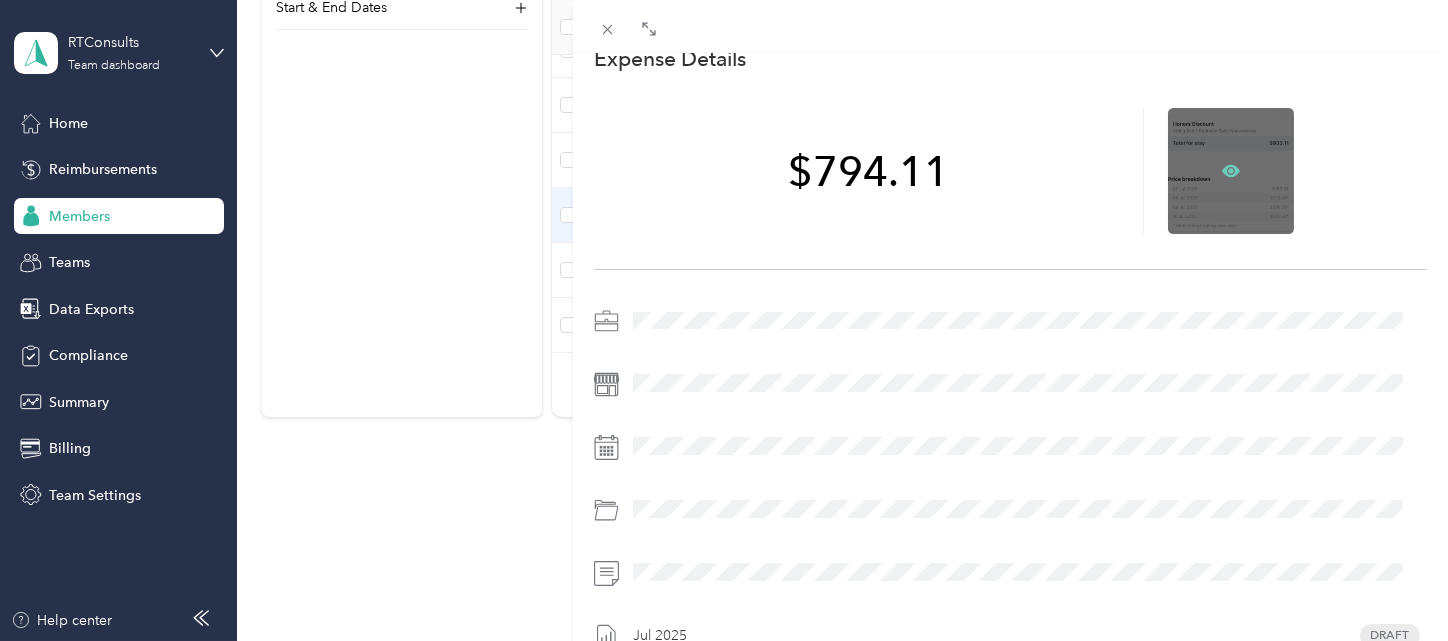 click 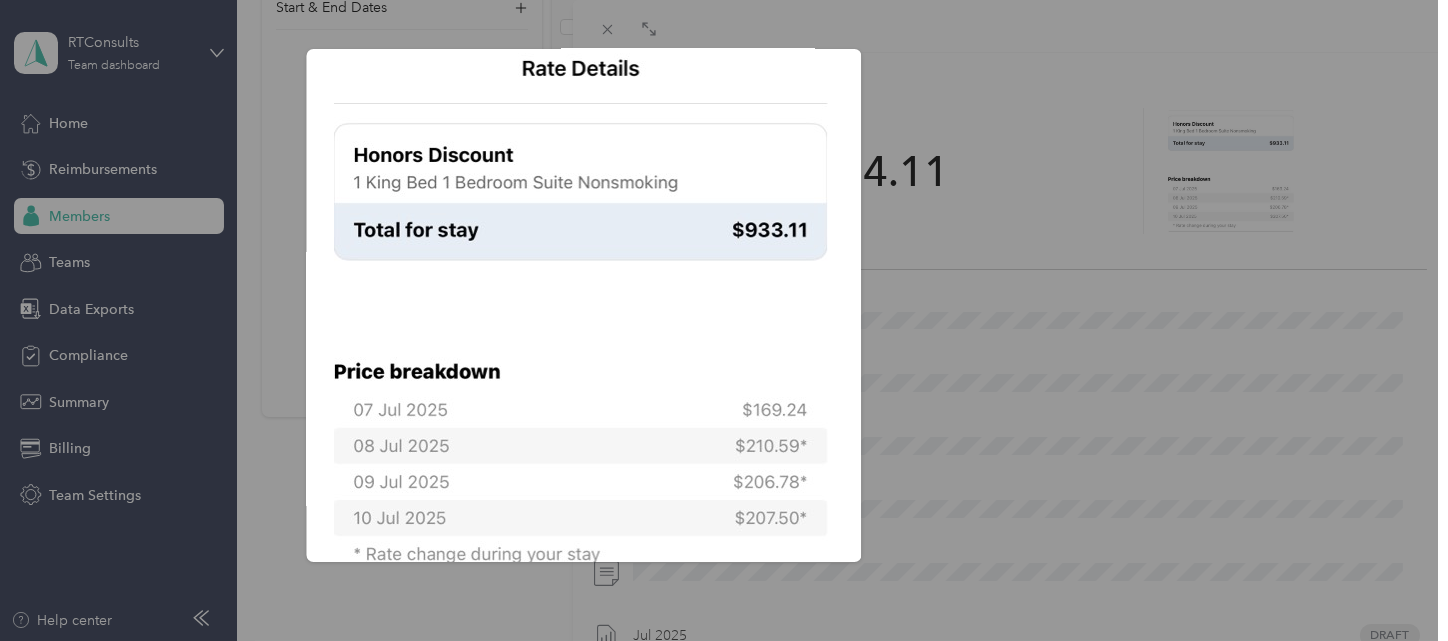 scroll, scrollTop: 369, scrollLeft: 0, axis: vertical 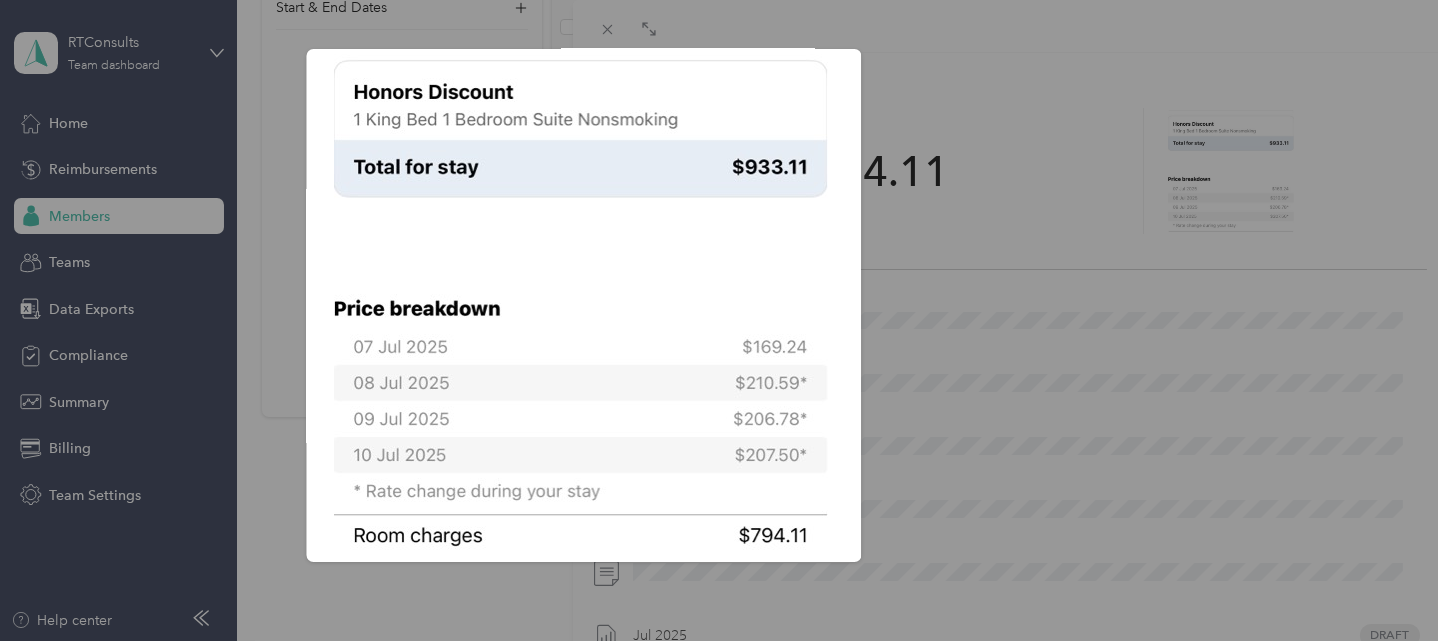 click on "Jul_14__2025" at bounding box center (1001, 308) 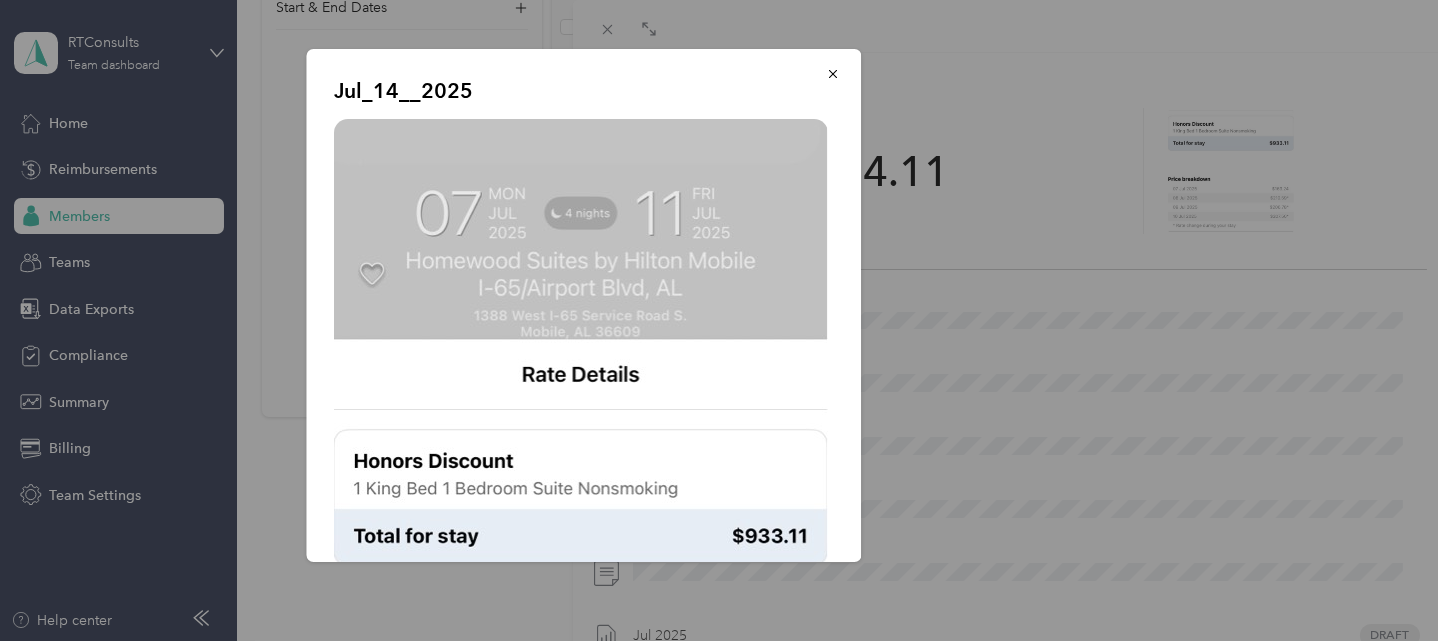 scroll, scrollTop: 0, scrollLeft: 0, axis: both 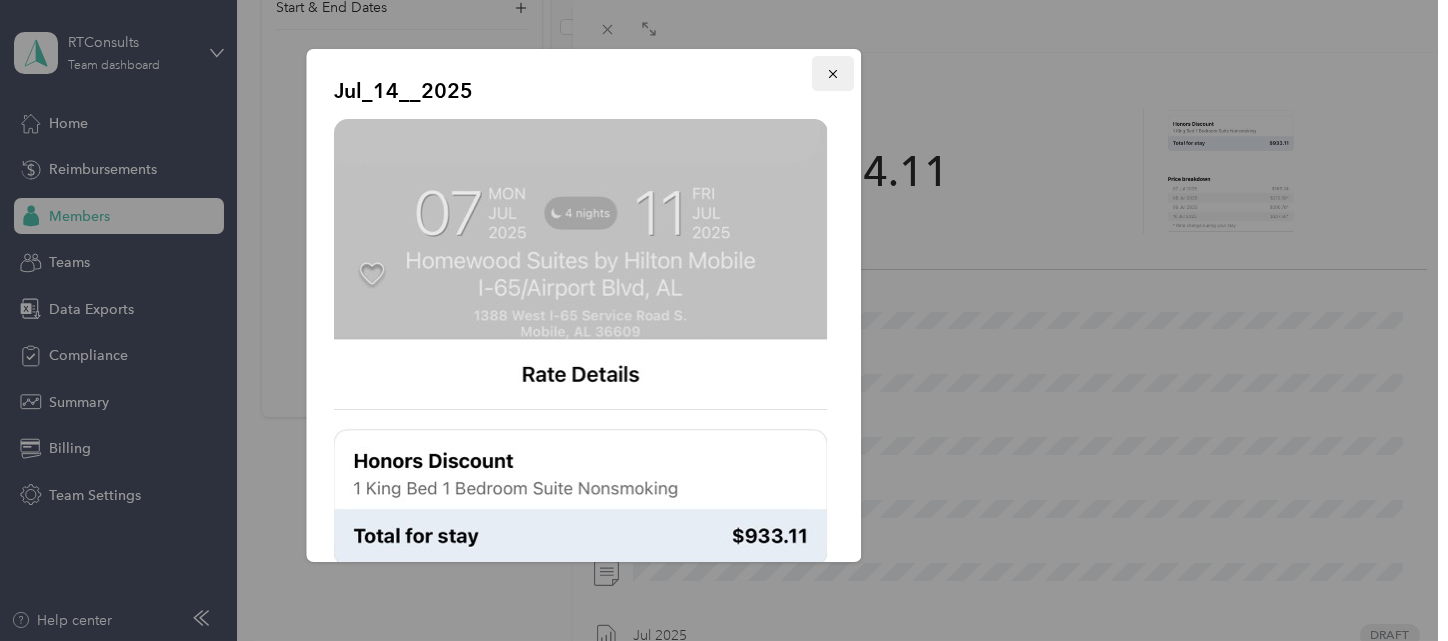 click 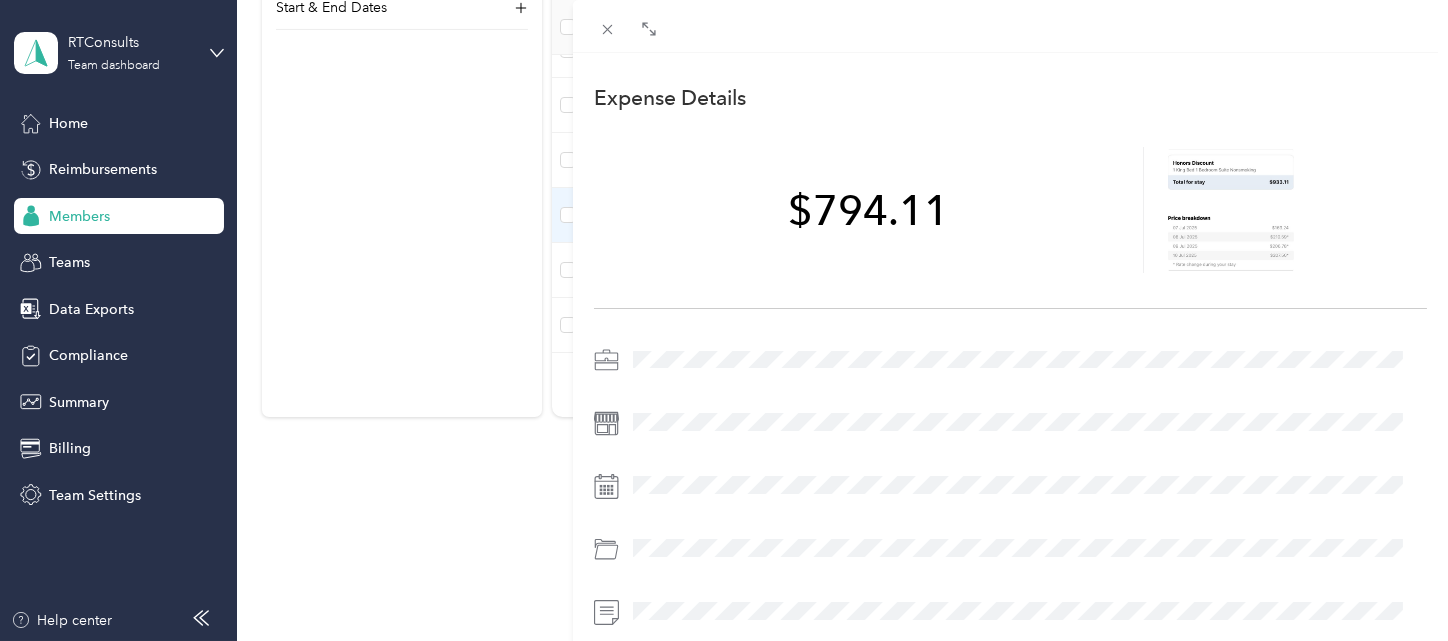 scroll, scrollTop: 0, scrollLeft: 0, axis: both 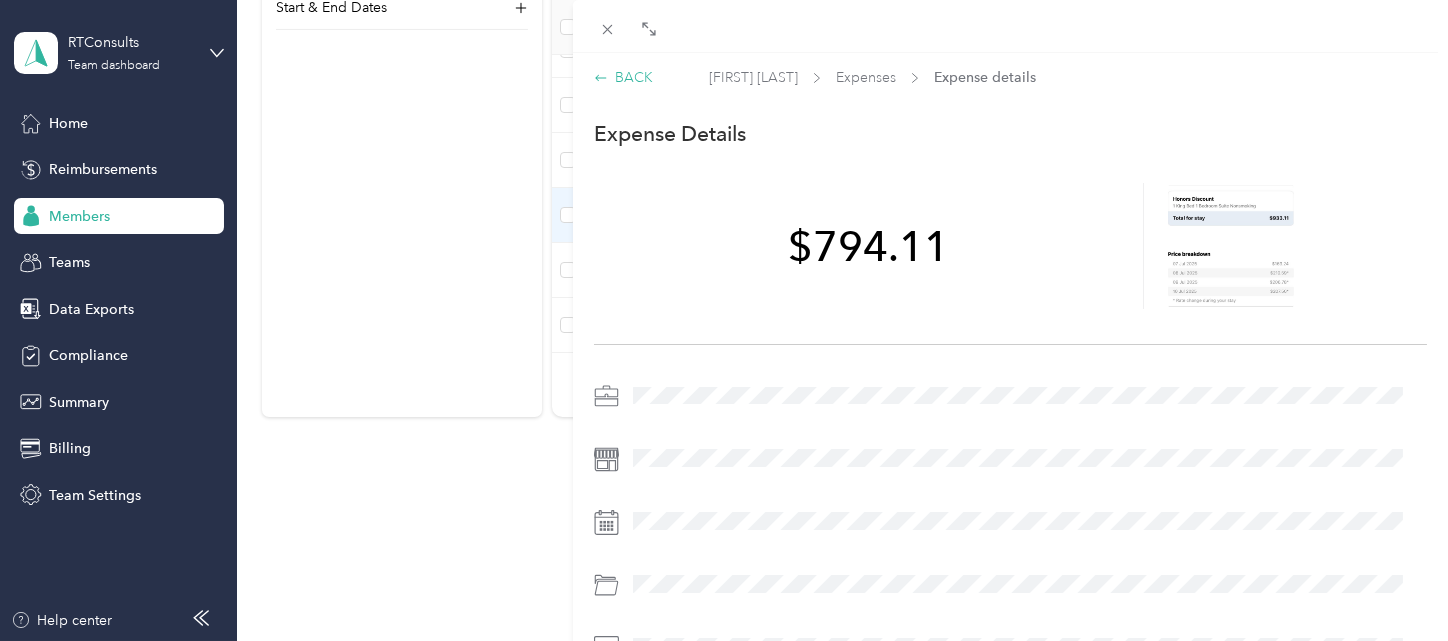 click on "BACK" at bounding box center (623, 77) 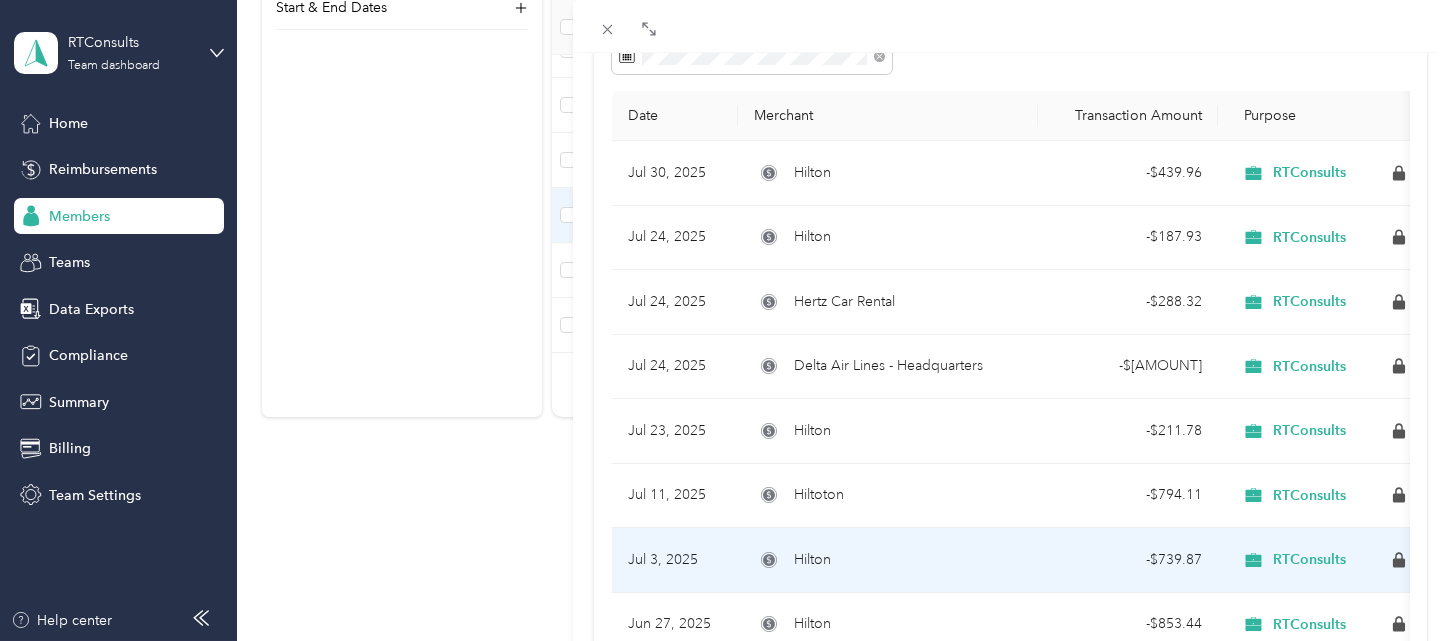 scroll, scrollTop: 221, scrollLeft: 0, axis: vertical 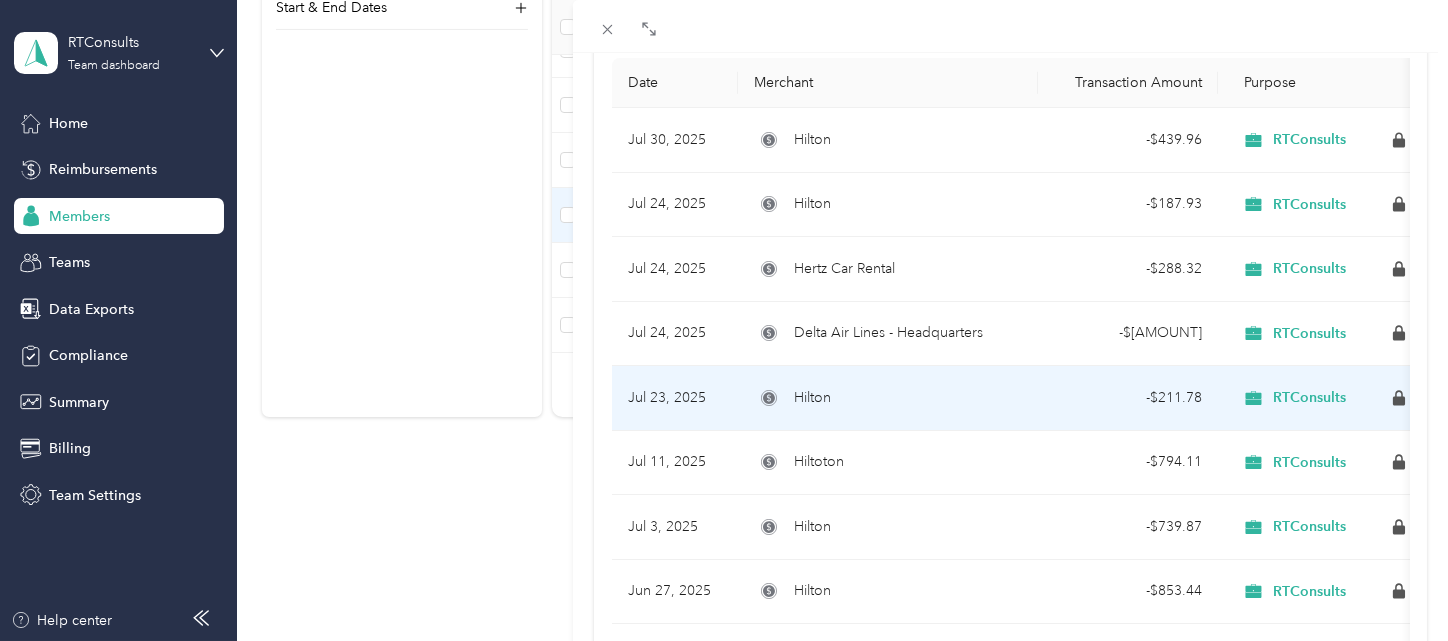 click on "Hilton" at bounding box center [888, 398] 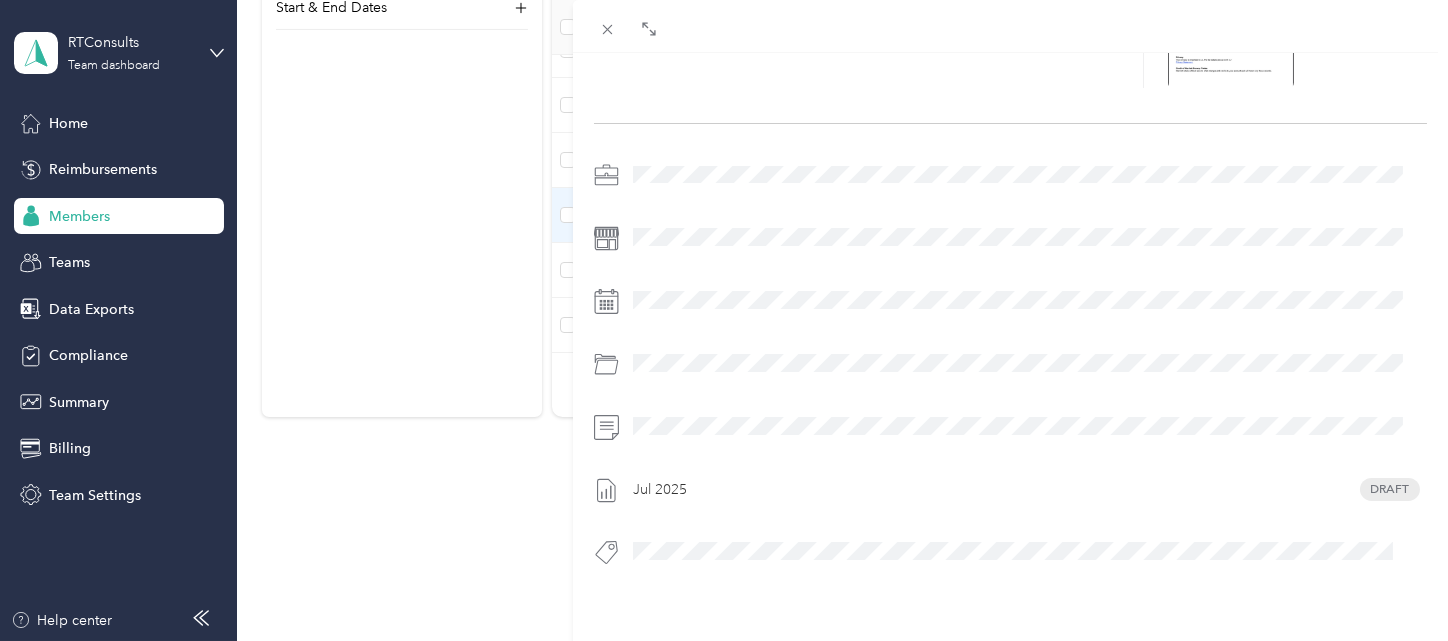 scroll, scrollTop: 0, scrollLeft: 0, axis: both 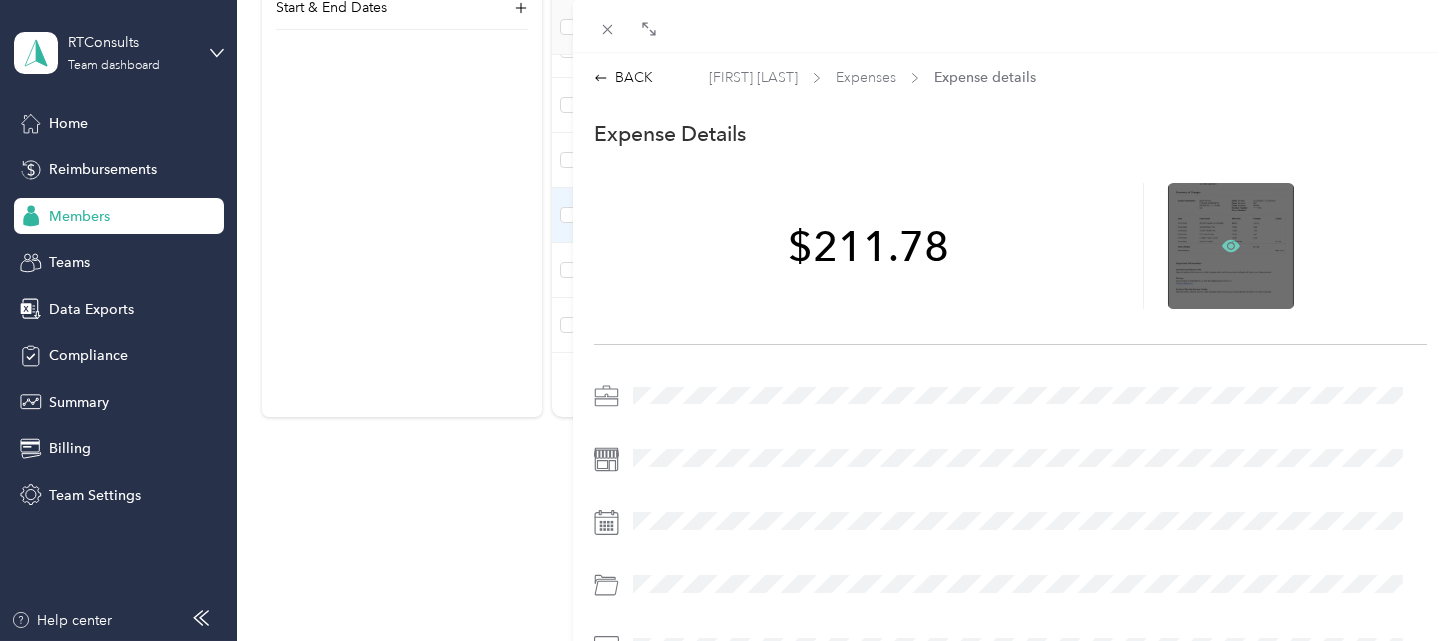 click 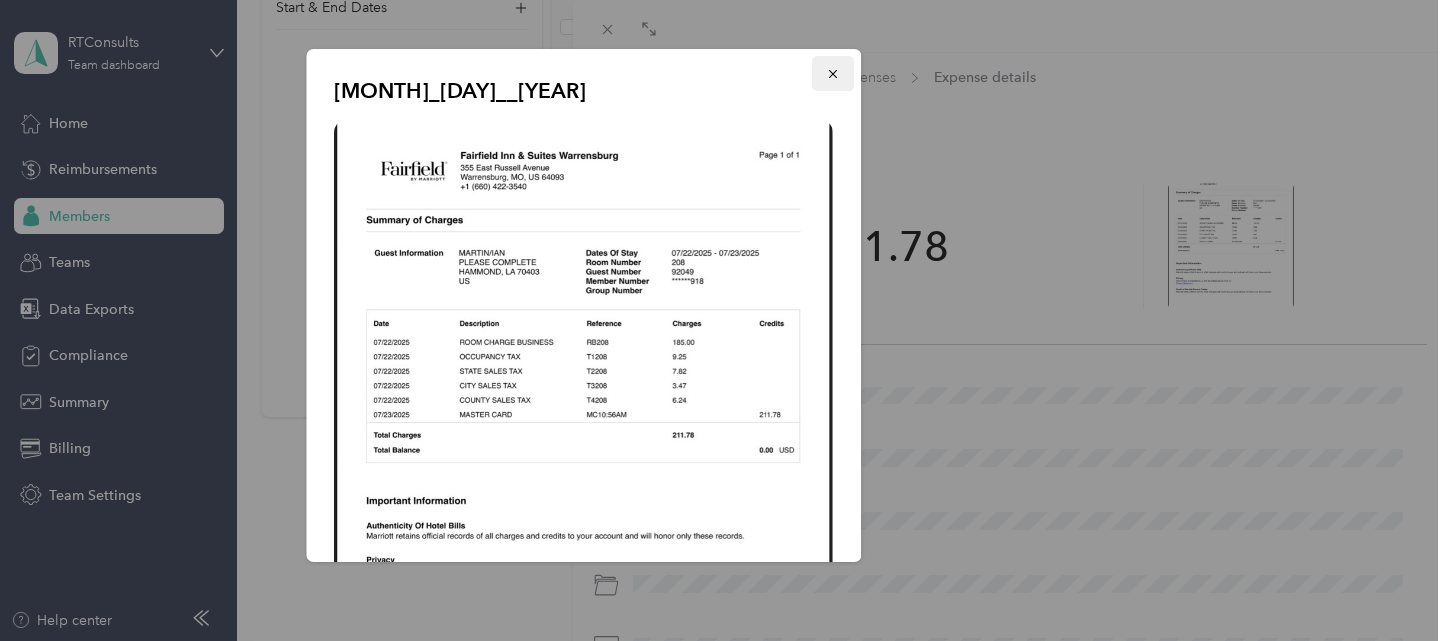 click 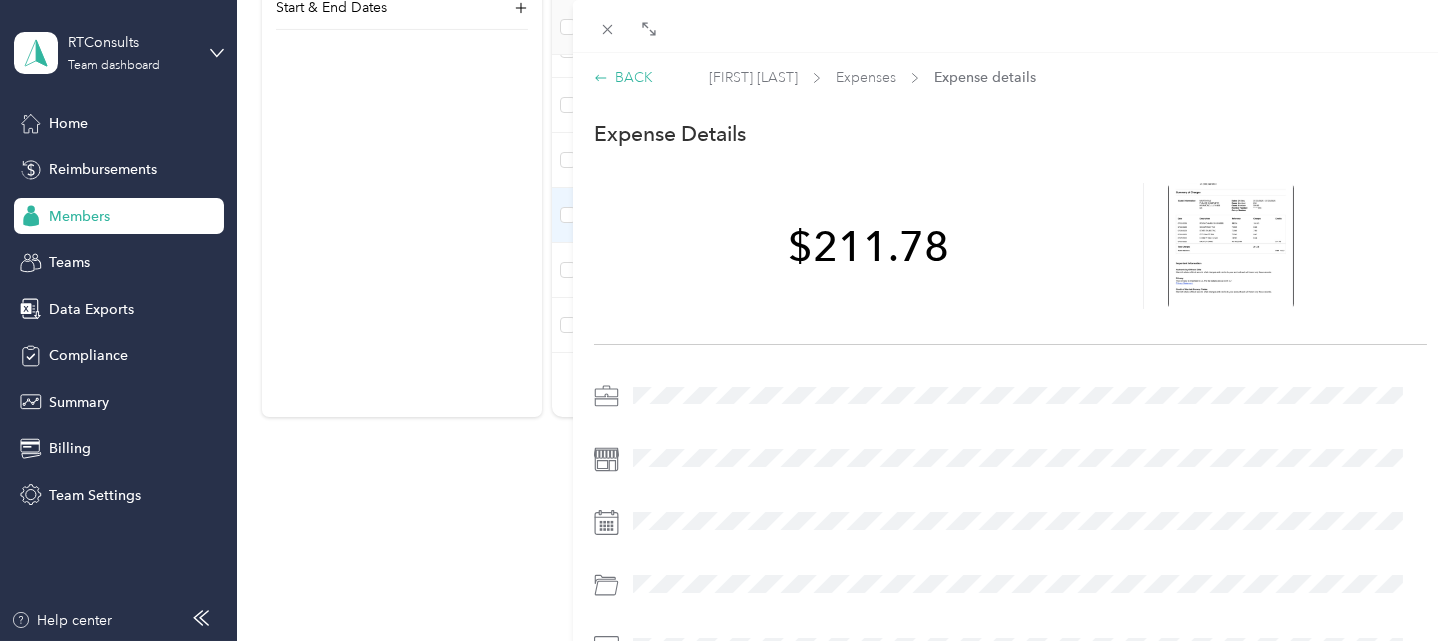 click on "BACK" at bounding box center [623, 77] 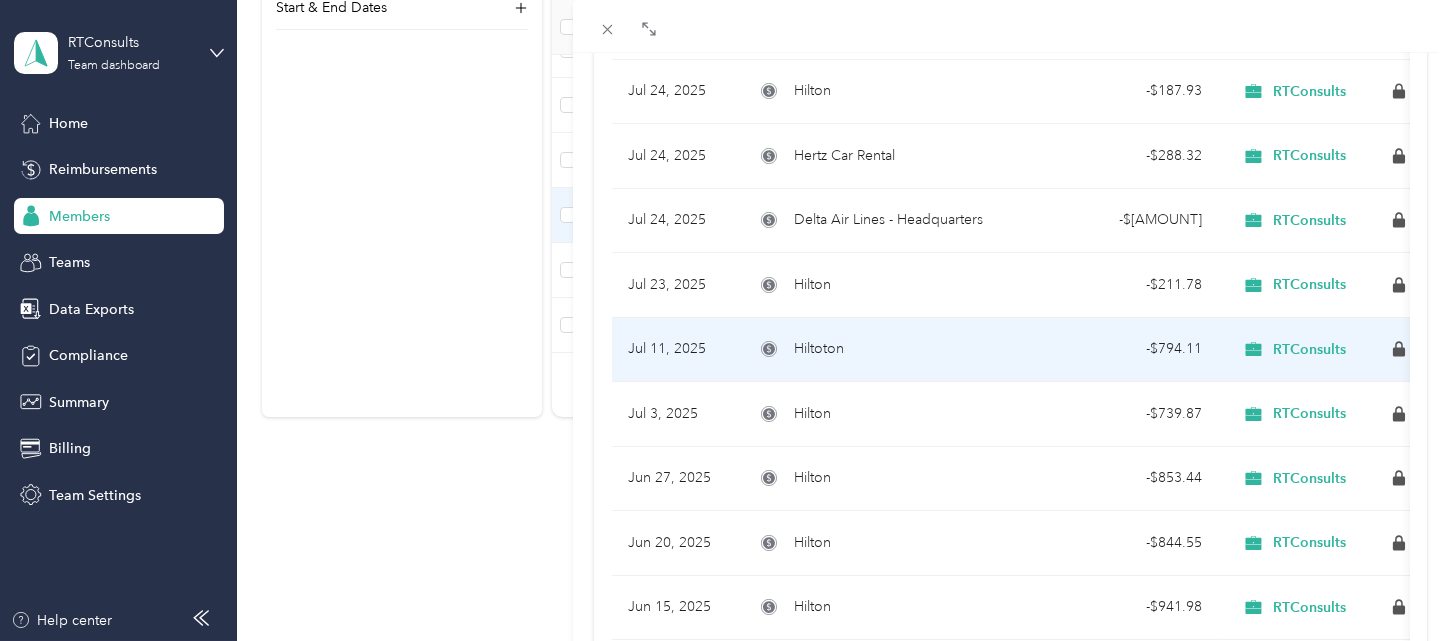scroll, scrollTop: 369, scrollLeft: 0, axis: vertical 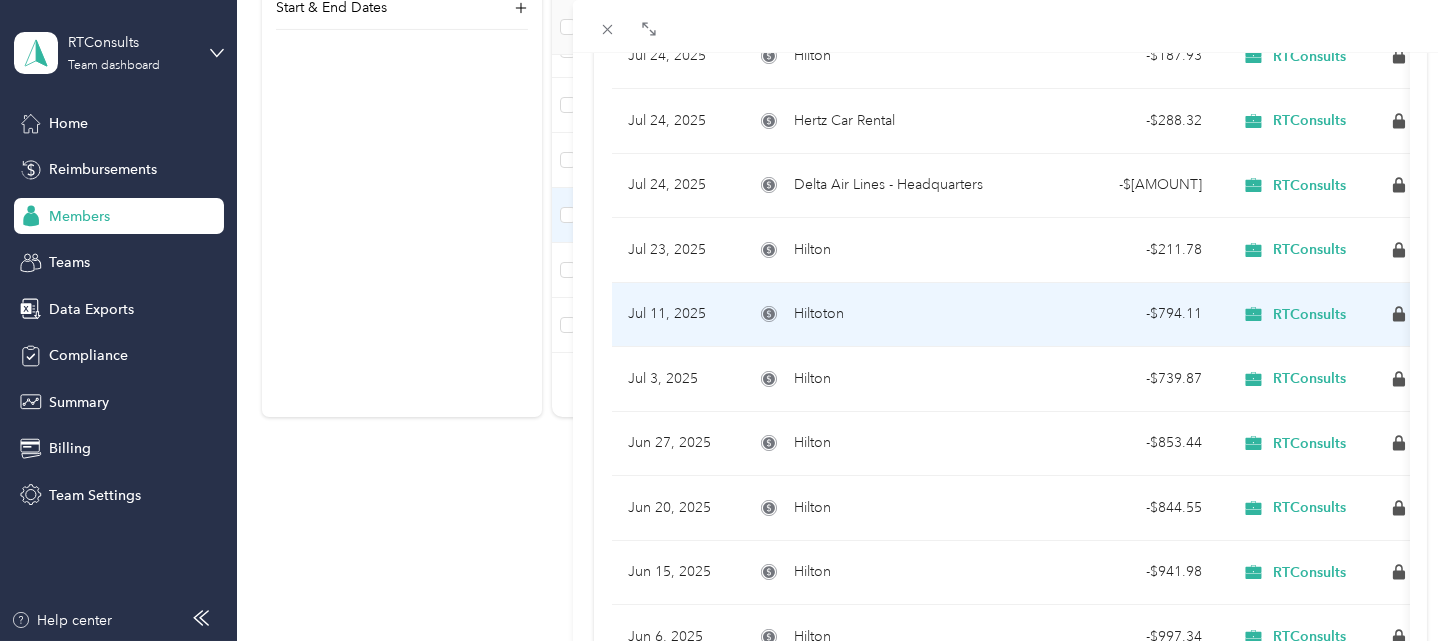 click on "Hiltoton" at bounding box center [888, 314] 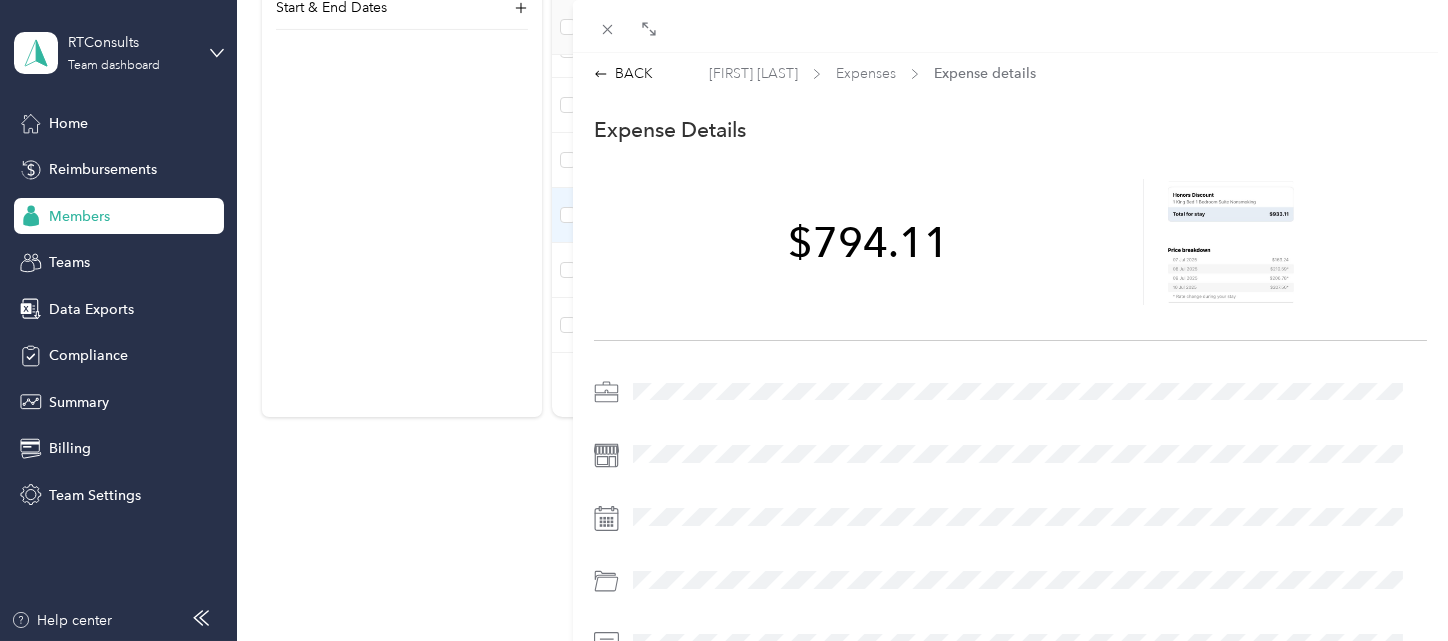 scroll, scrollTop: 0, scrollLeft: 0, axis: both 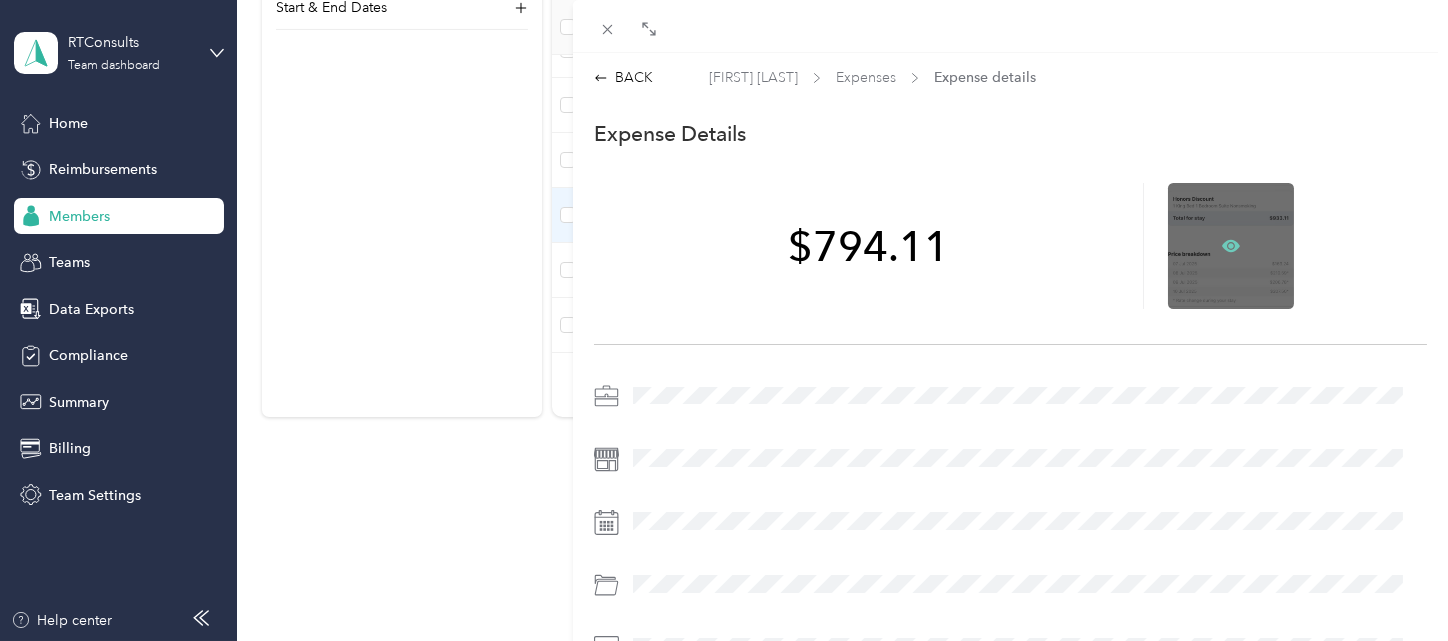 click 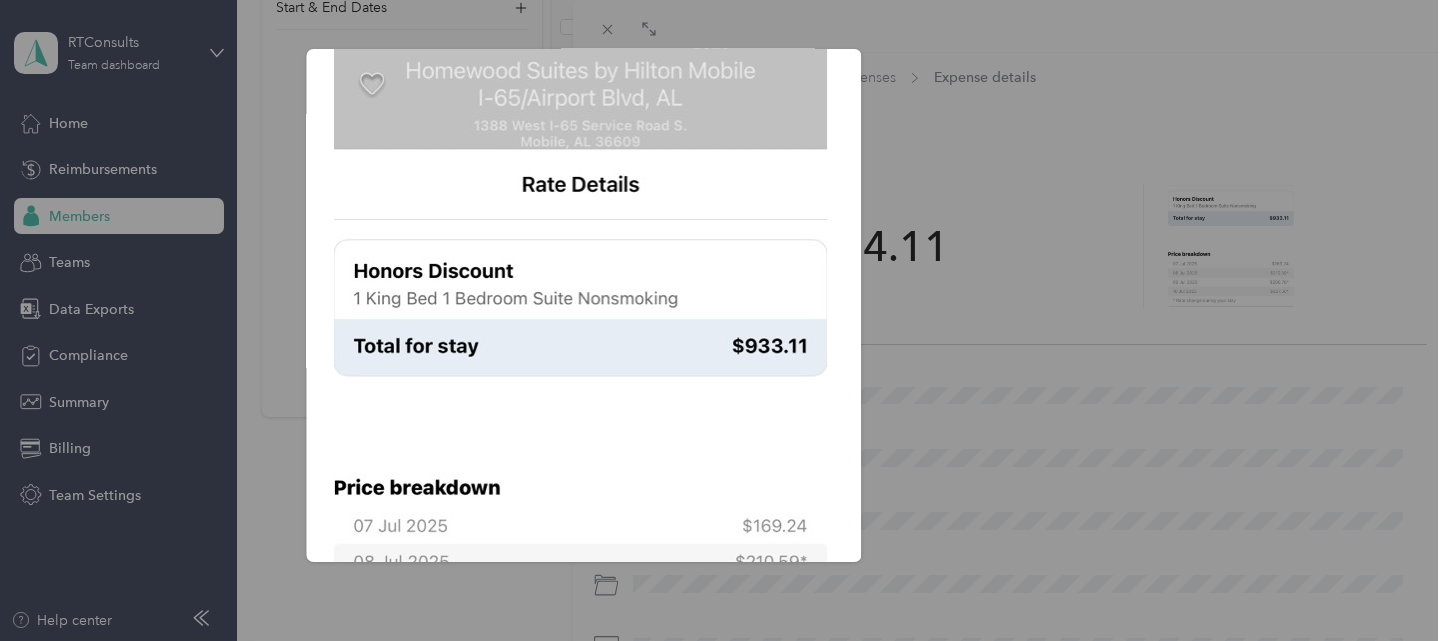 scroll, scrollTop: 165, scrollLeft: 0, axis: vertical 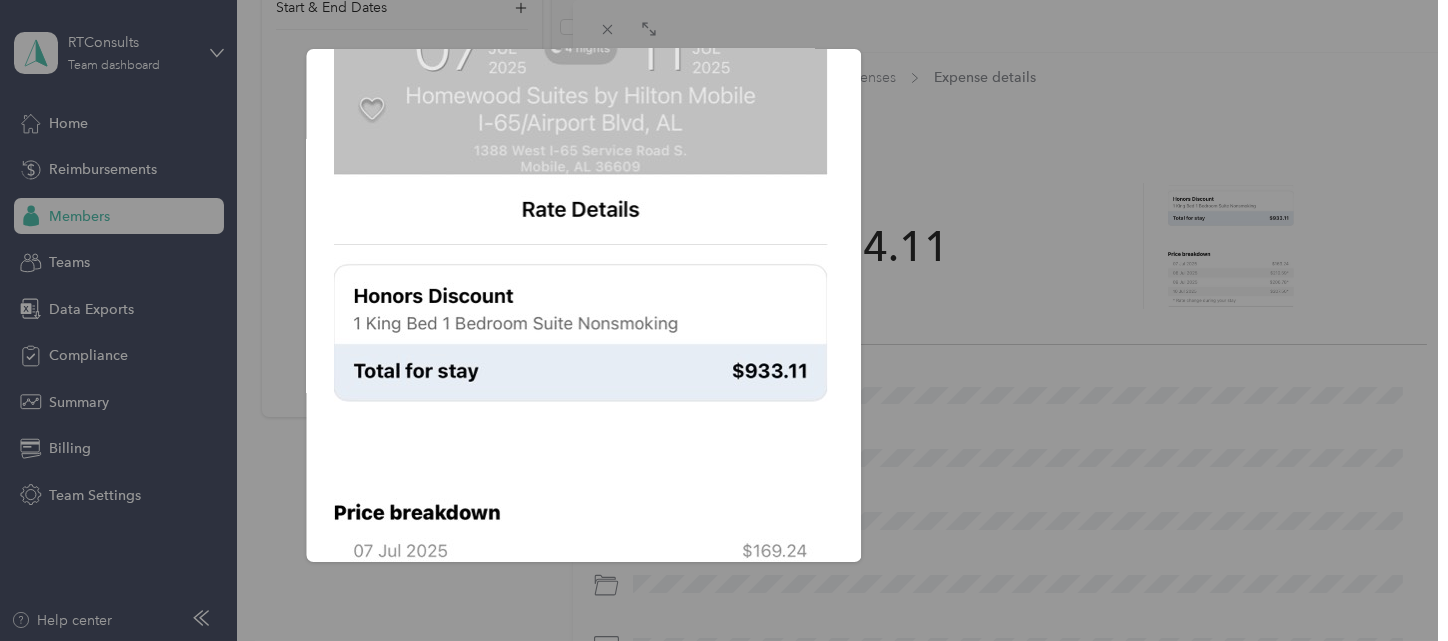 click on "Jul_14__2025" at bounding box center (1001, 308) 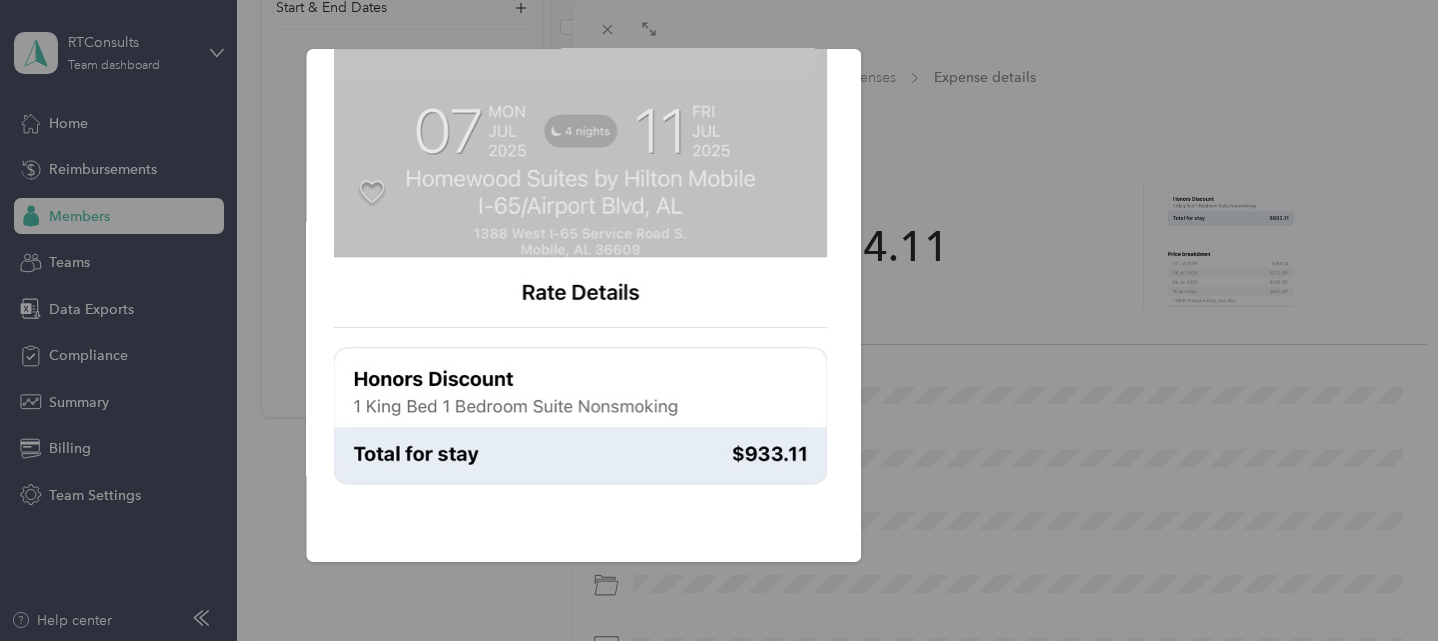 scroll, scrollTop: 0, scrollLeft: 0, axis: both 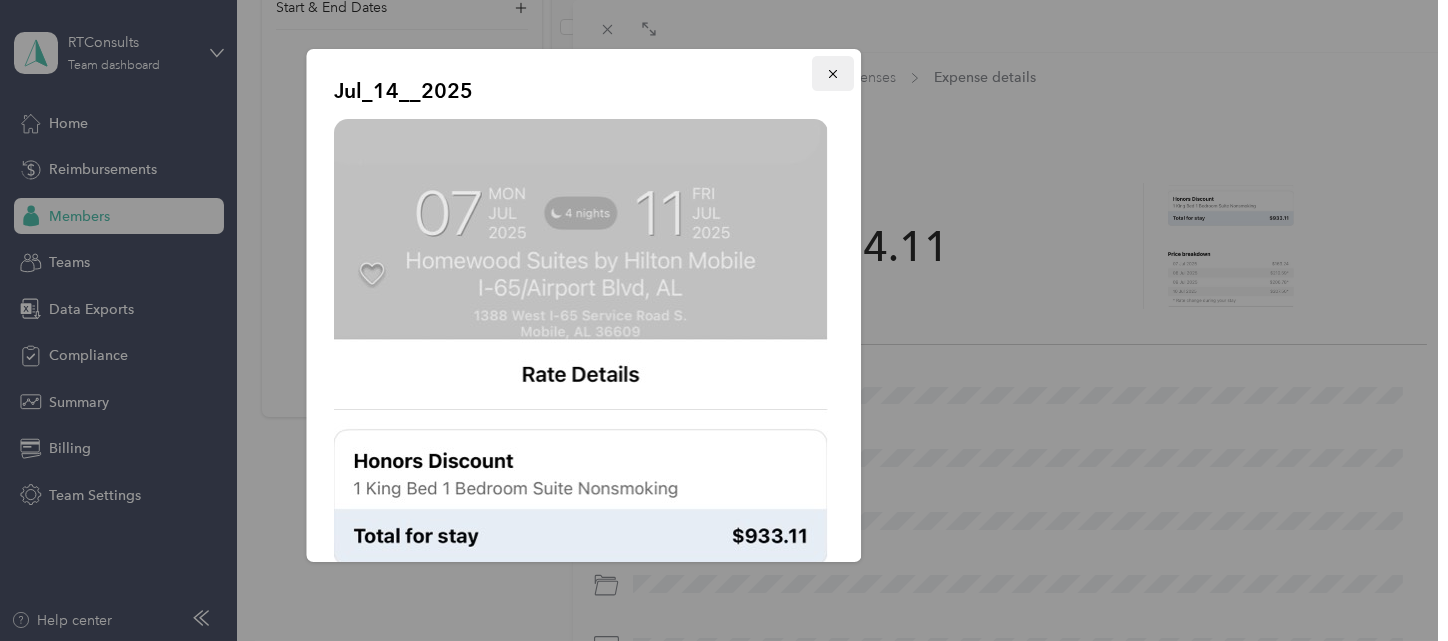 click 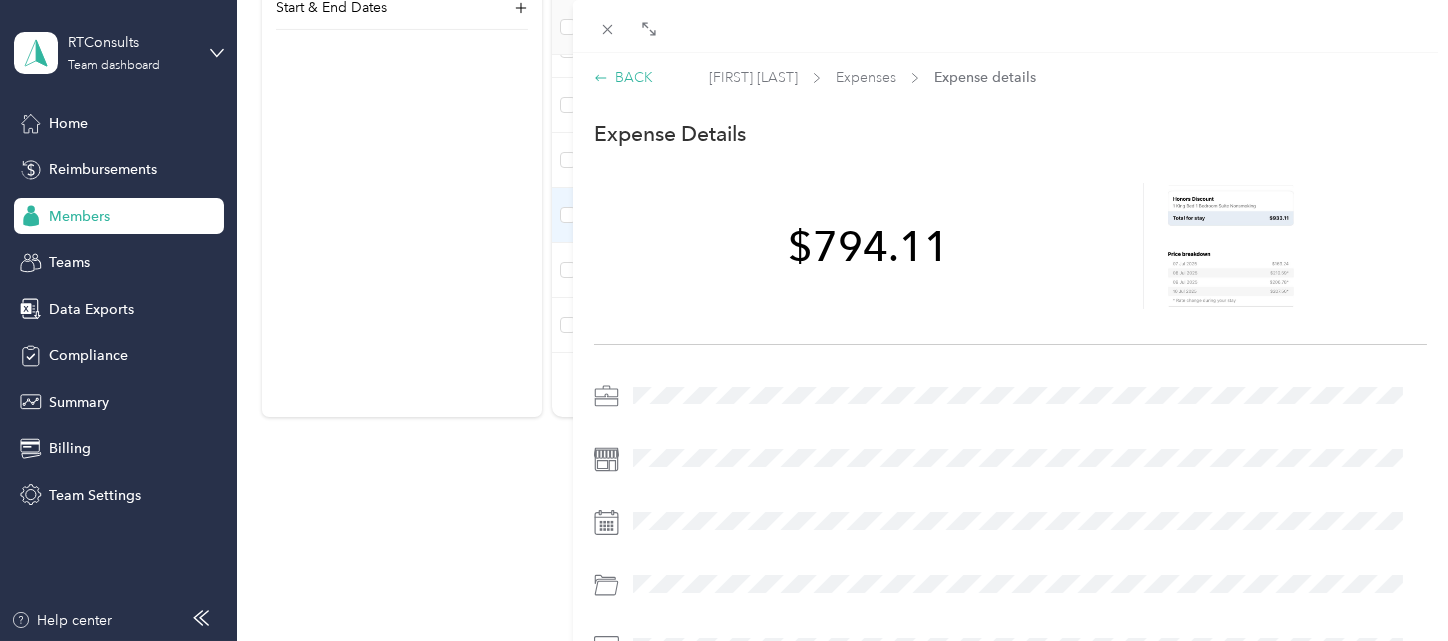 click on "BACK" at bounding box center [623, 77] 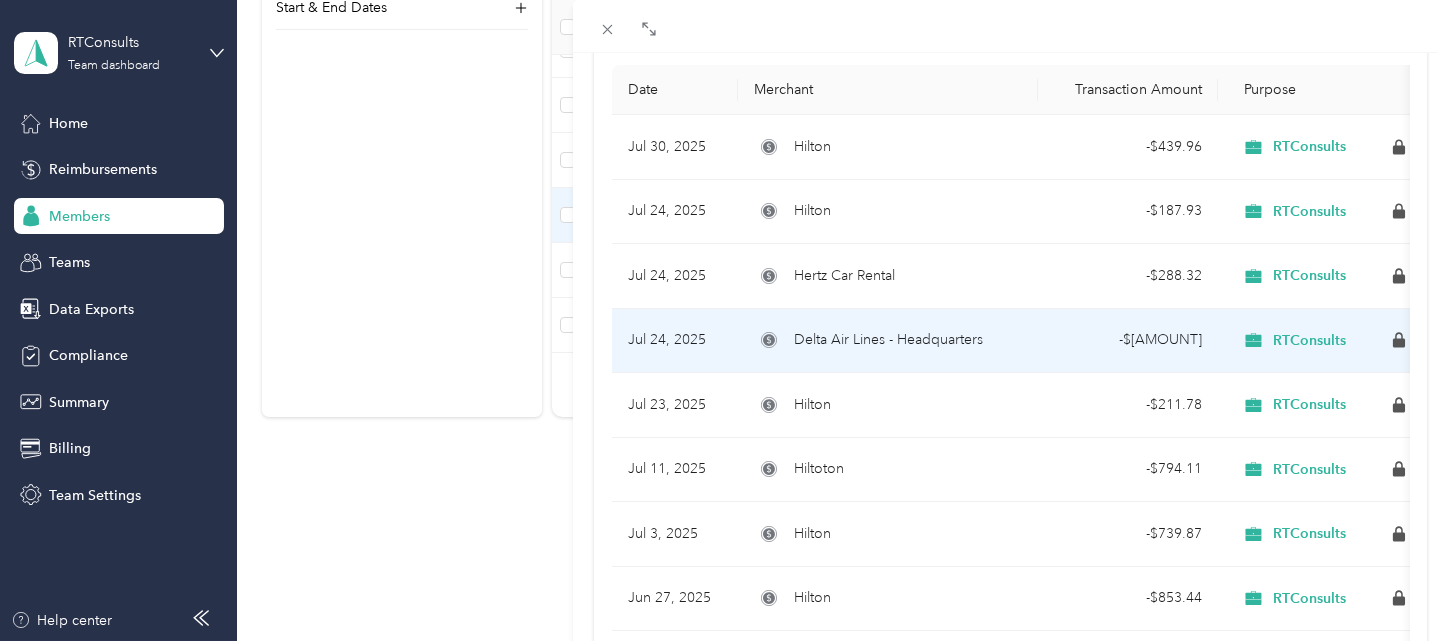 scroll, scrollTop: 221, scrollLeft: 0, axis: vertical 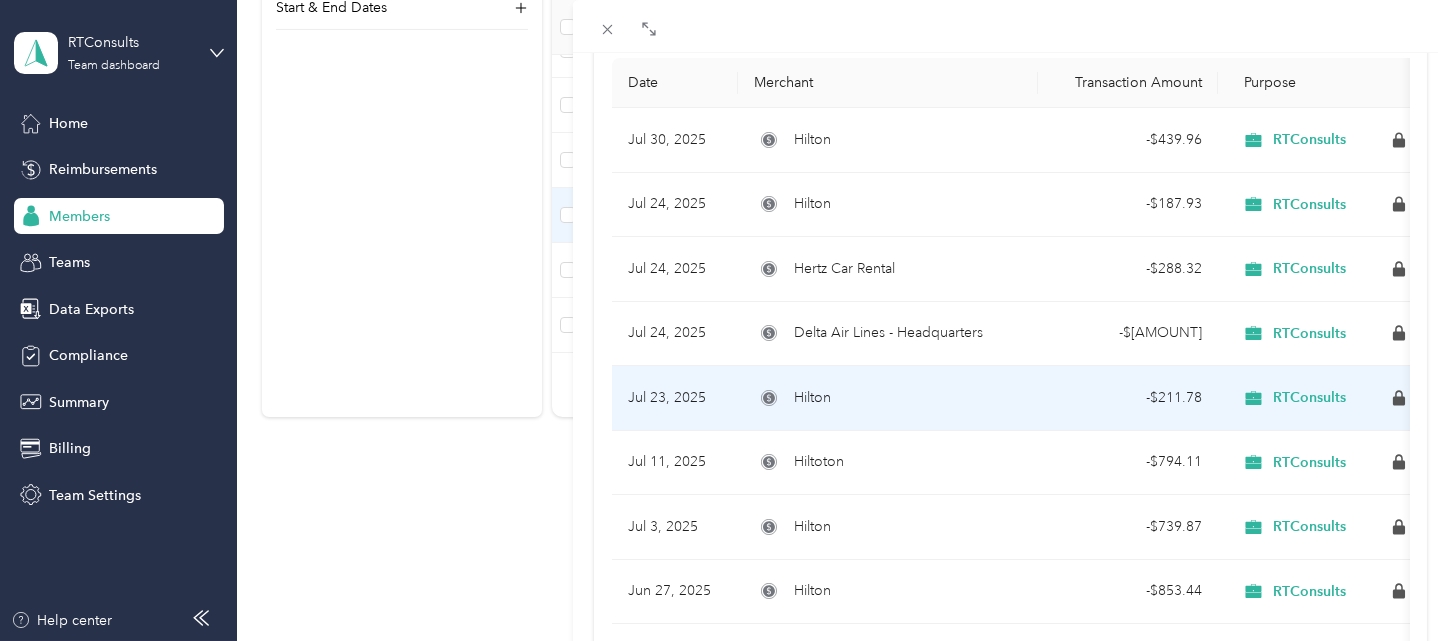 click on "Hilton" at bounding box center (888, 398) 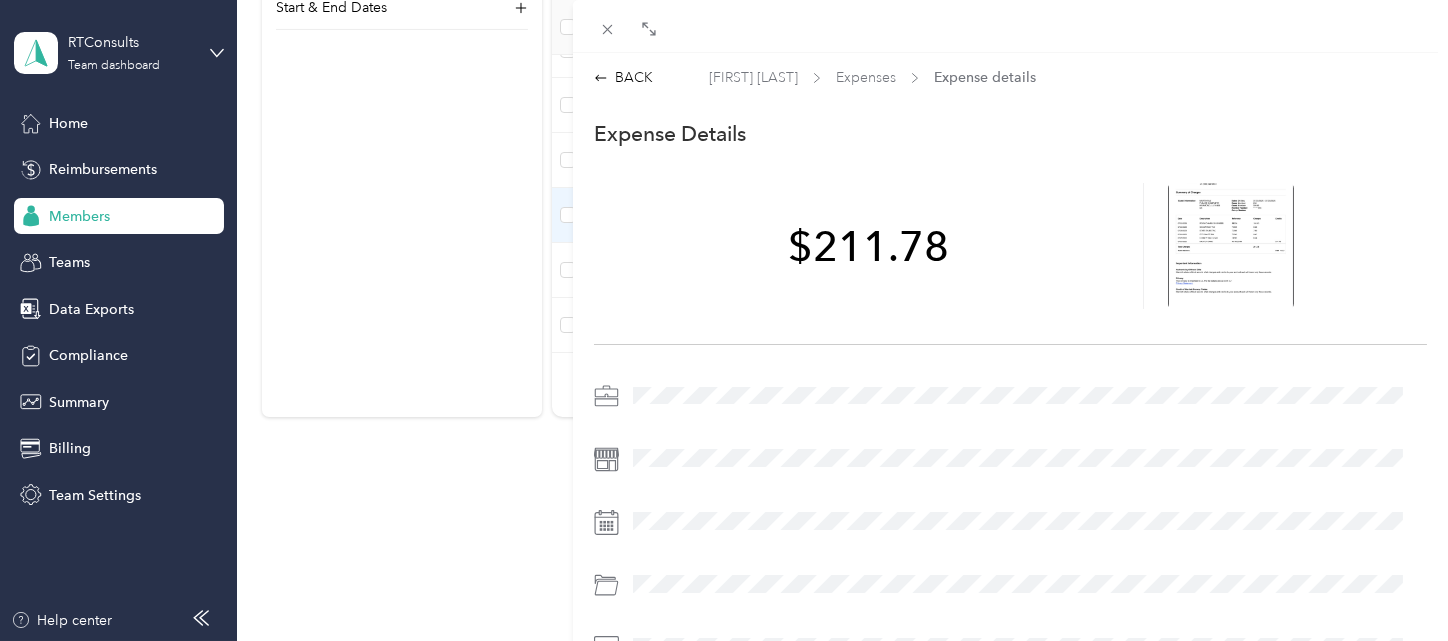 scroll, scrollTop: 0, scrollLeft: 0, axis: both 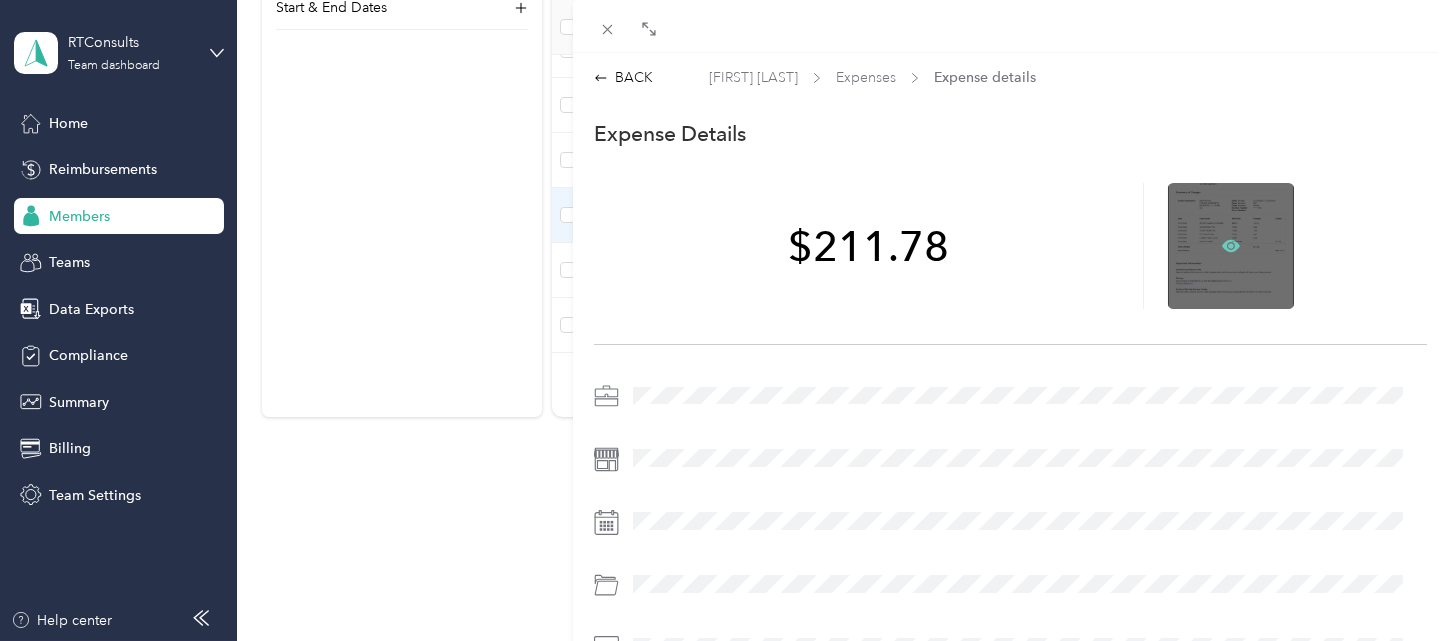 click 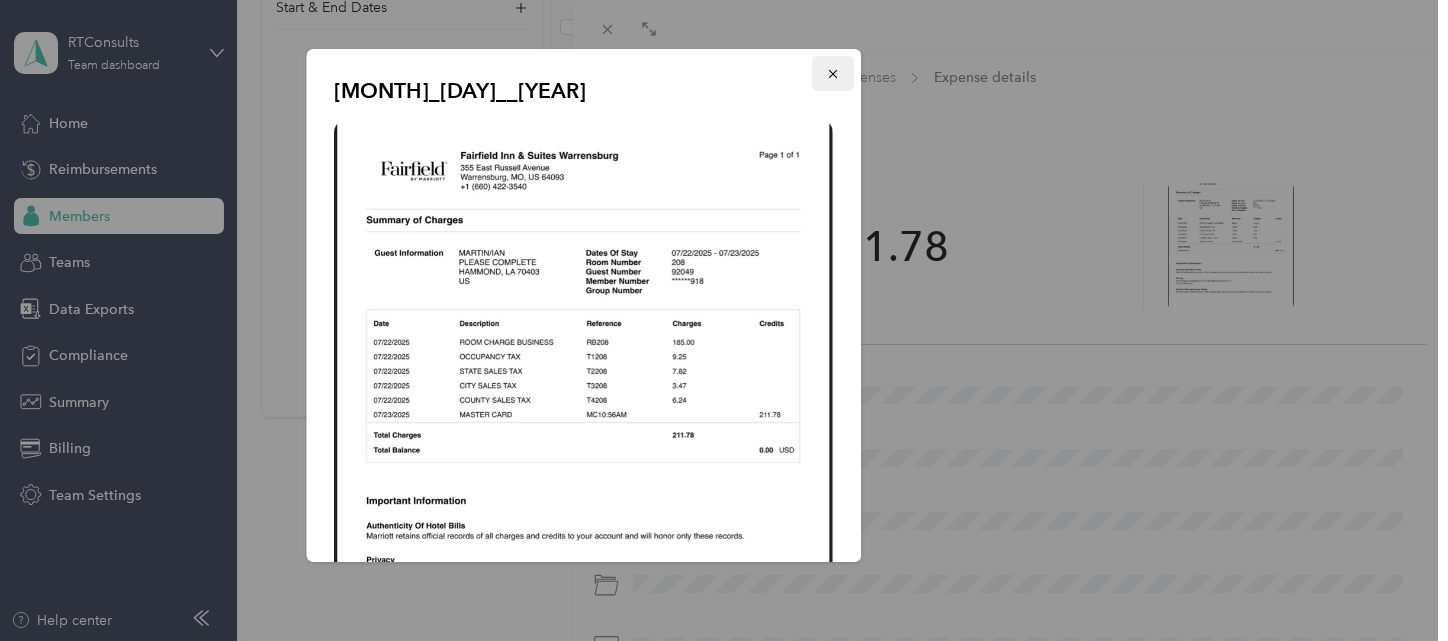 click 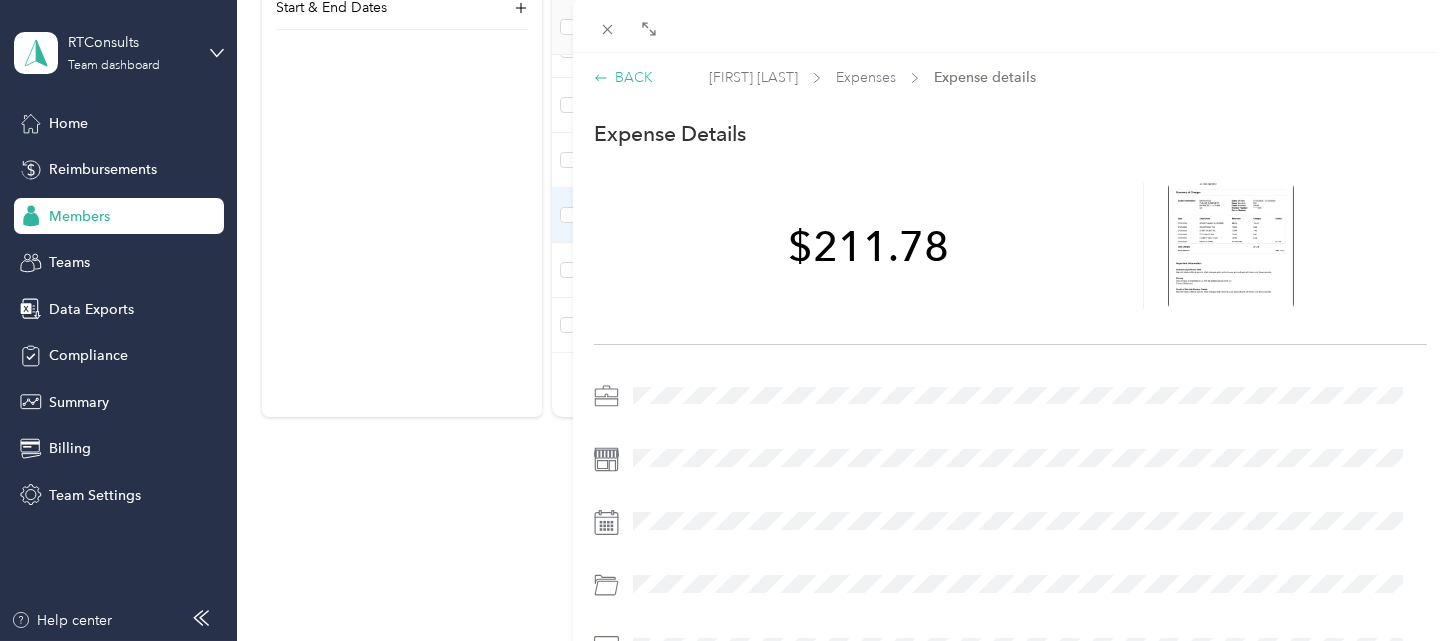 click on "BACK" at bounding box center [623, 77] 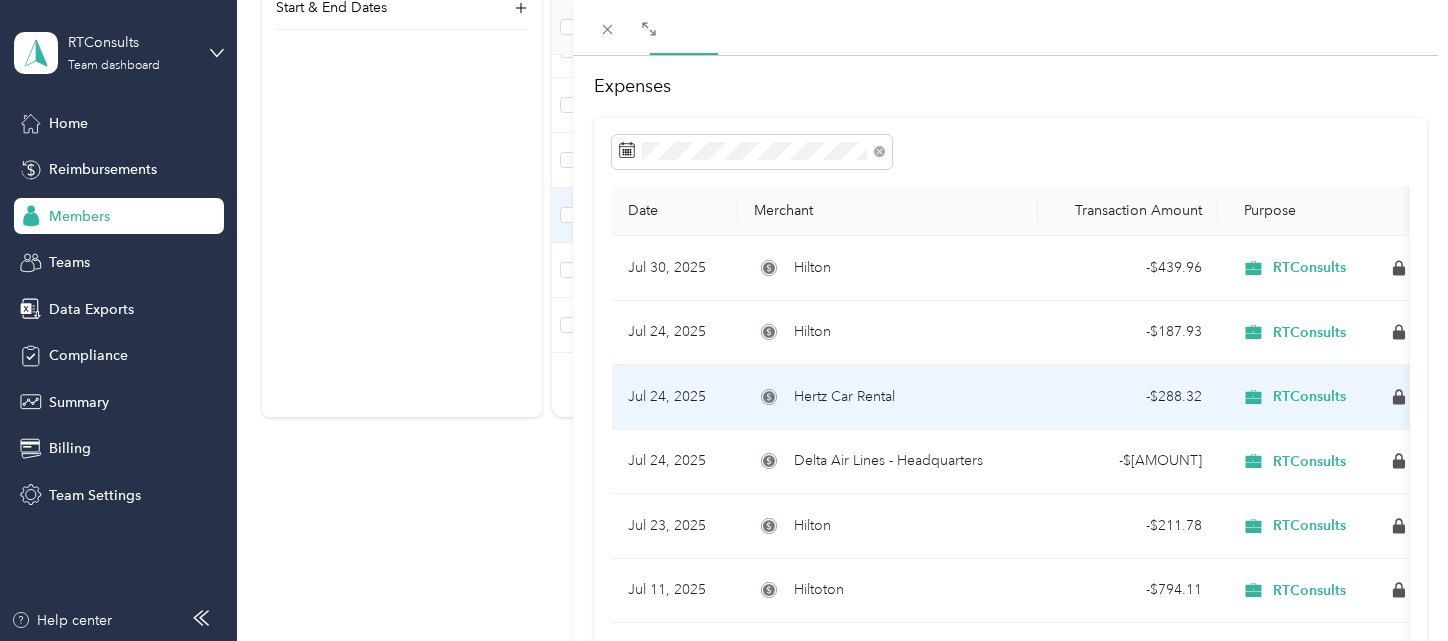 scroll, scrollTop: 148, scrollLeft: 0, axis: vertical 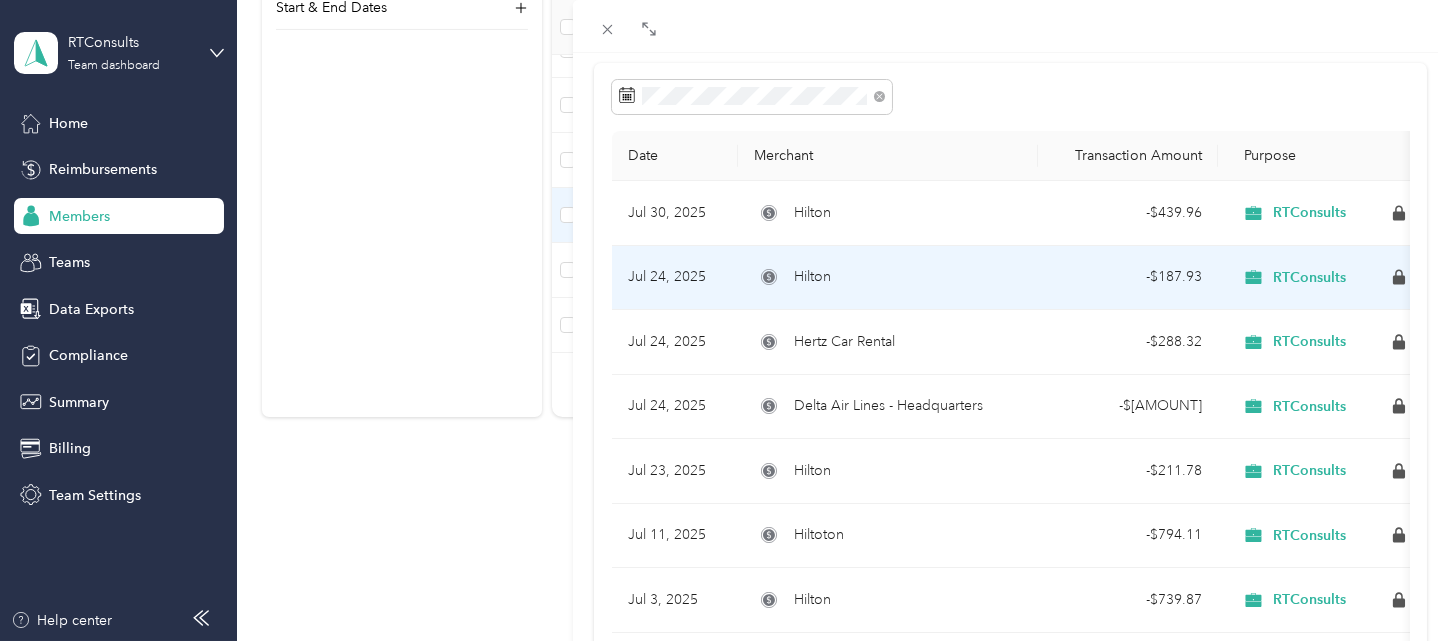 click on "Hilton" at bounding box center (888, 277) 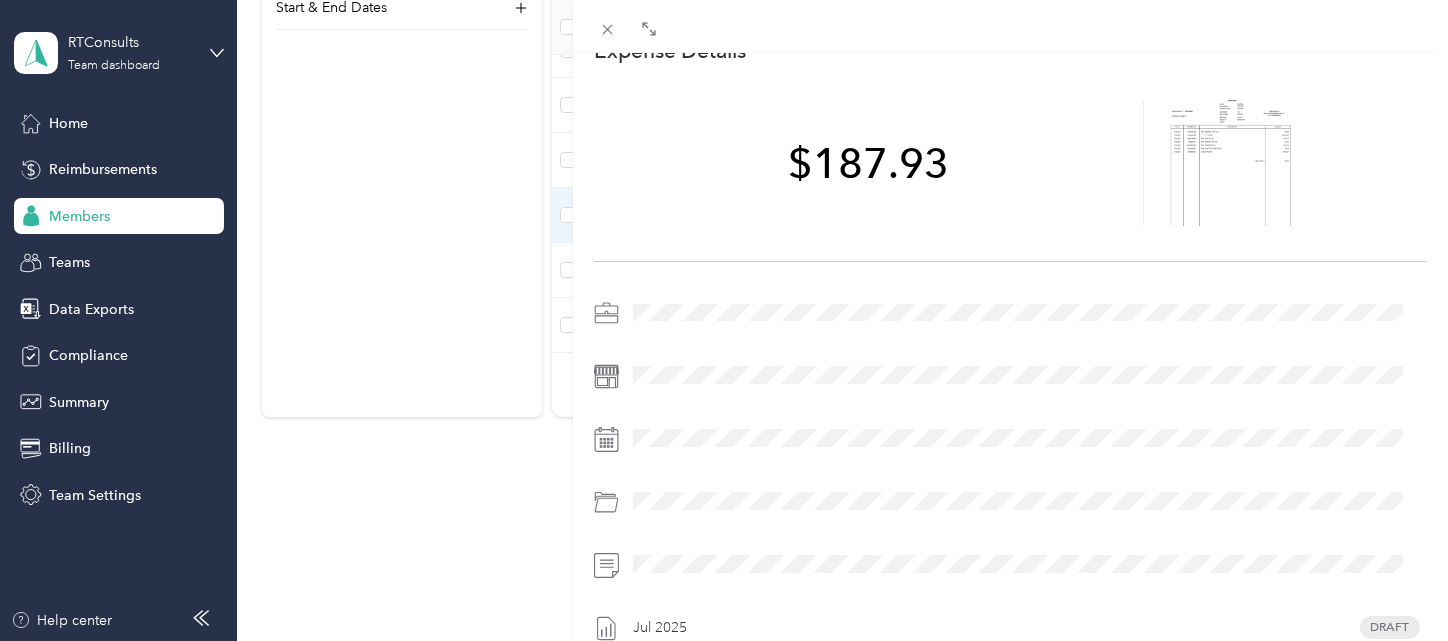 scroll, scrollTop: 0, scrollLeft: 0, axis: both 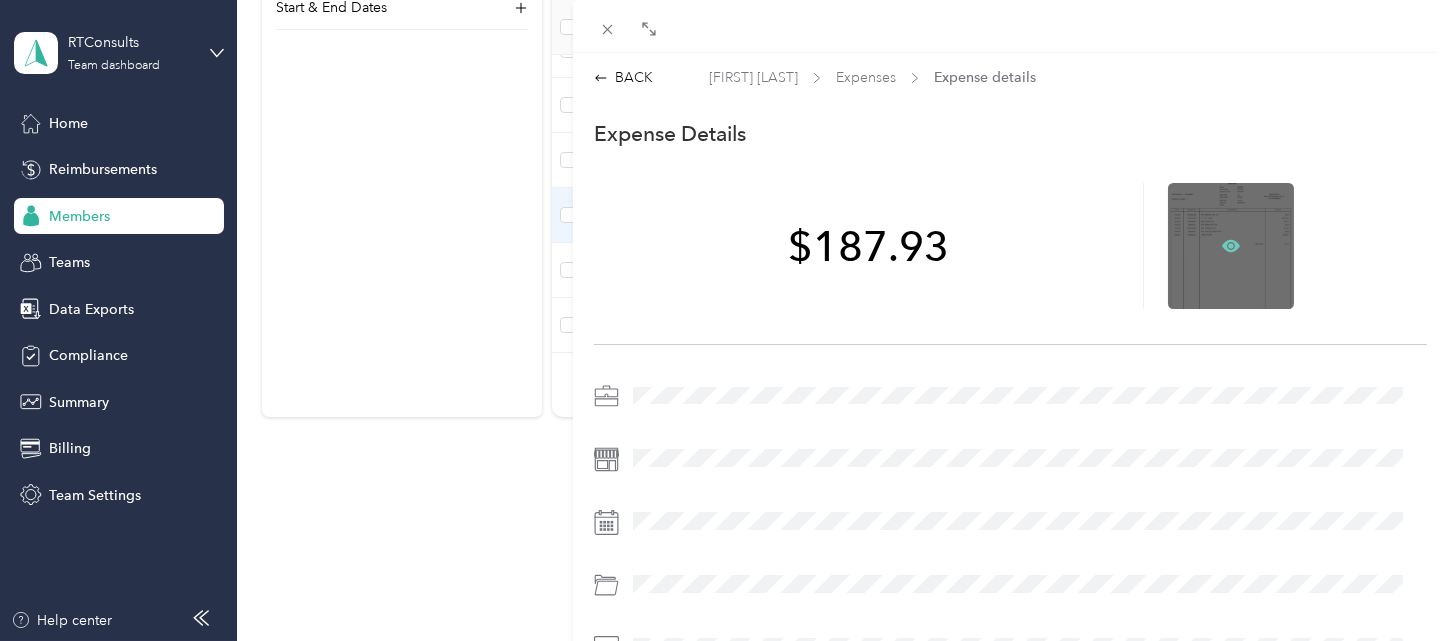 click 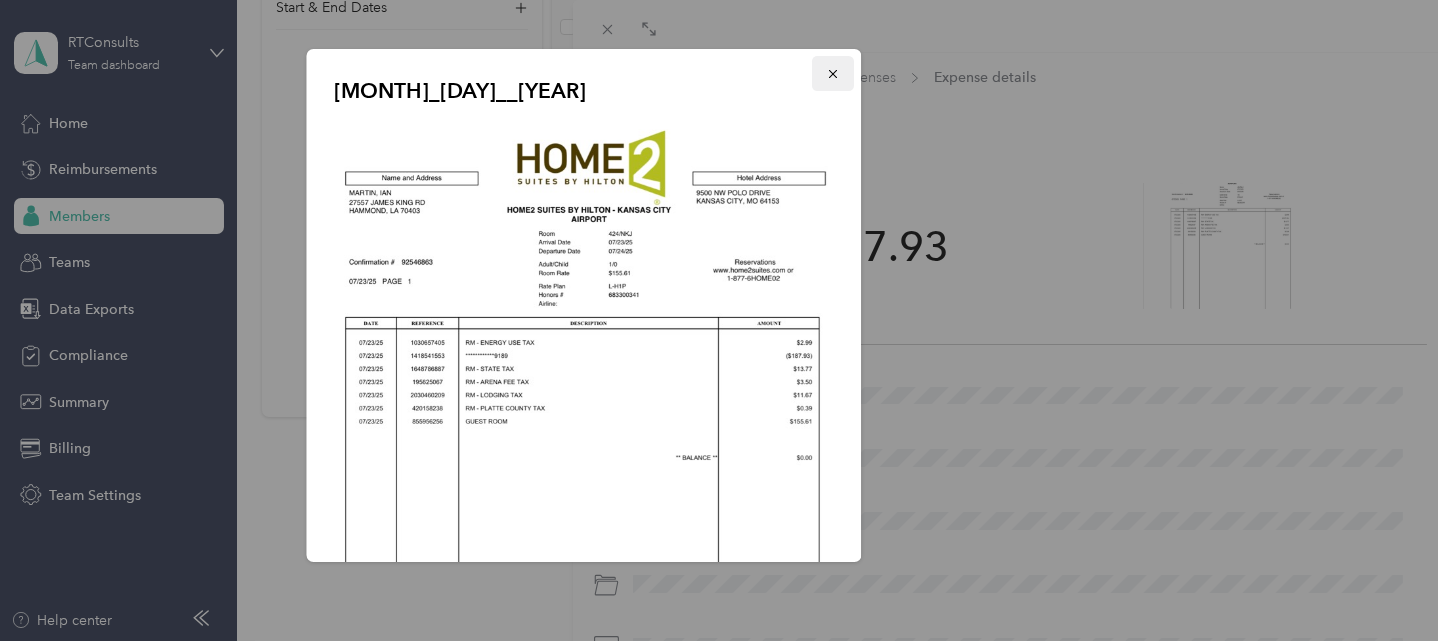 click 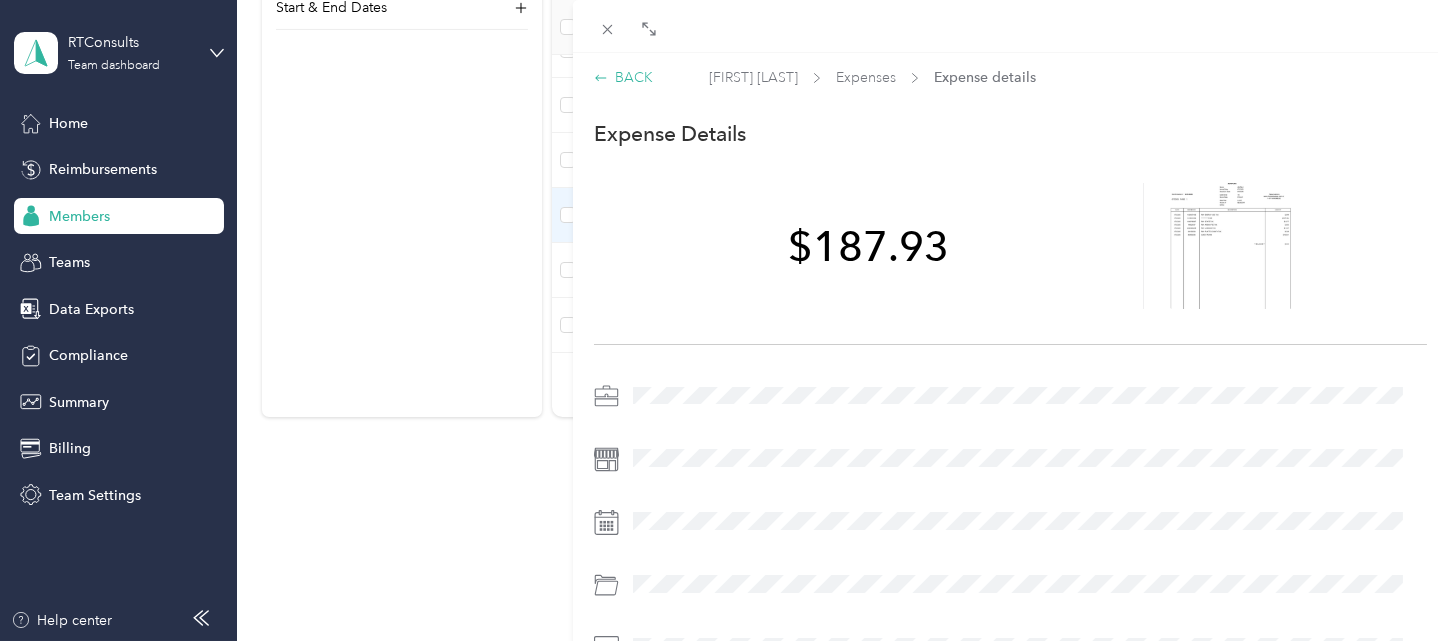 click on "BACK" at bounding box center (623, 77) 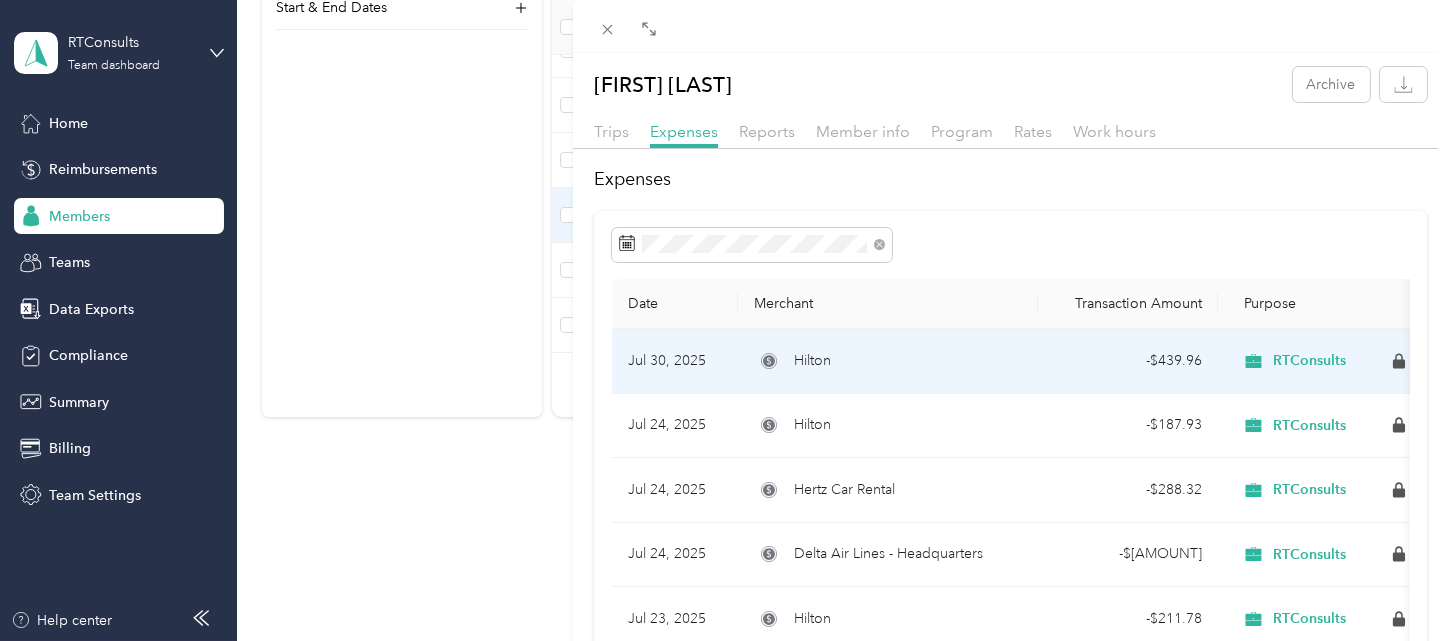 click on "Hilton" at bounding box center [888, 361] 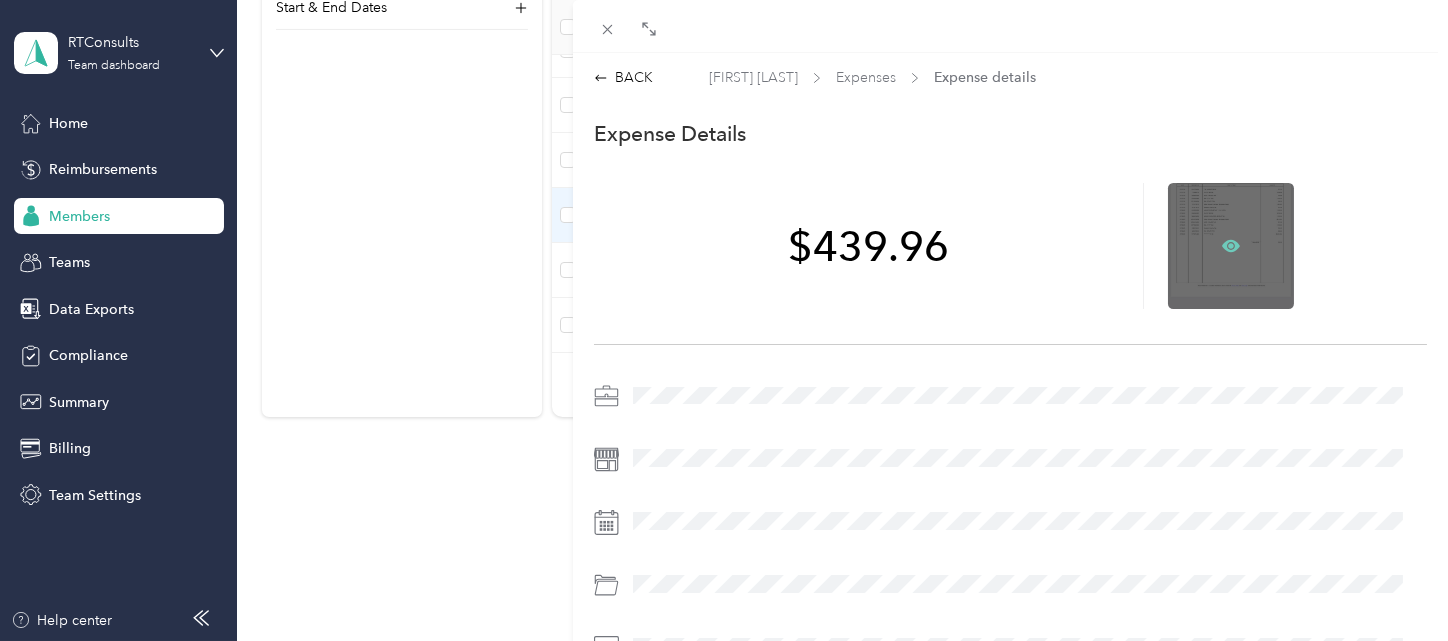 click 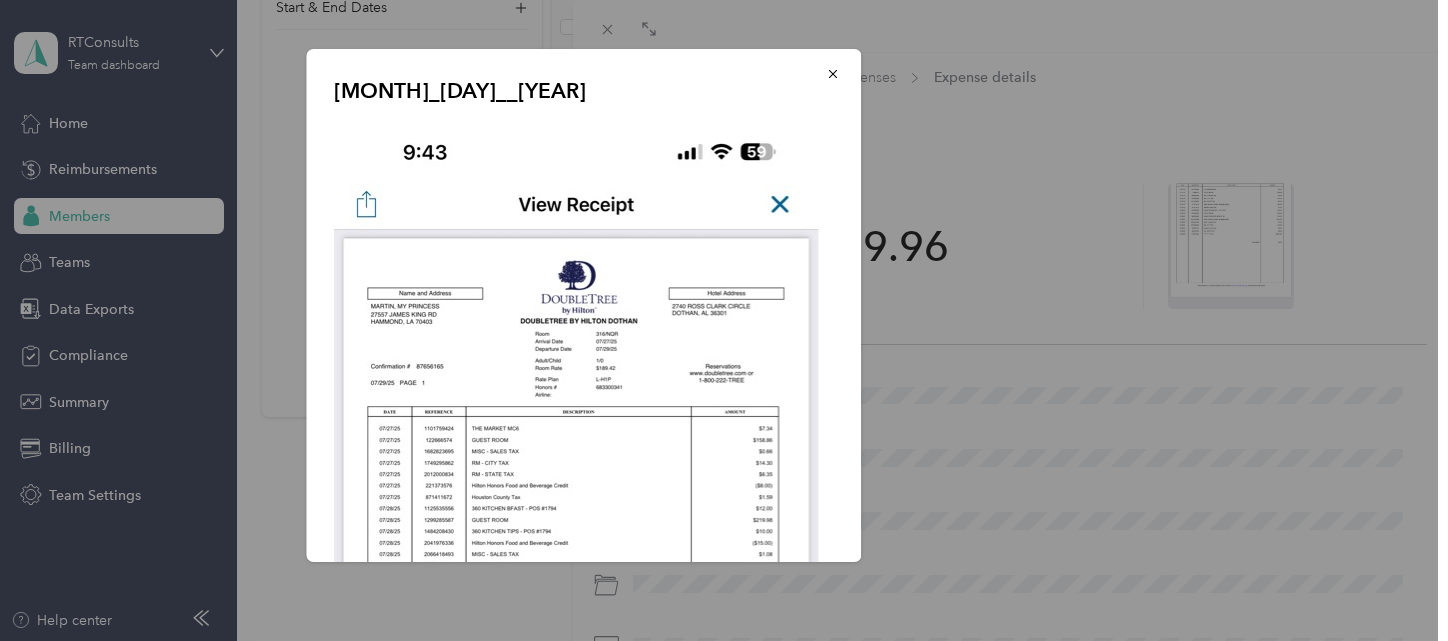 drag, startPoint x: 812, startPoint y: 73, endPoint x: 863, endPoint y: 121, distance: 70.035706 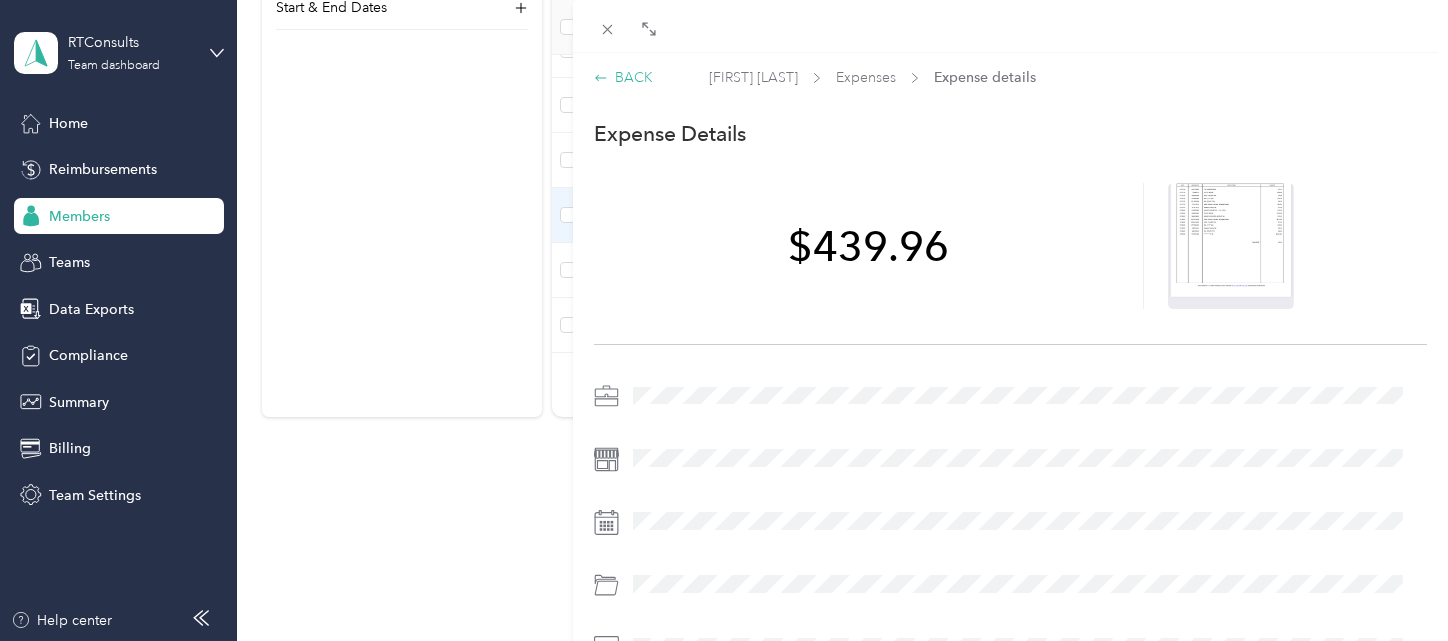 click on "BACK" at bounding box center [623, 77] 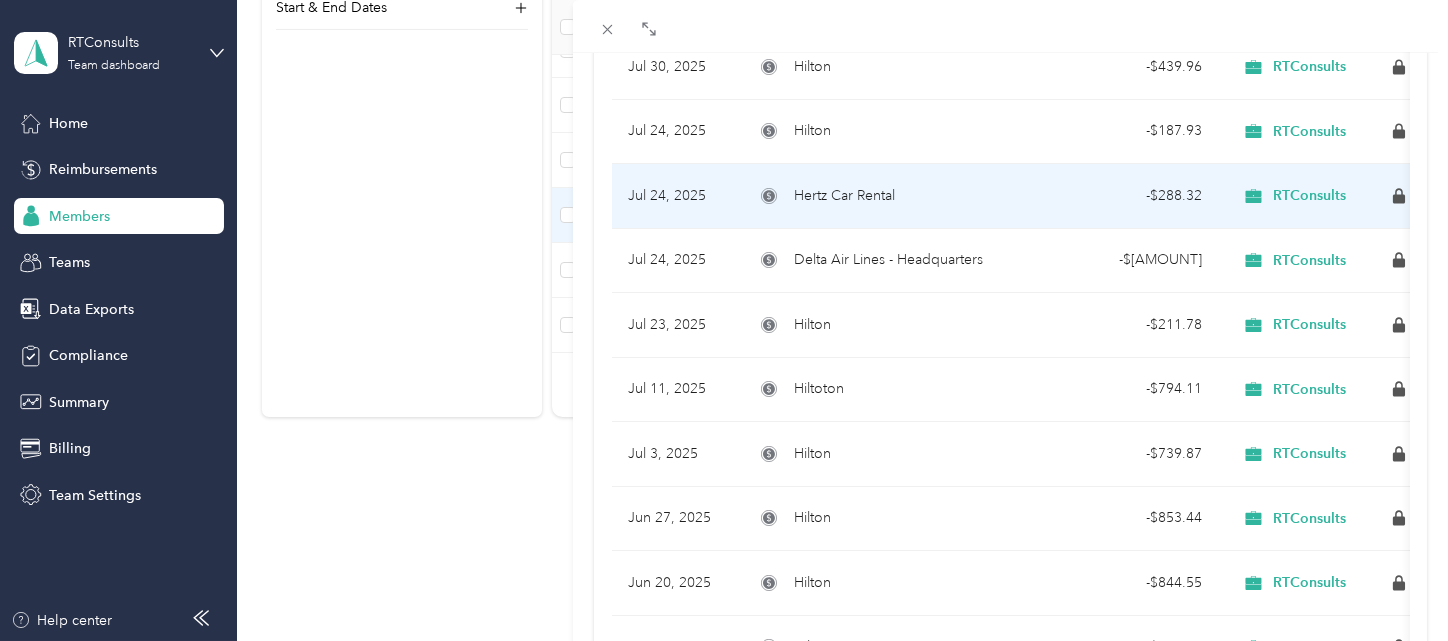 scroll, scrollTop: 296, scrollLeft: 0, axis: vertical 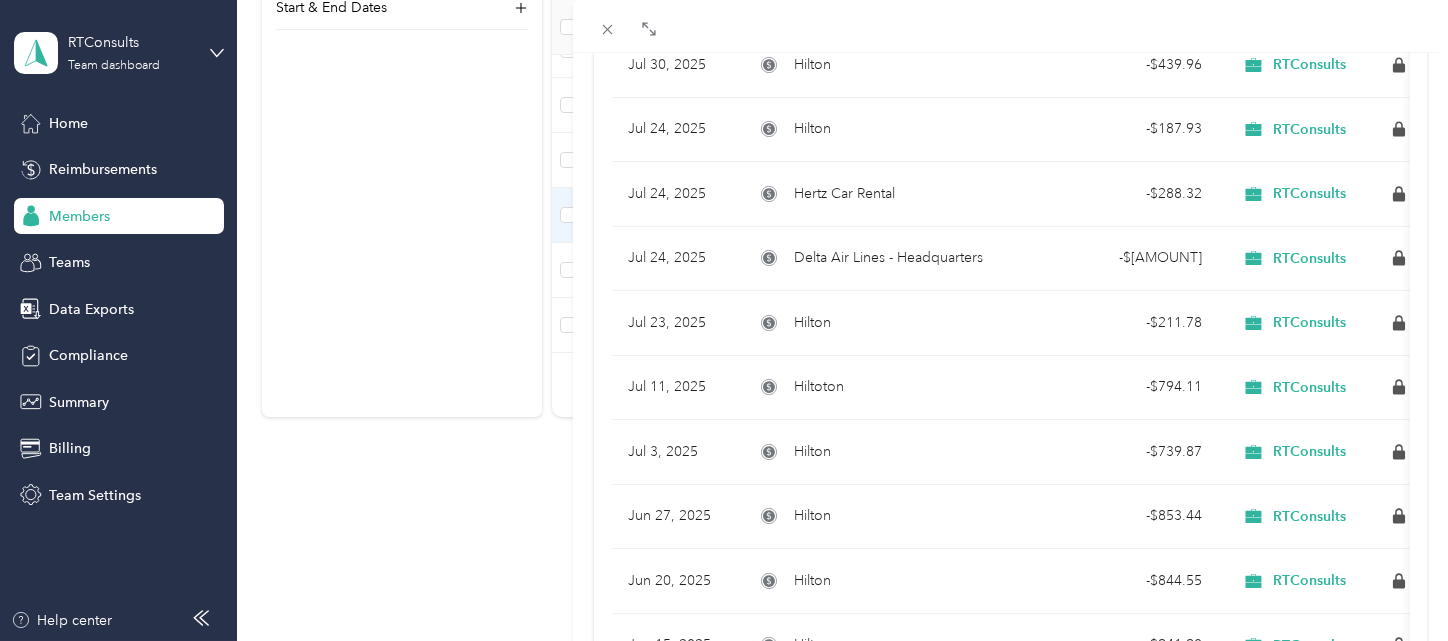 click on "Archive Trips Expenses Reports Member info Program Rates Work hours Expenses Date Merchant Transaction Amount Purpose Report           [MONTH] [DAY], [YEAR] Hilton -  $[AMOUNT] RTConsults [MONTH] [YEAR] [MONTH] [DAY], [YEAR] Hilton -  $[AMOUNT] RTConsults [MONTH] [YEAR] [MONTH] [DAY], [YEAR] Hertz Car Rental -  $[AMOUNT] RTConsults [MONTH] [YEAR] [MONTH] [DAY], [YEAR] Delta Air Lines - Headquarters -  $[AMOUNT] RTConsults [MONTH] [YEAR] [MONTH] [DAY], [YEAR] Hilton -  $[AMOUNT] RTConsults [MONTH] [YEAR] [MONTH] [DAY], [YEAR] Hiltoton -  $[AMOUNT] RTConsults [MONTH] [YEAR] [MONTH] [DAY], [YEAR] Hilton -  $[AMOUNT] RTConsults [MONTH] [YEAR] [MONTH] [DAY], [YEAR] Hilton -  $[AMOUNT] RTConsults [MONTH] [YEAR] [MONTH] [DAY], [YEAR] Hilton -  $[AMOUNT] RTConsults [MONTH] [YEAR] [MONTH] [DAY], [YEAR] Hilton -  $[AMOUNT] RTConsults [MONTH] [YEAR] [MONTH] [DAY], [YEAR] Hilton -  $[AMOUNT] RTConsults [MONTH] [YEAR] [MONTH] [DAY], [YEAR] Mileage -  $[AMOUNT] RTConsults [MONTH] [YEAR] [MONTH] [DAY], [YEAR] Hilton -  $[AMOUNT] RTConsults [MONTH] [YEAR] [MONTH] [DAY], [YEAR] Mileage -  $[AMOUNT] RTConsults [MONTH] [YEAR] [MONTH] [DAY], [YEAR] Mileage -  $[AMOUNT] RTConsults [MONTH] [YEAR] [MONTH] [DAY], [YEAR] AutoZone" at bounding box center (724, 320) 